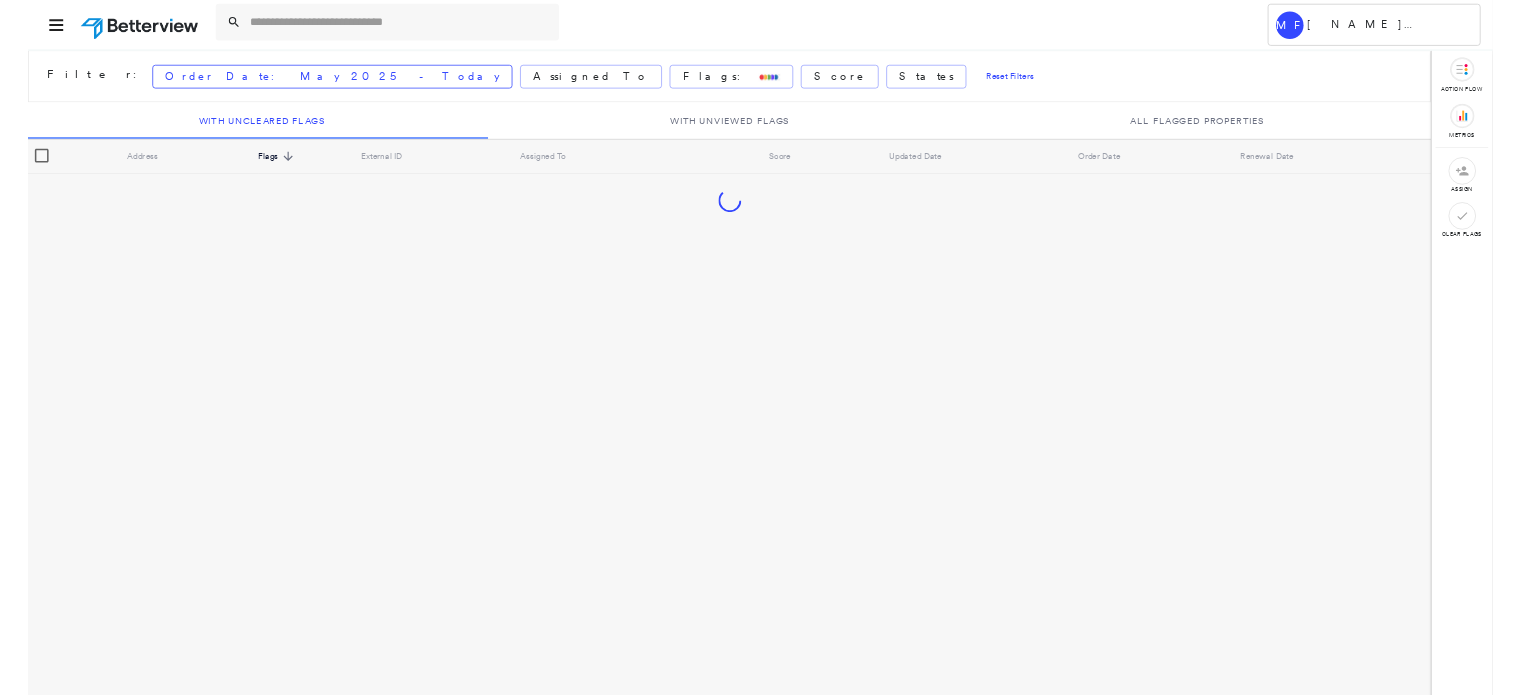 scroll, scrollTop: 0, scrollLeft: 0, axis: both 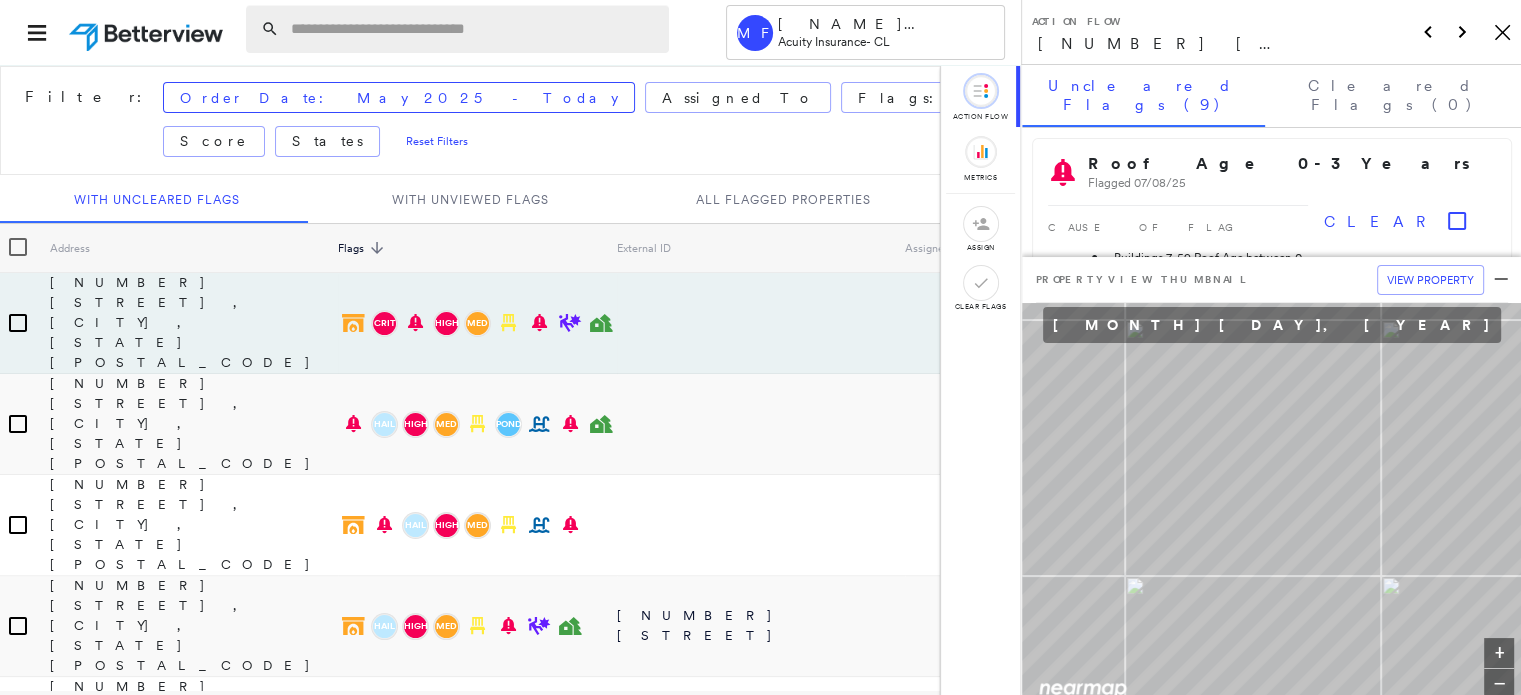 click at bounding box center [474, 29] 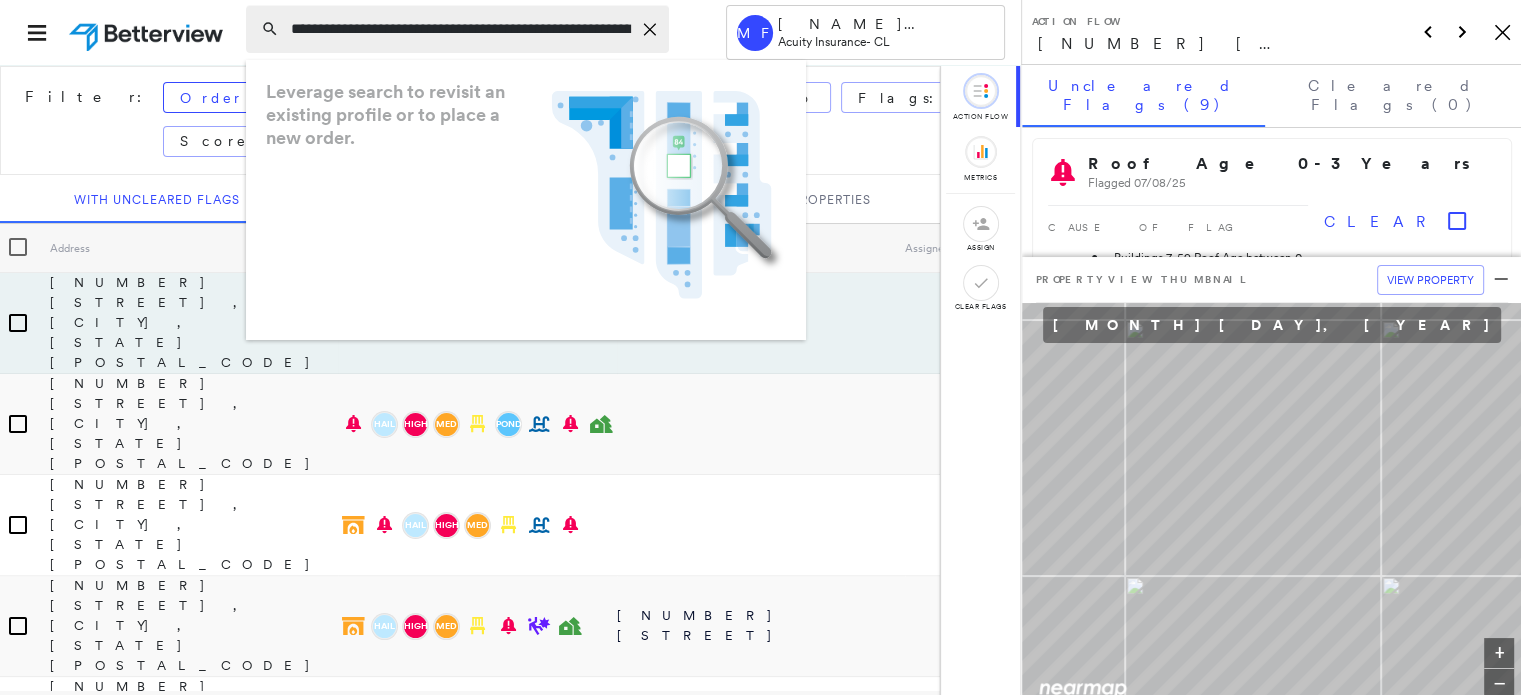 scroll, scrollTop: 0, scrollLeft: 48, axis: horizontal 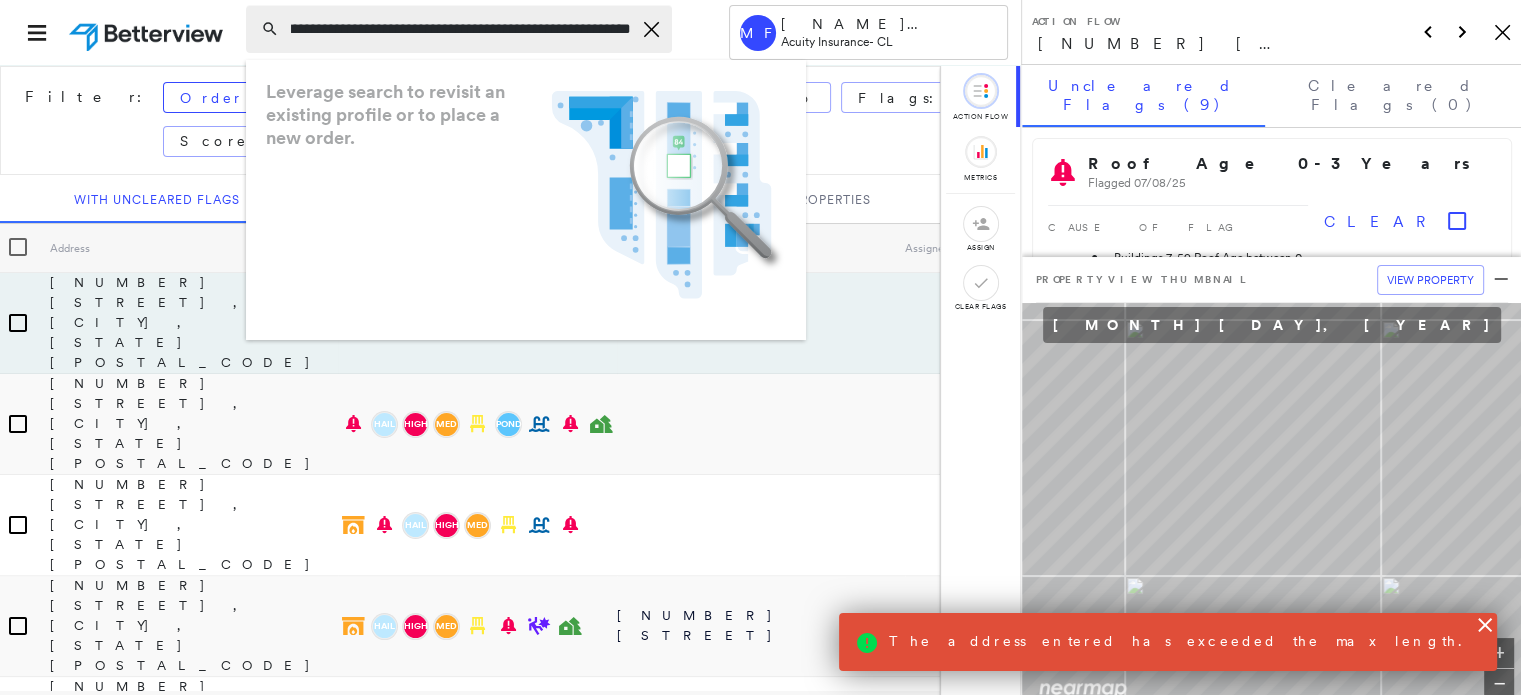 click on "**********" at bounding box center (461, 29) 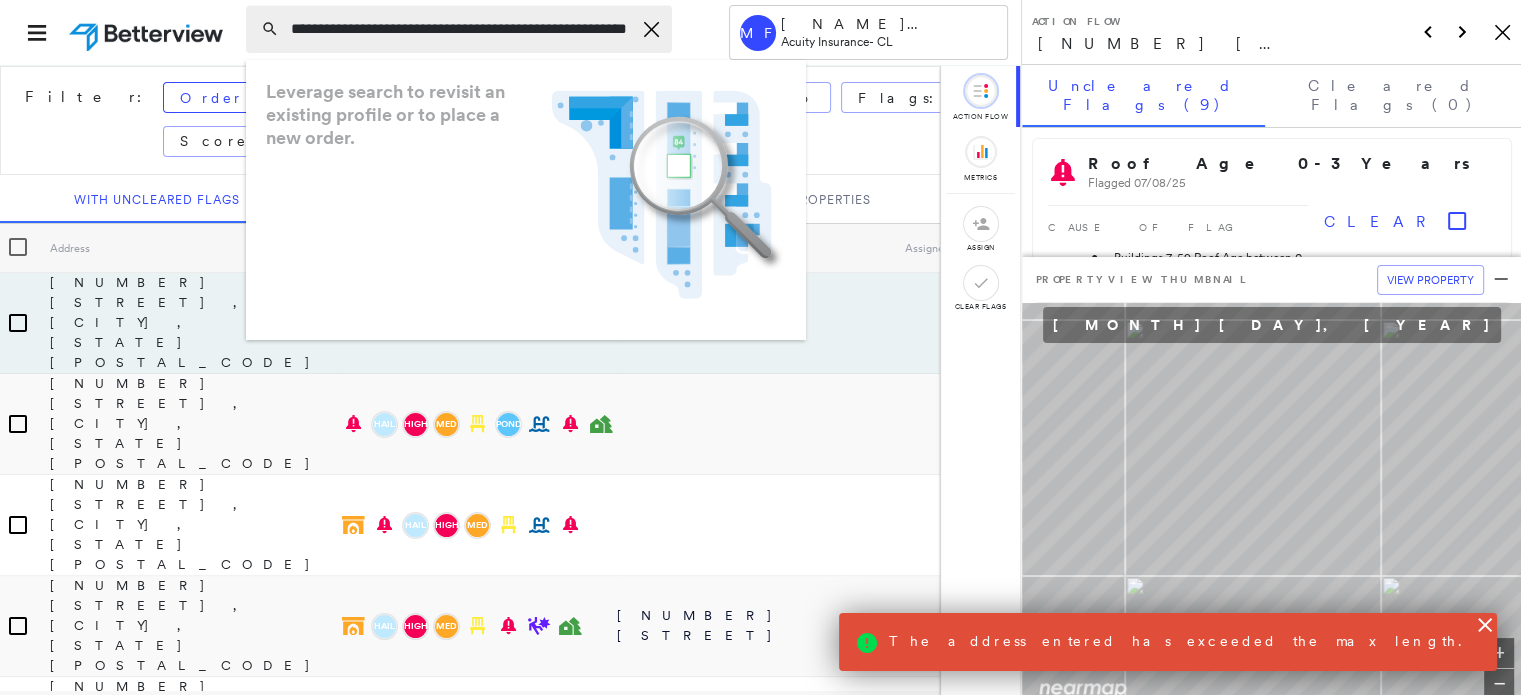 scroll, scrollTop: 0, scrollLeft: 21, axis: horizontal 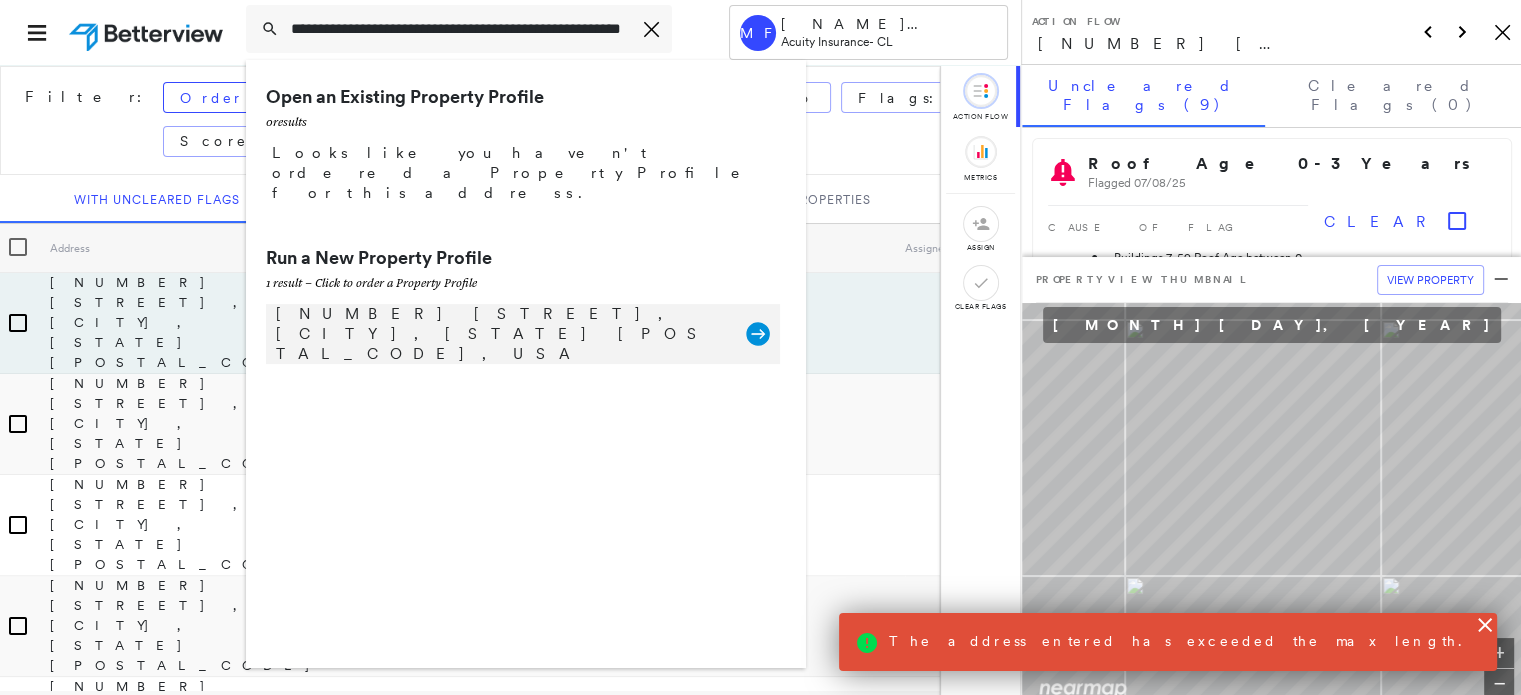 type on "**********" 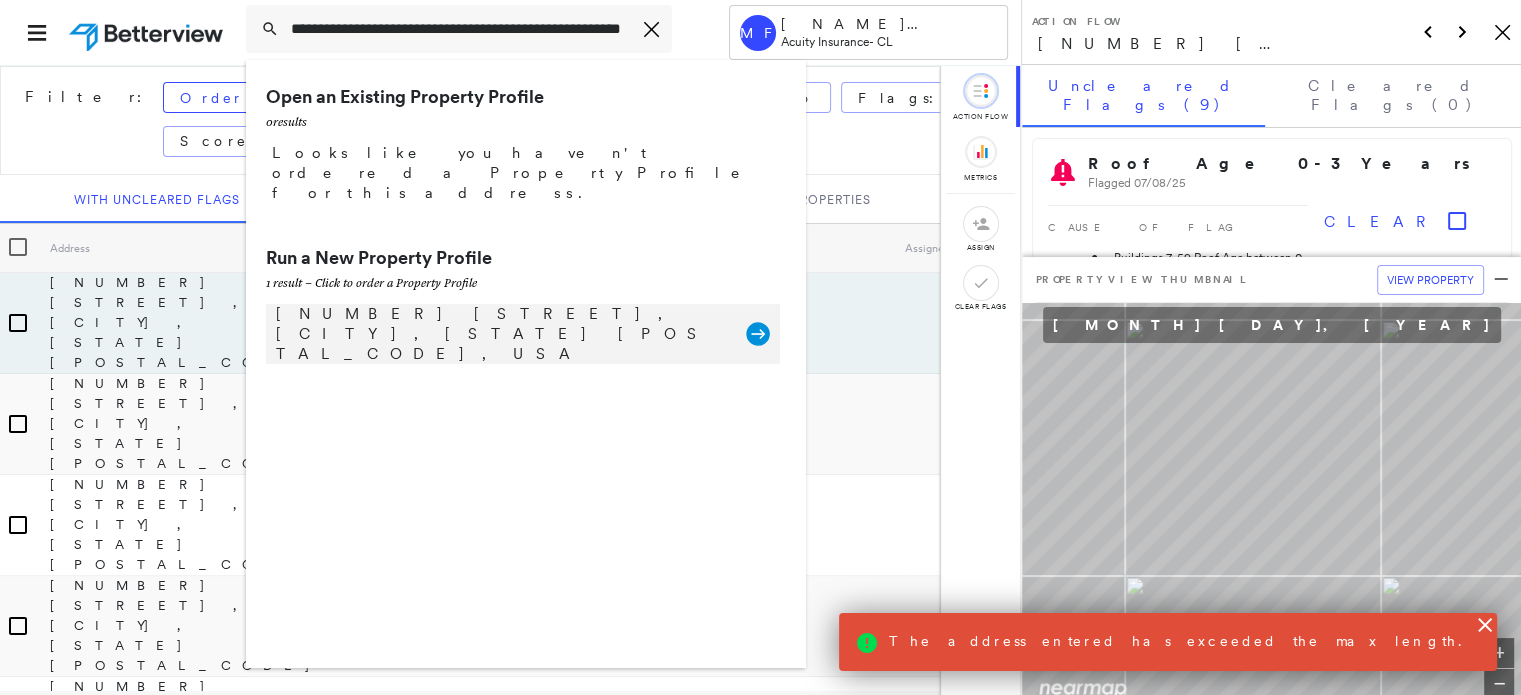 click on "[NUMBER] [STREET], [CITY], [STATE] [POSTAL_CODE], USA" at bounding box center [501, 334] 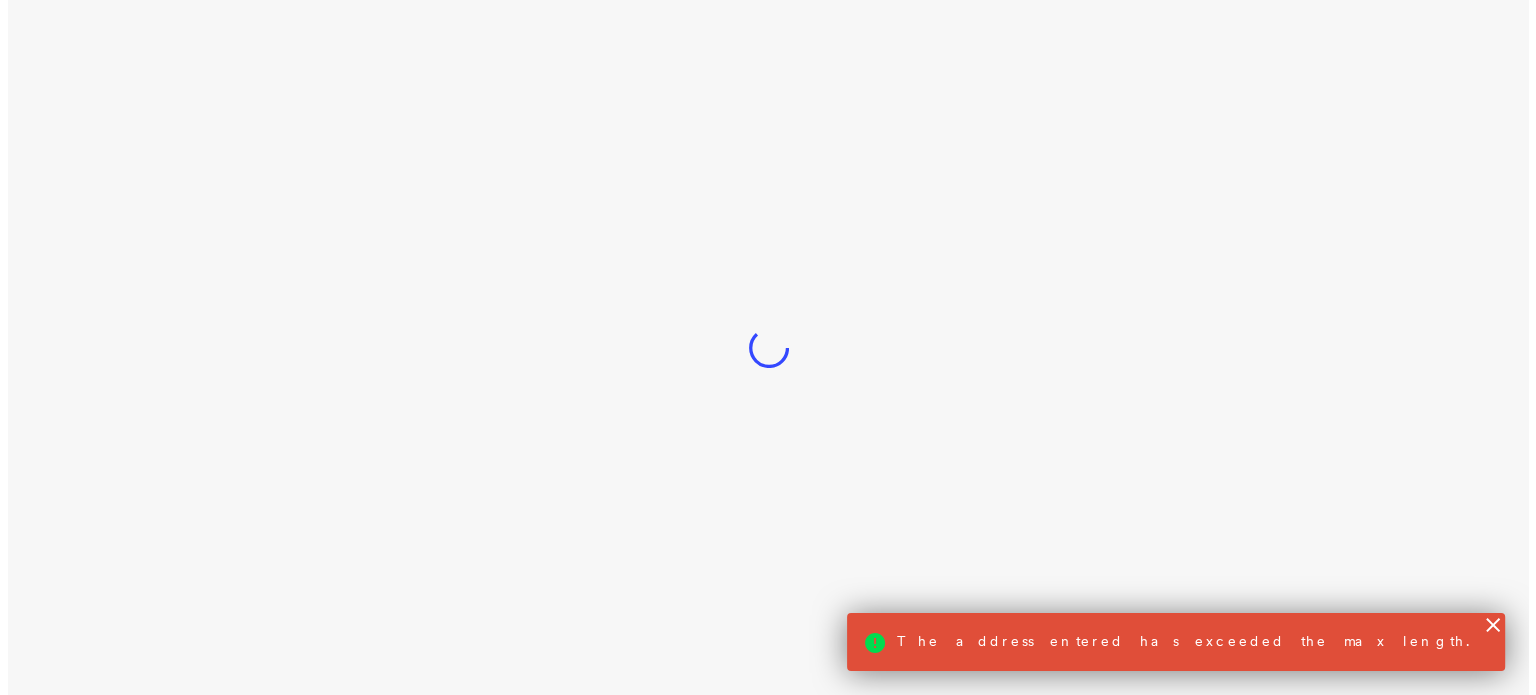scroll, scrollTop: 0, scrollLeft: 0, axis: both 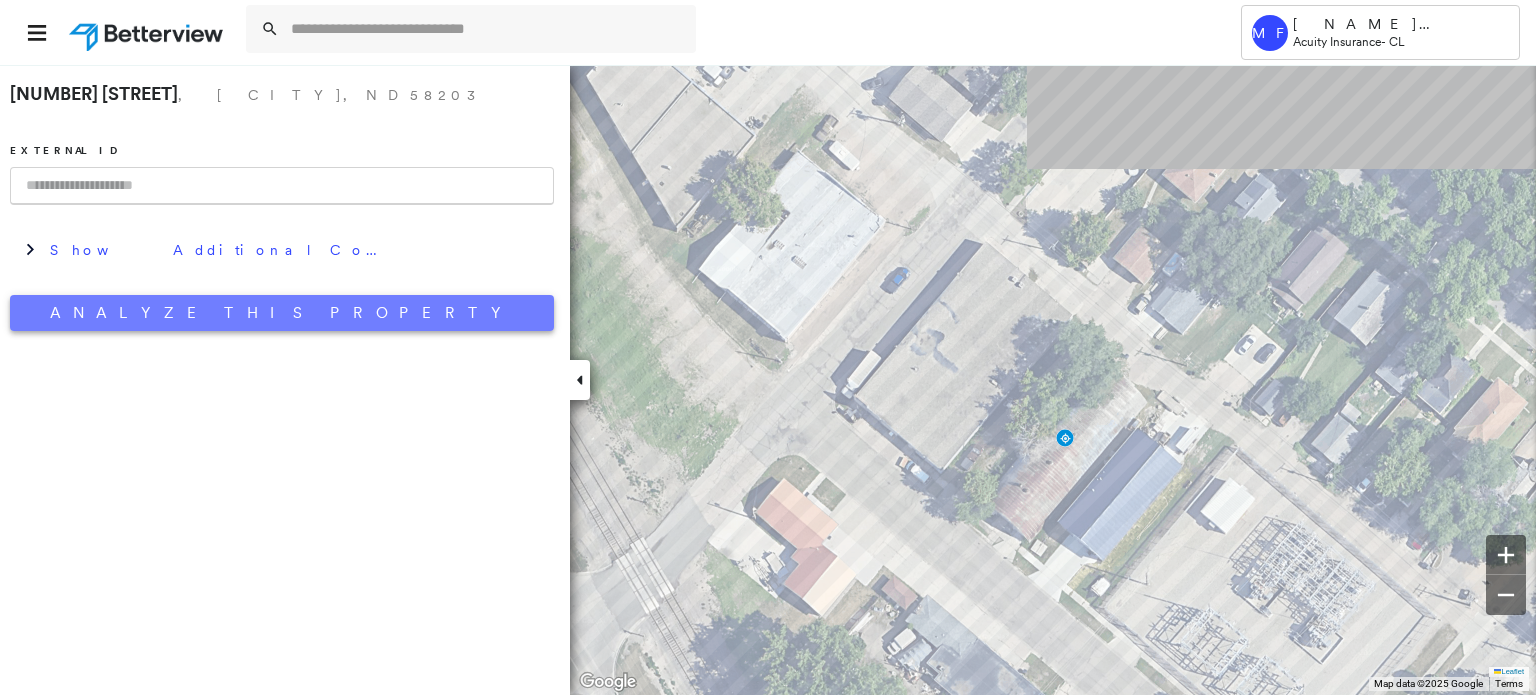 click on "Analyze This Property" at bounding box center (282, 313) 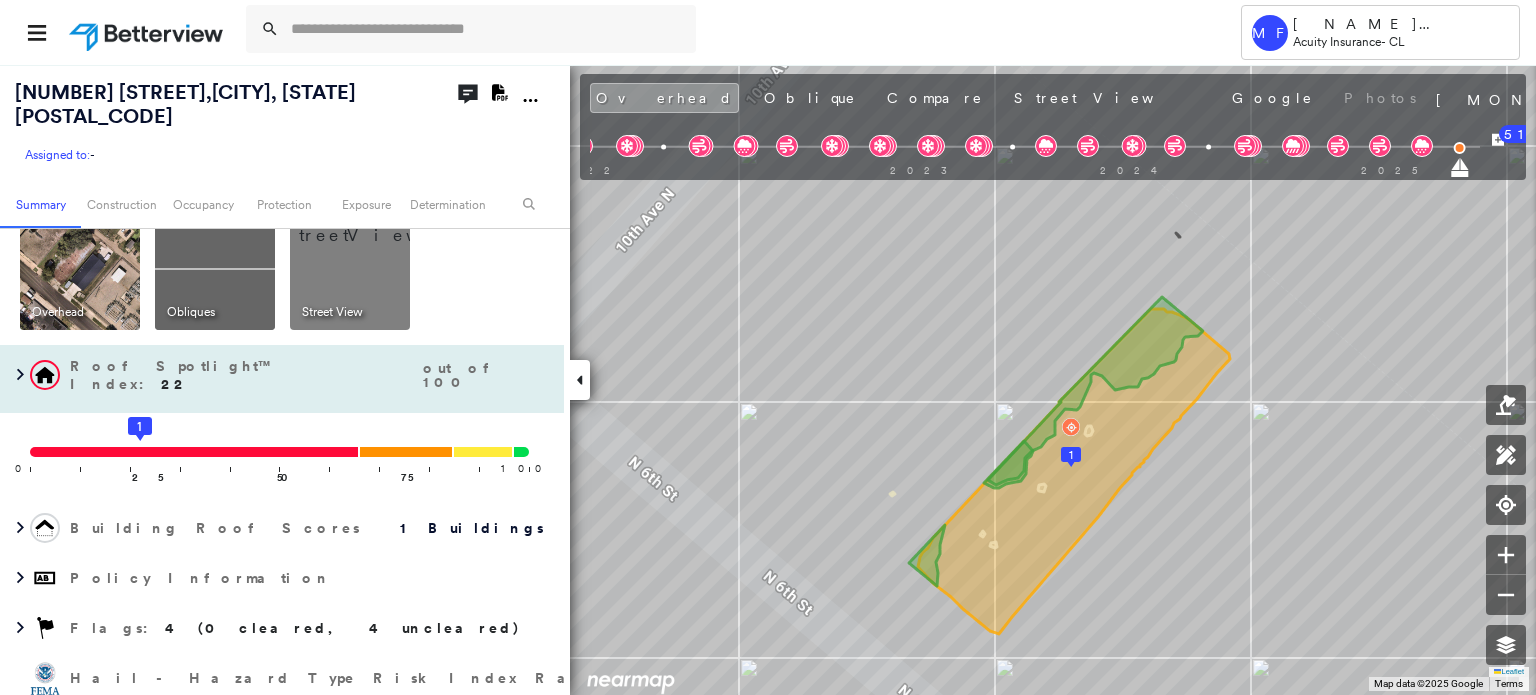 scroll, scrollTop: 0, scrollLeft: 0, axis: both 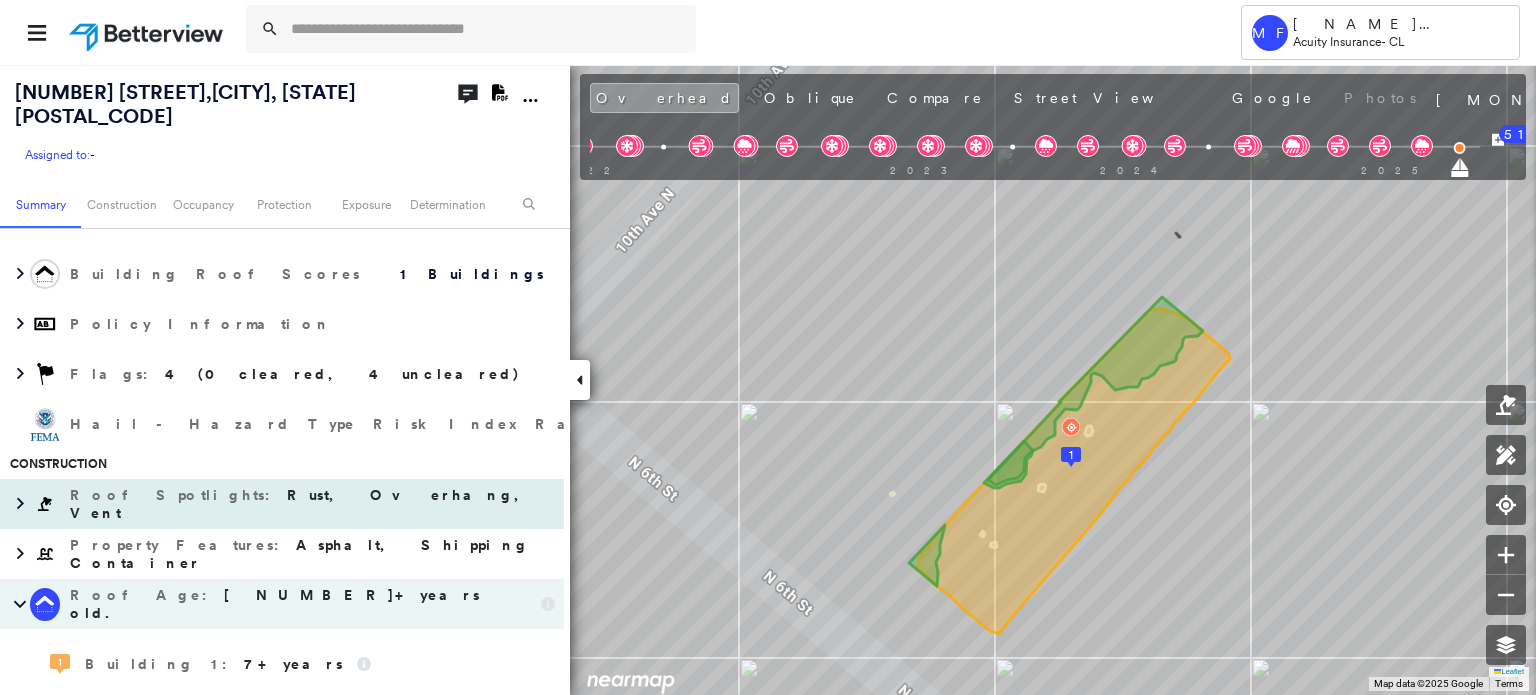 click on "Rust, Overhang, Vent" at bounding box center (304, 504) 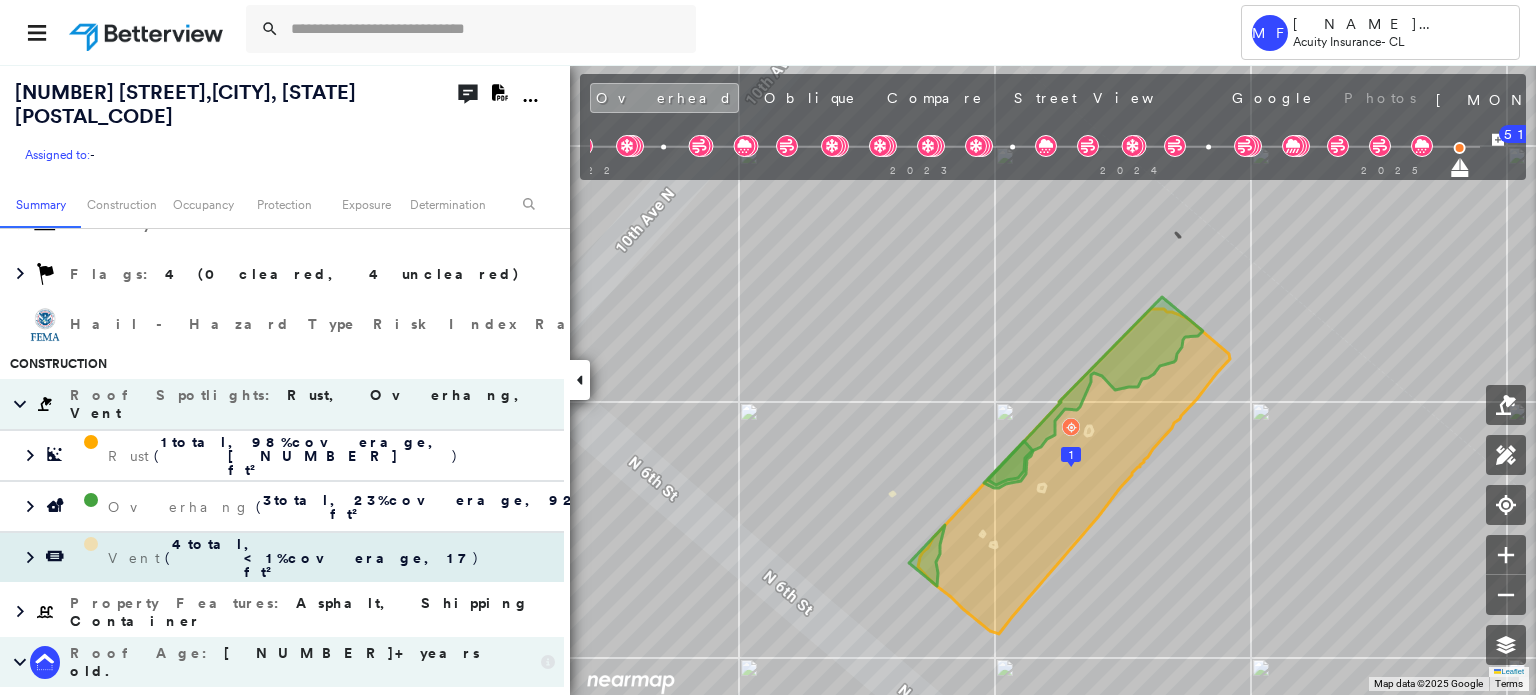 scroll, scrollTop: 488, scrollLeft: 0, axis: vertical 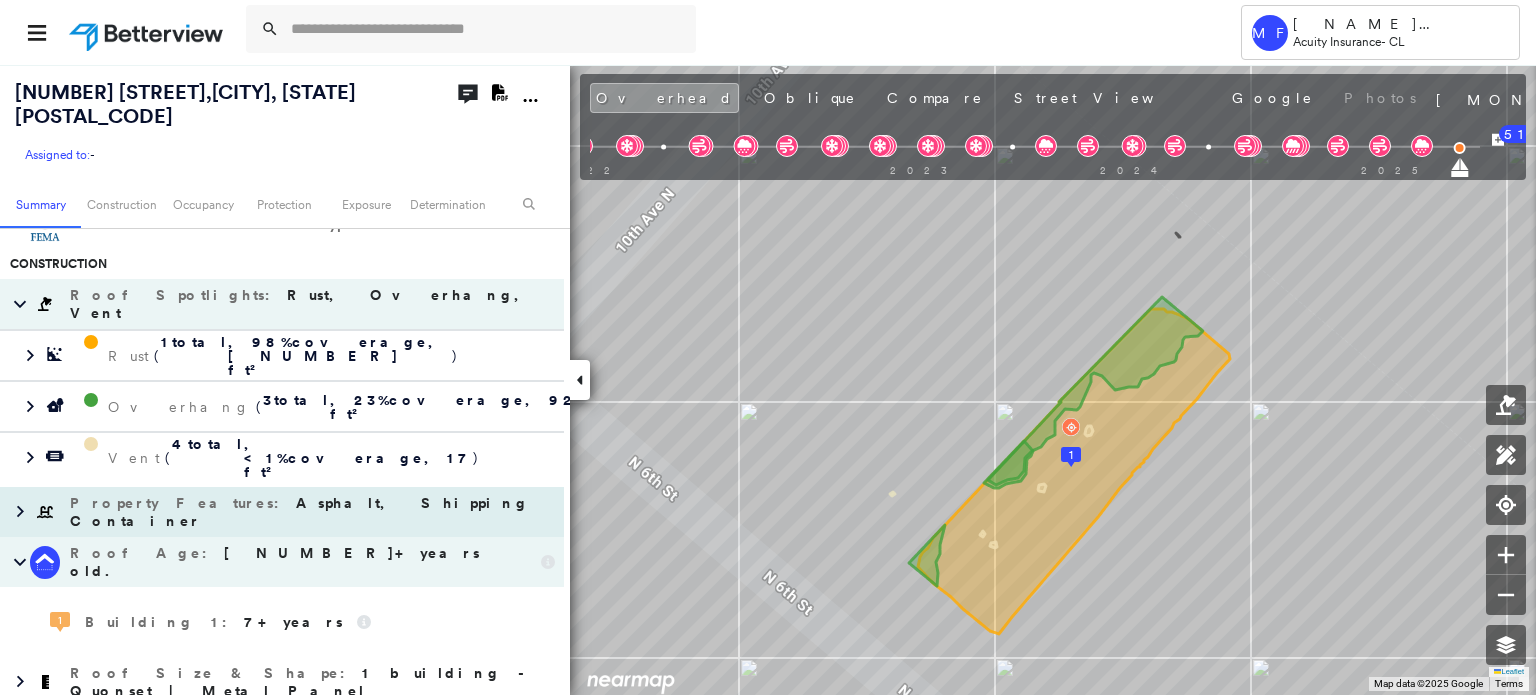 click on "Asphalt, Shipping Container" at bounding box center [299, 512] 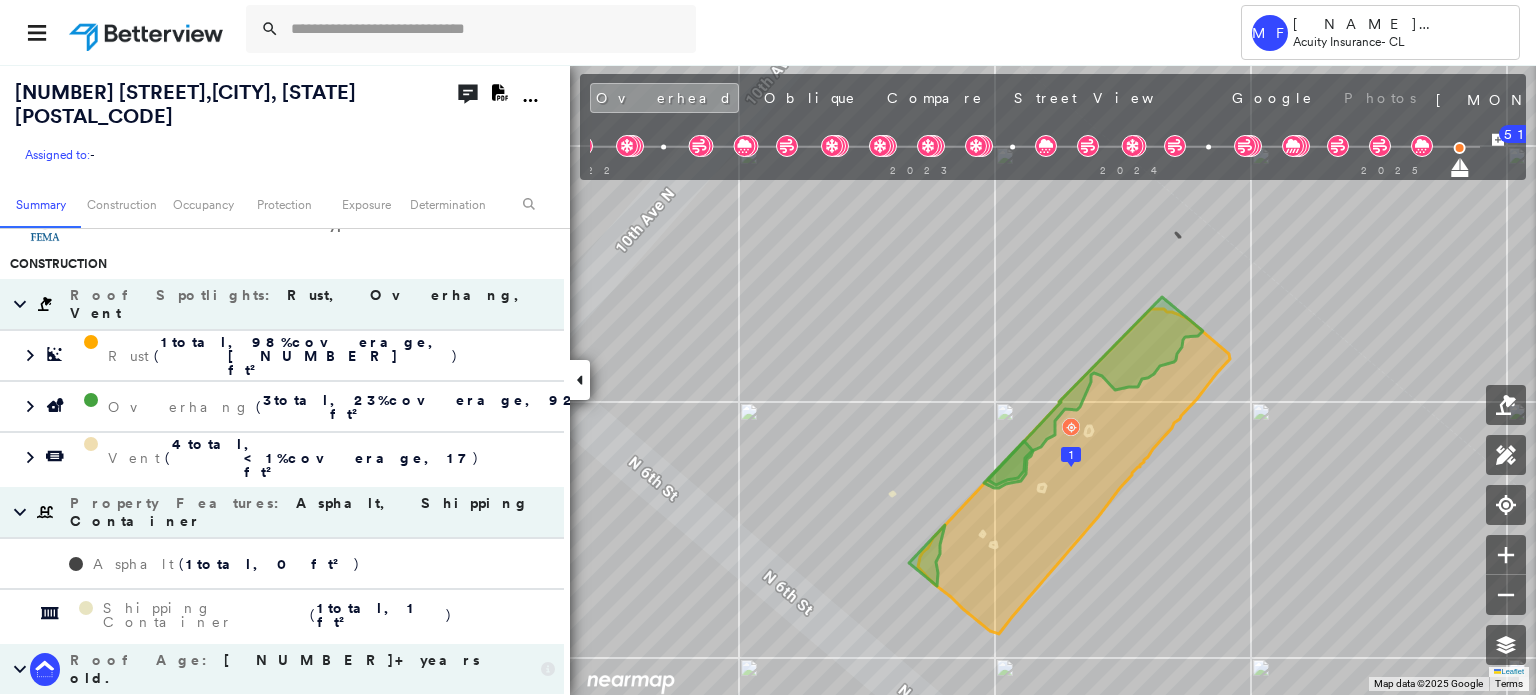 scroll, scrollTop: 588, scrollLeft: 0, axis: vertical 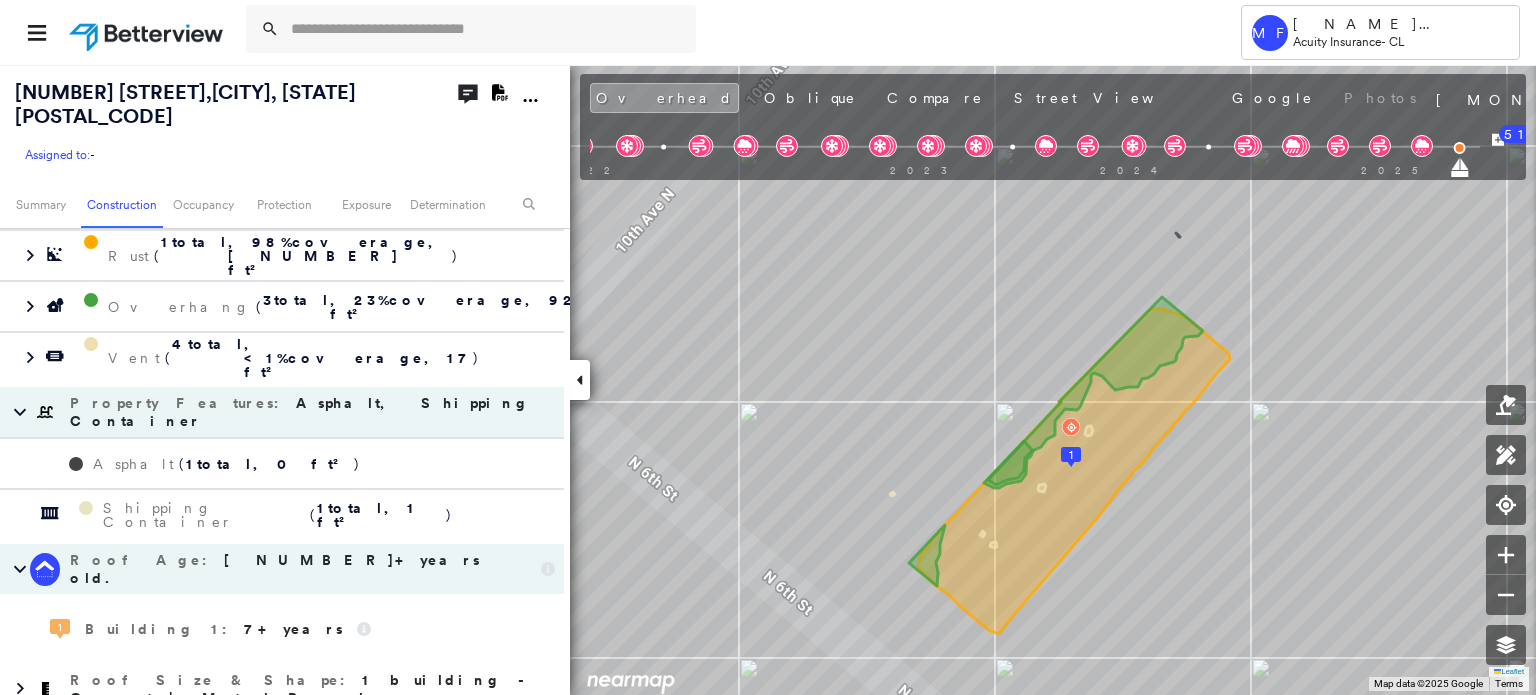click on "Asphalt, Shipping Container" at bounding box center [299, 412] 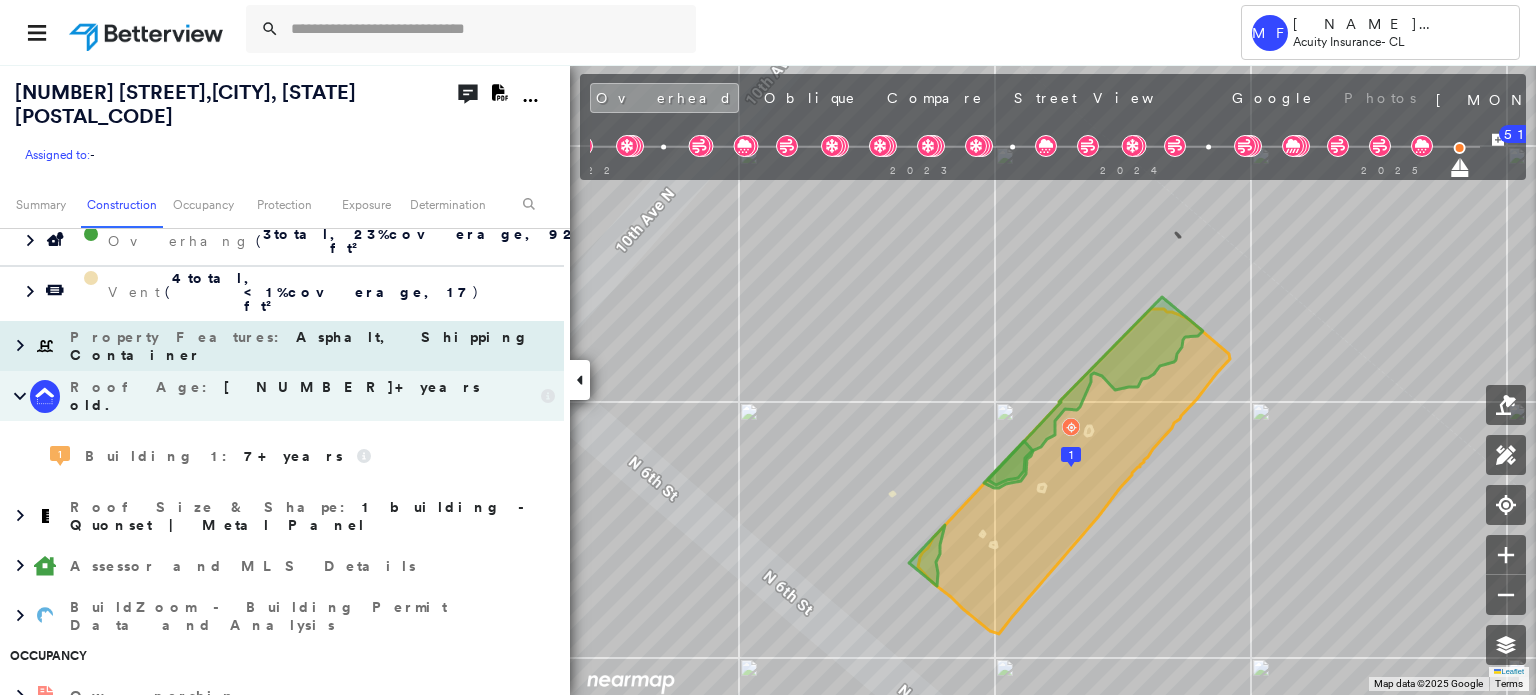 scroll, scrollTop: 688, scrollLeft: 0, axis: vertical 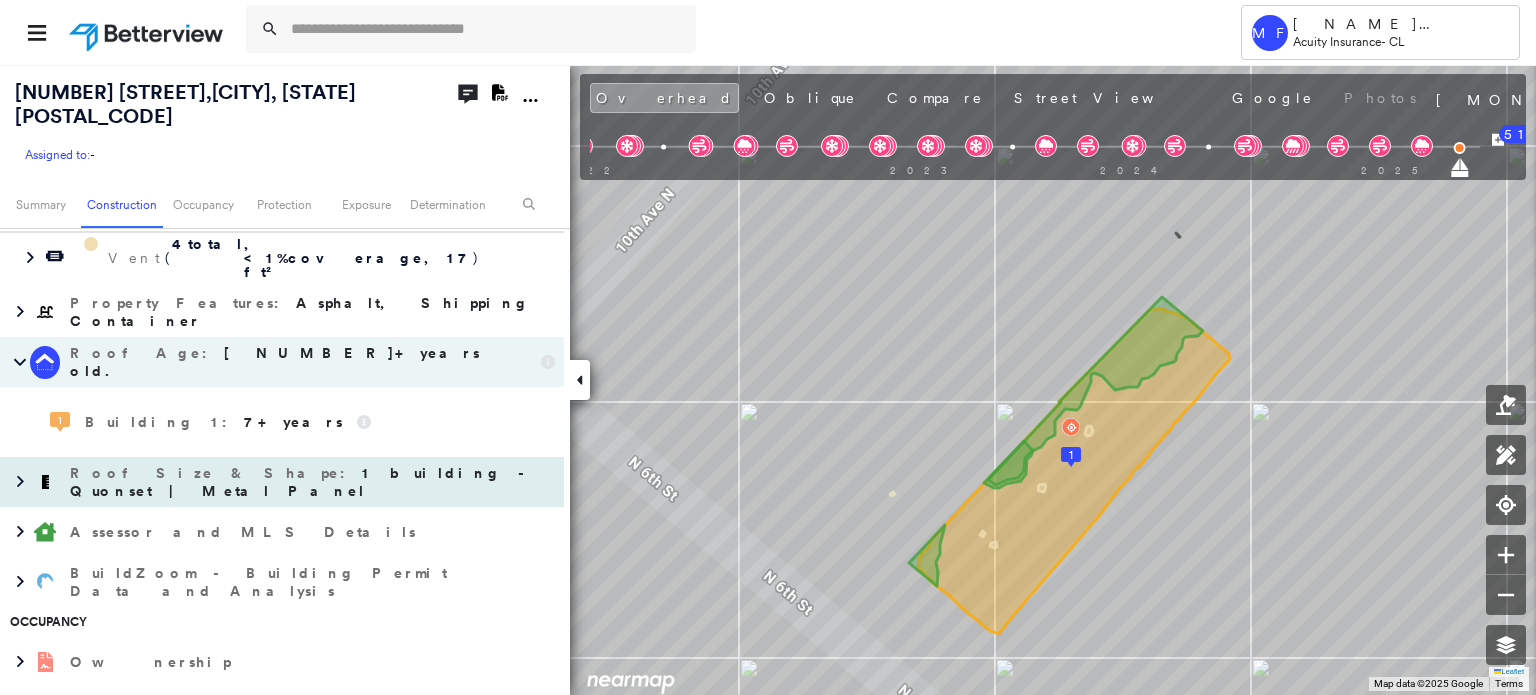 click on "Roof Size & Shape :  1 building  - Quonset | Metal Panel" at bounding box center [282, 482] 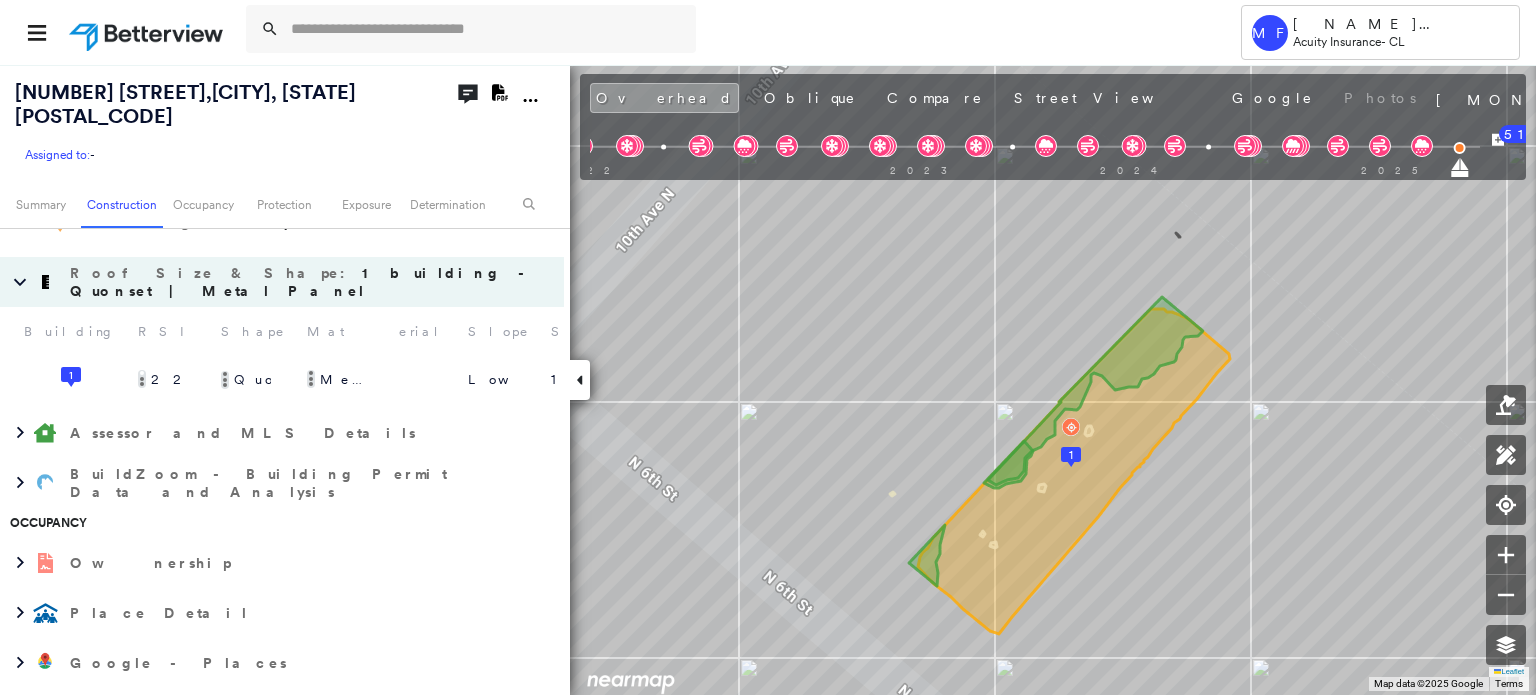 scroll, scrollTop: 988, scrollLeft: 0, axis: vertical 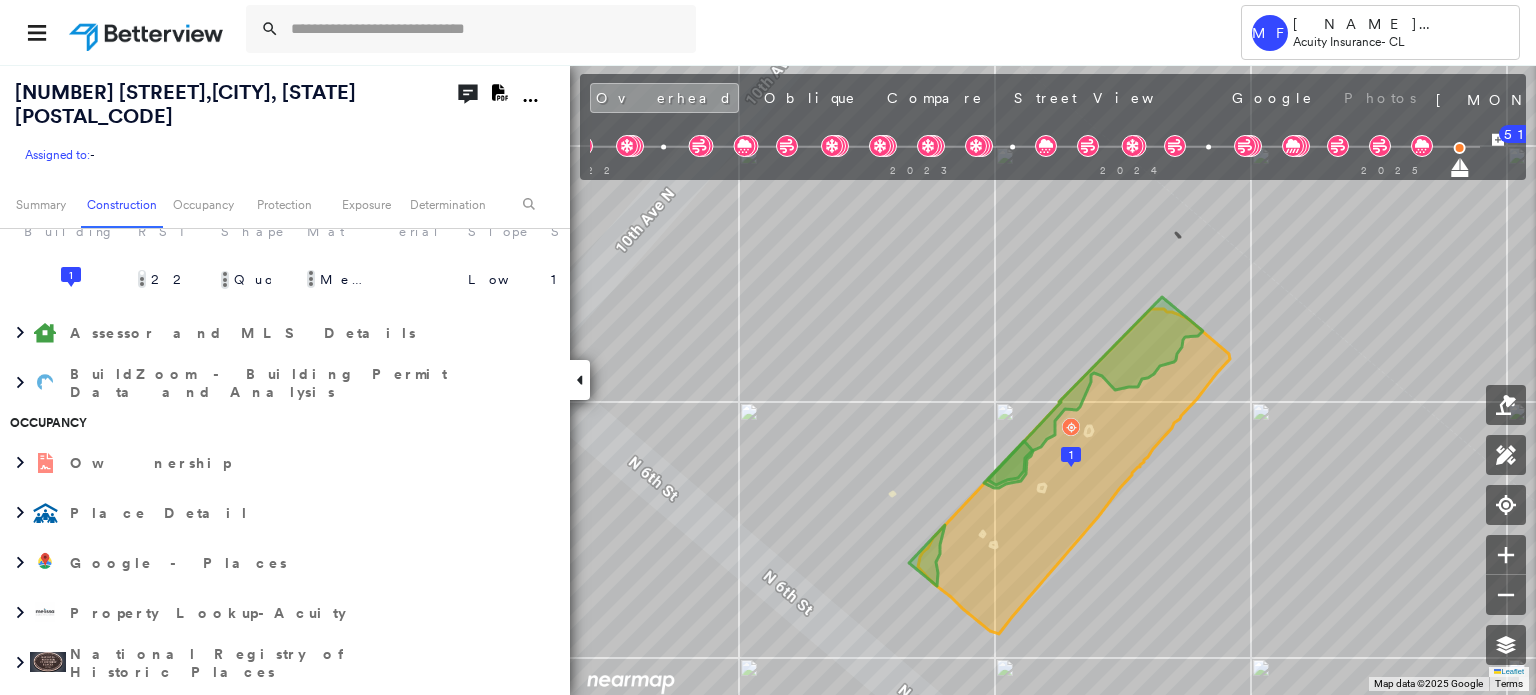 click 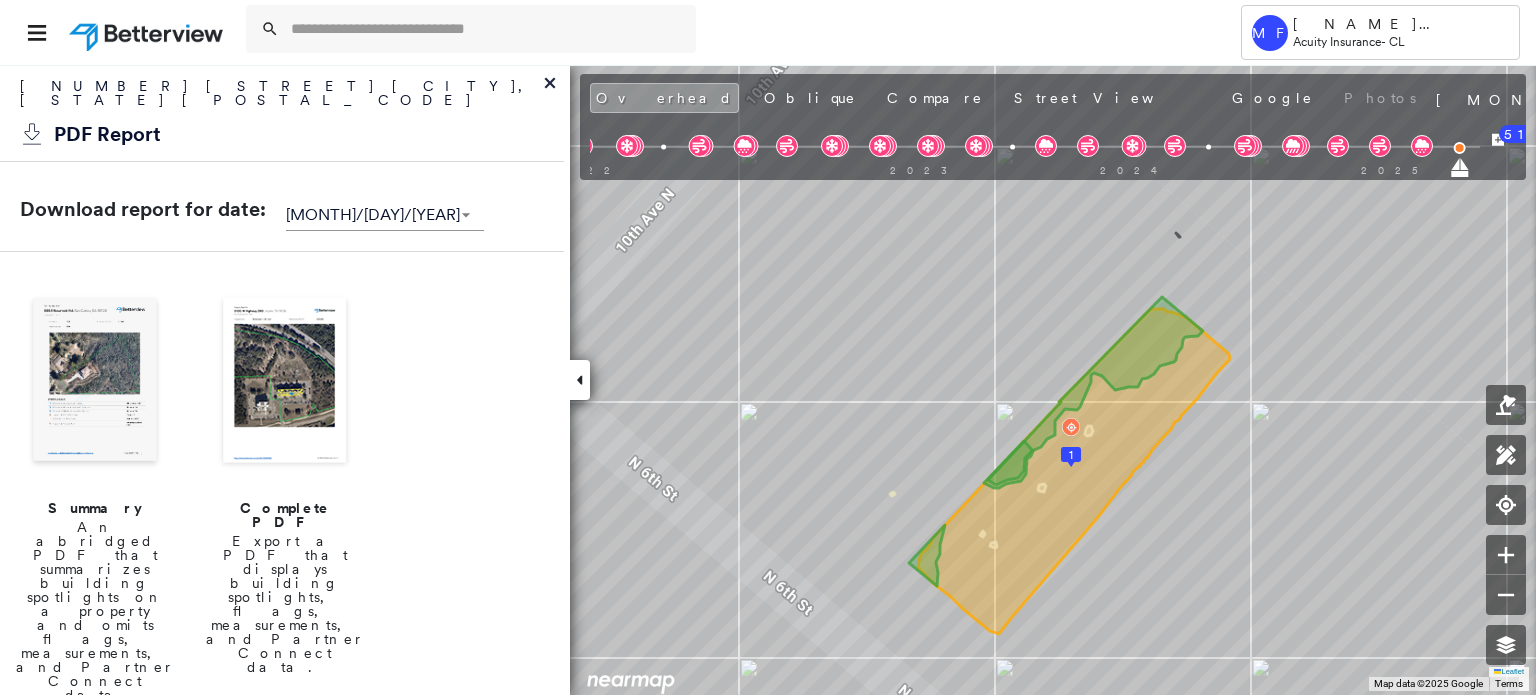 click at bounding box center (285, 382) 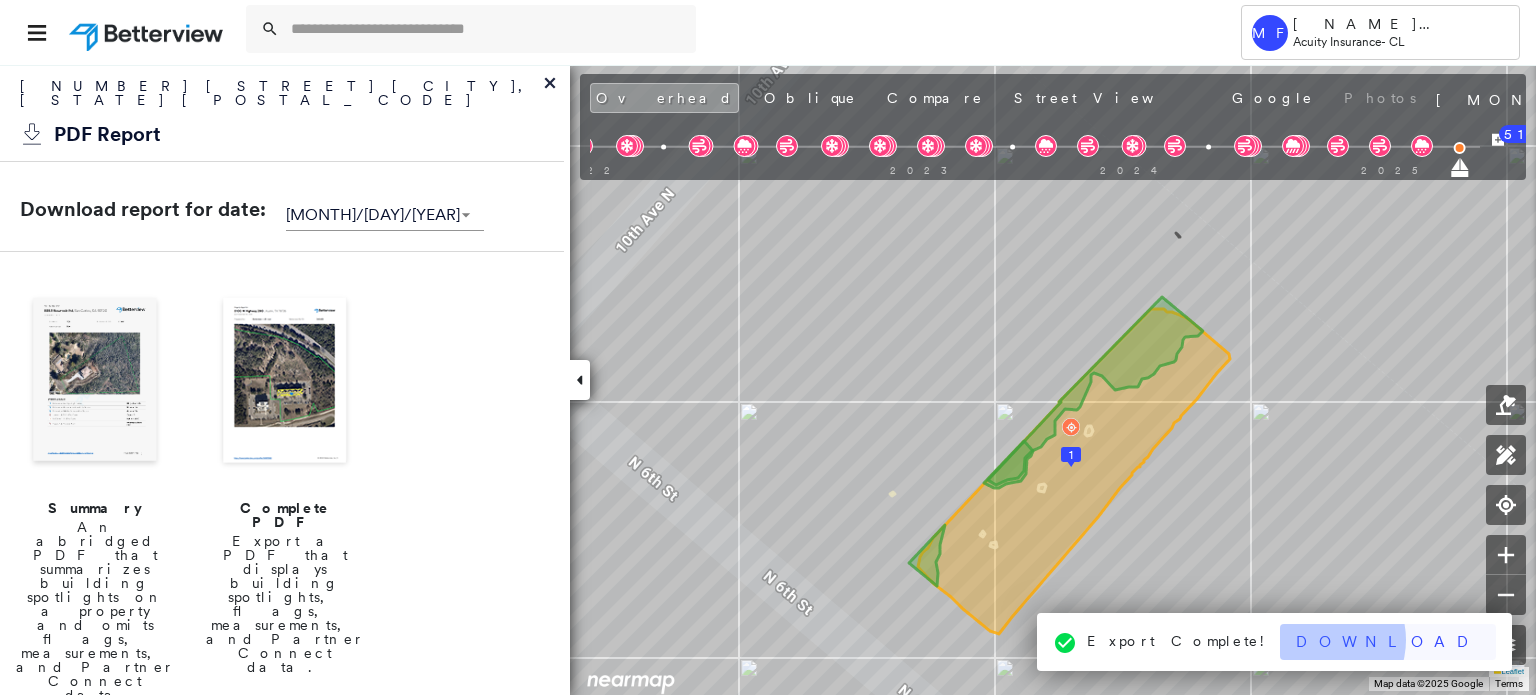 click on "Download" at bounding box center (1388, 642) 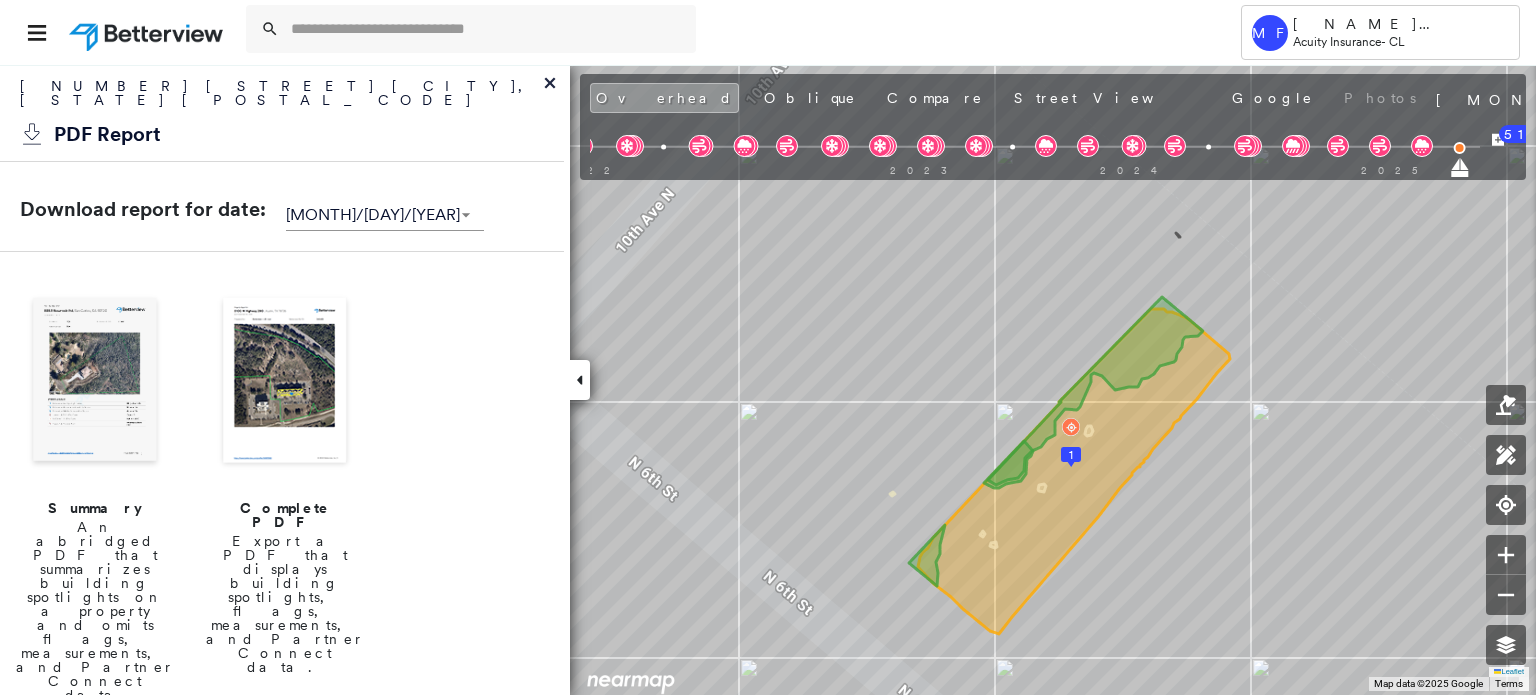 click 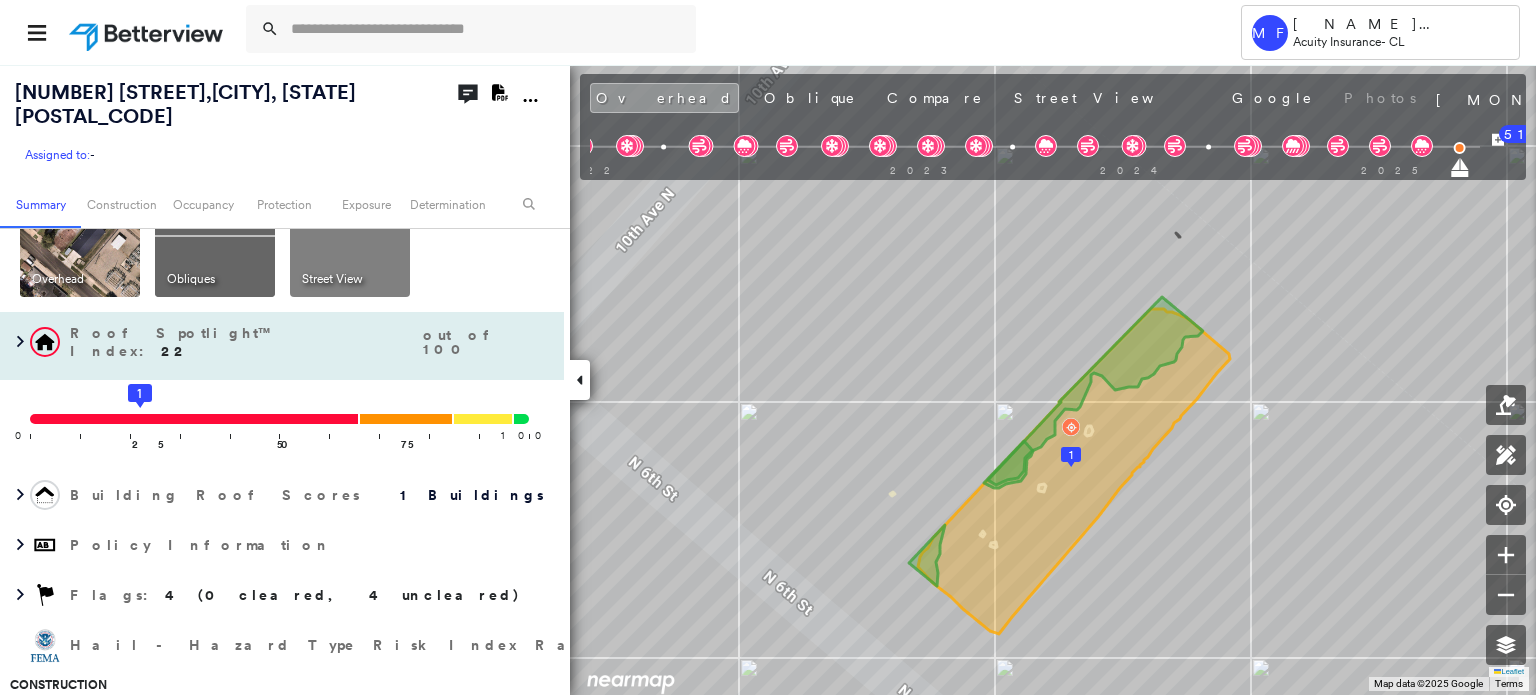 scroll, scrollTop: 100, scrollLeft: 0, axis: vertical 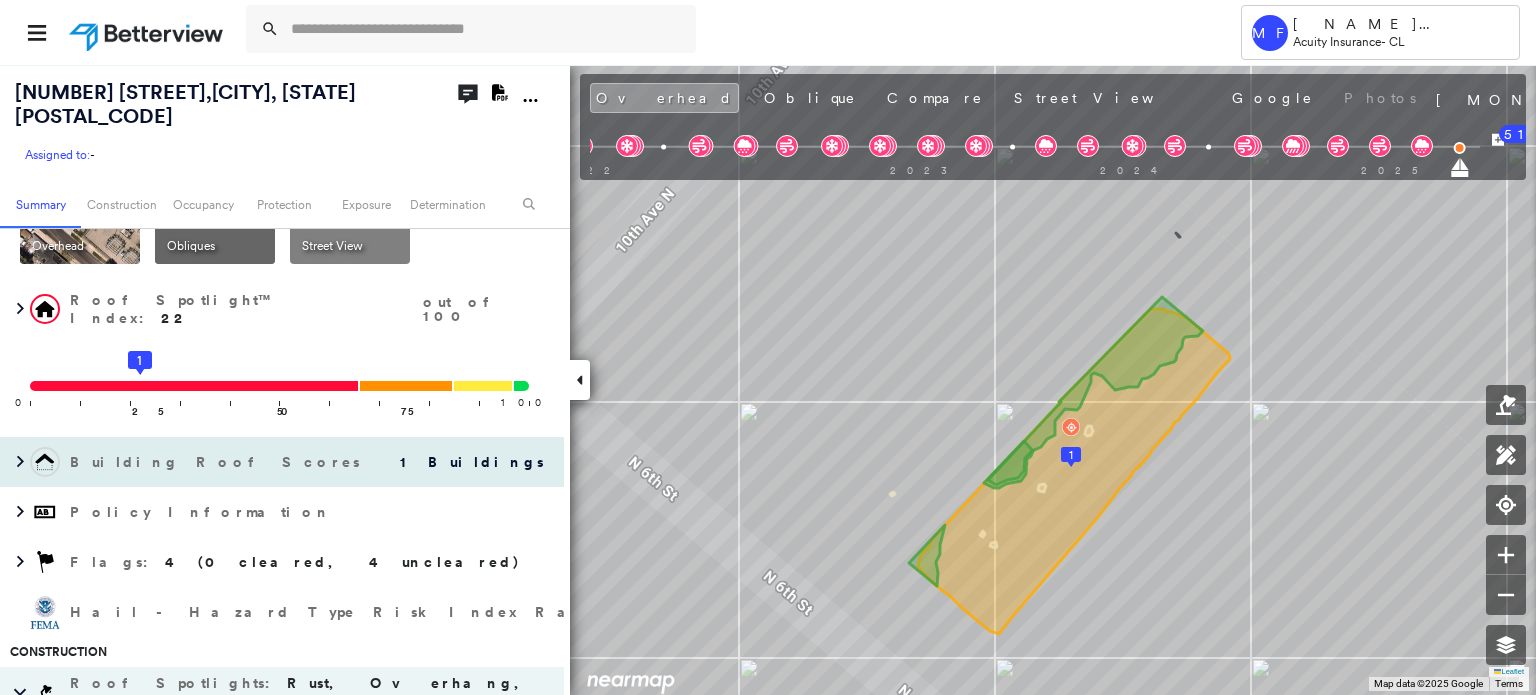 click on "Building Roof Scores" at bounding box center (217, 462) 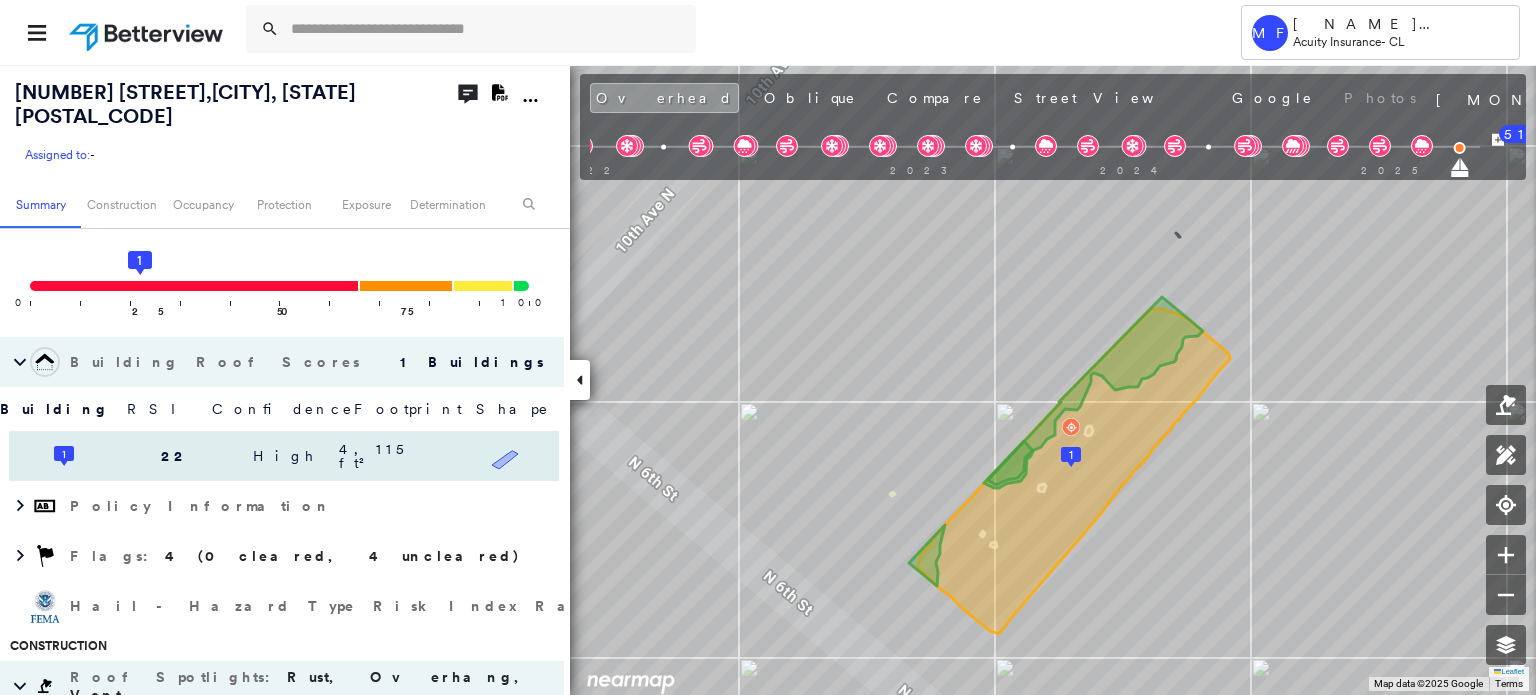 scroll, scrollTop: 300, scrollLeft: 0, axis: vertical 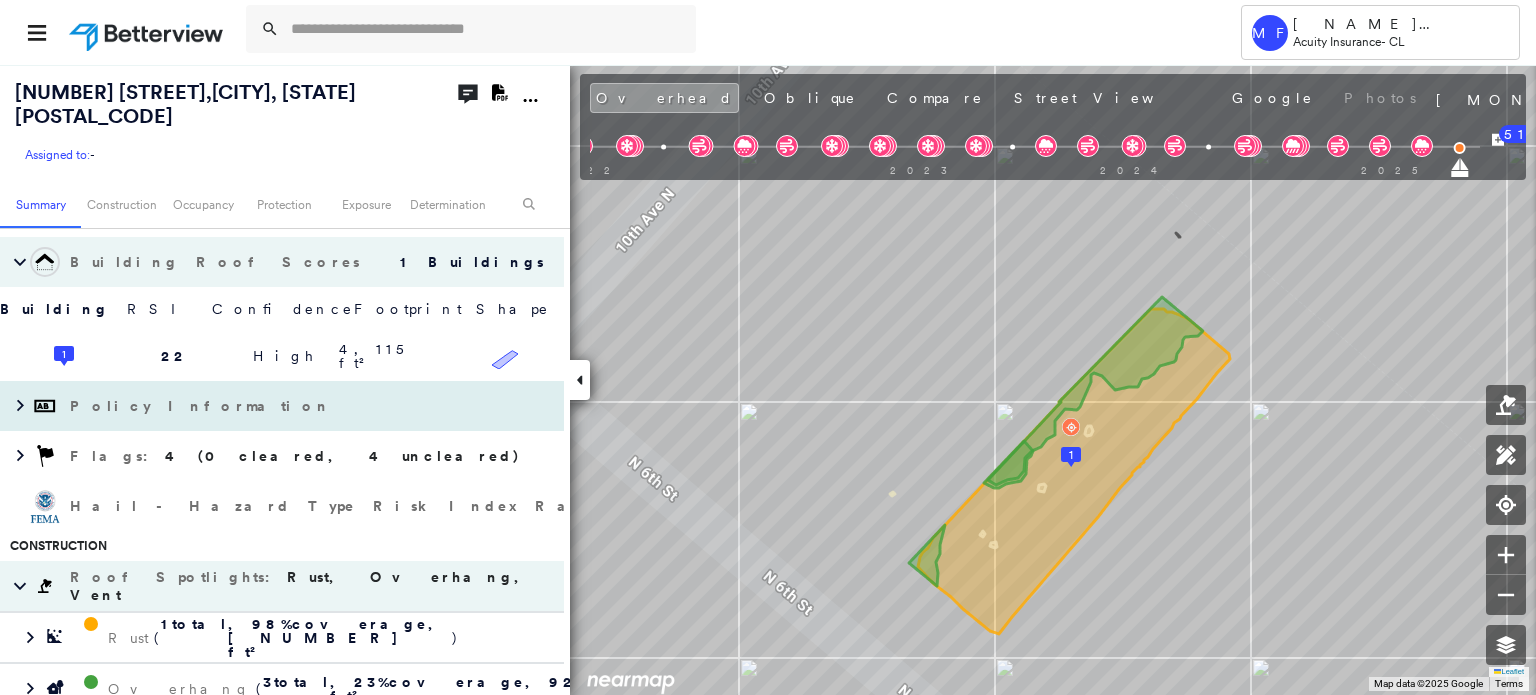 click on "Policy Information" at bounding box center (202, 406) 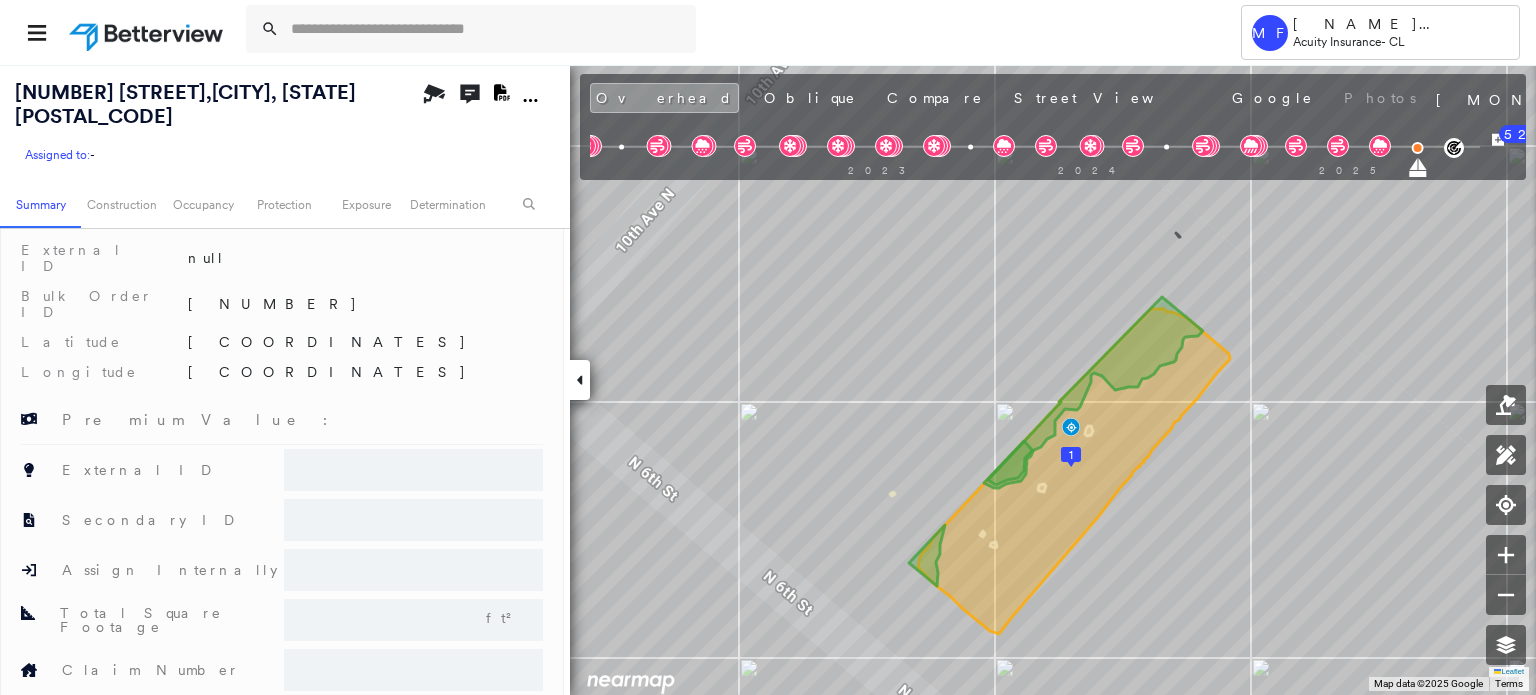 scroll, scrollTop: 306, scrollLeft: 0, axis: vertical 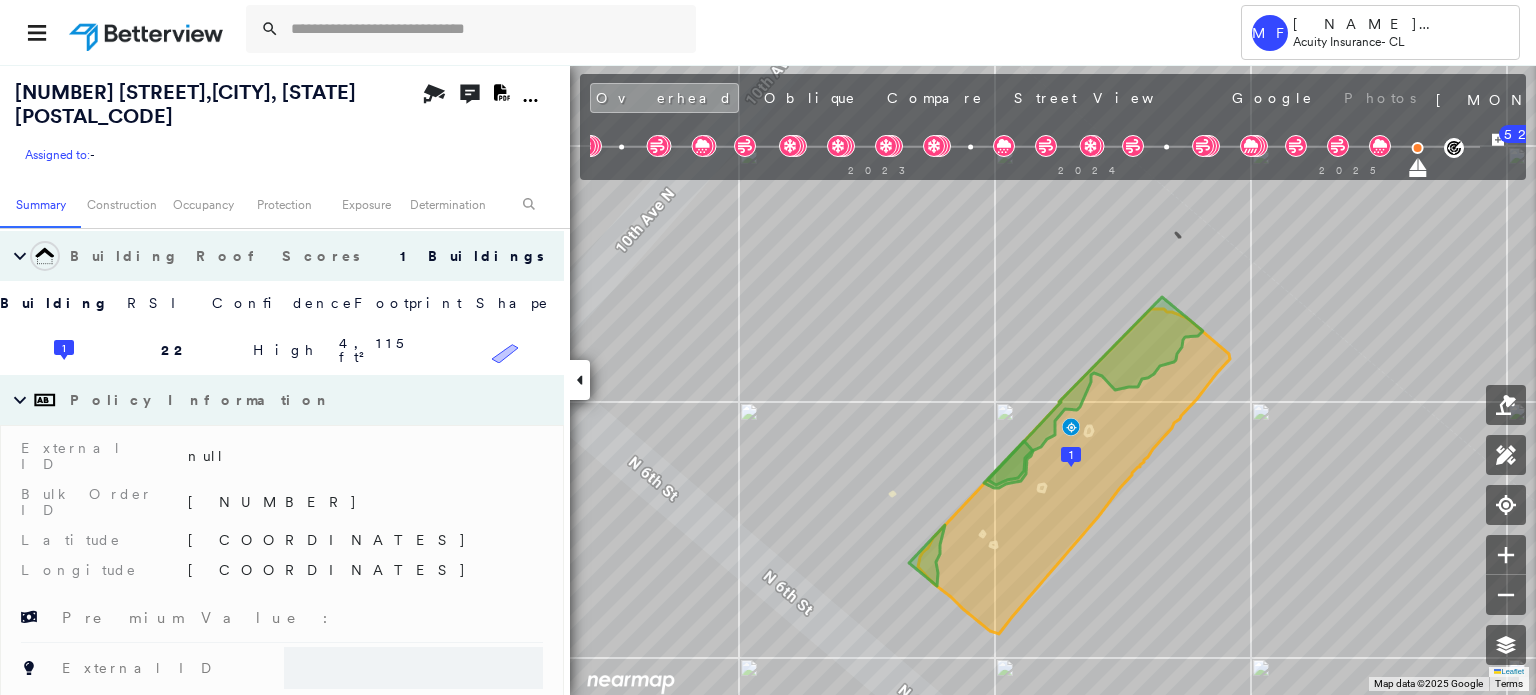 click on "Policy Information" at bounding box center (282, 400) 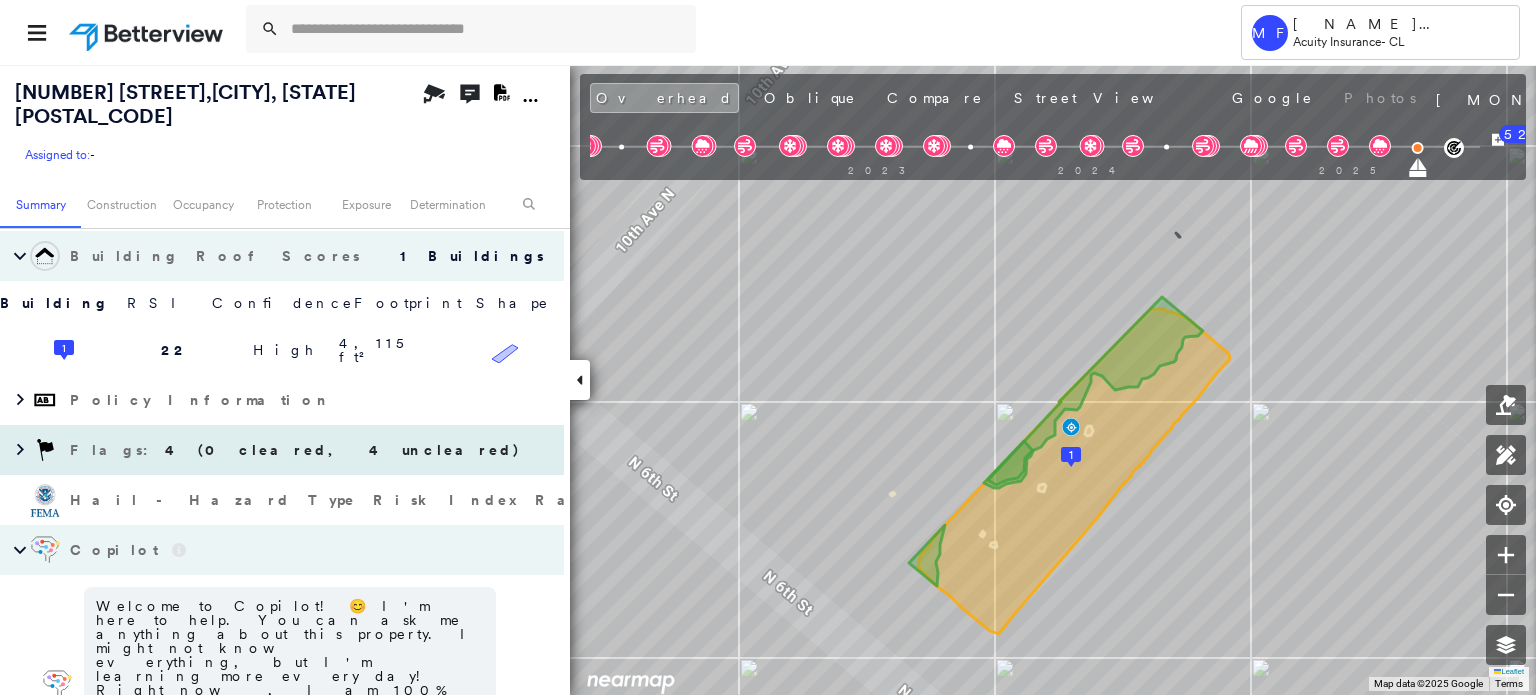 click on "Flags :  4 (0 cleared, 4 uncleared)" at bounding box center [297, 450] 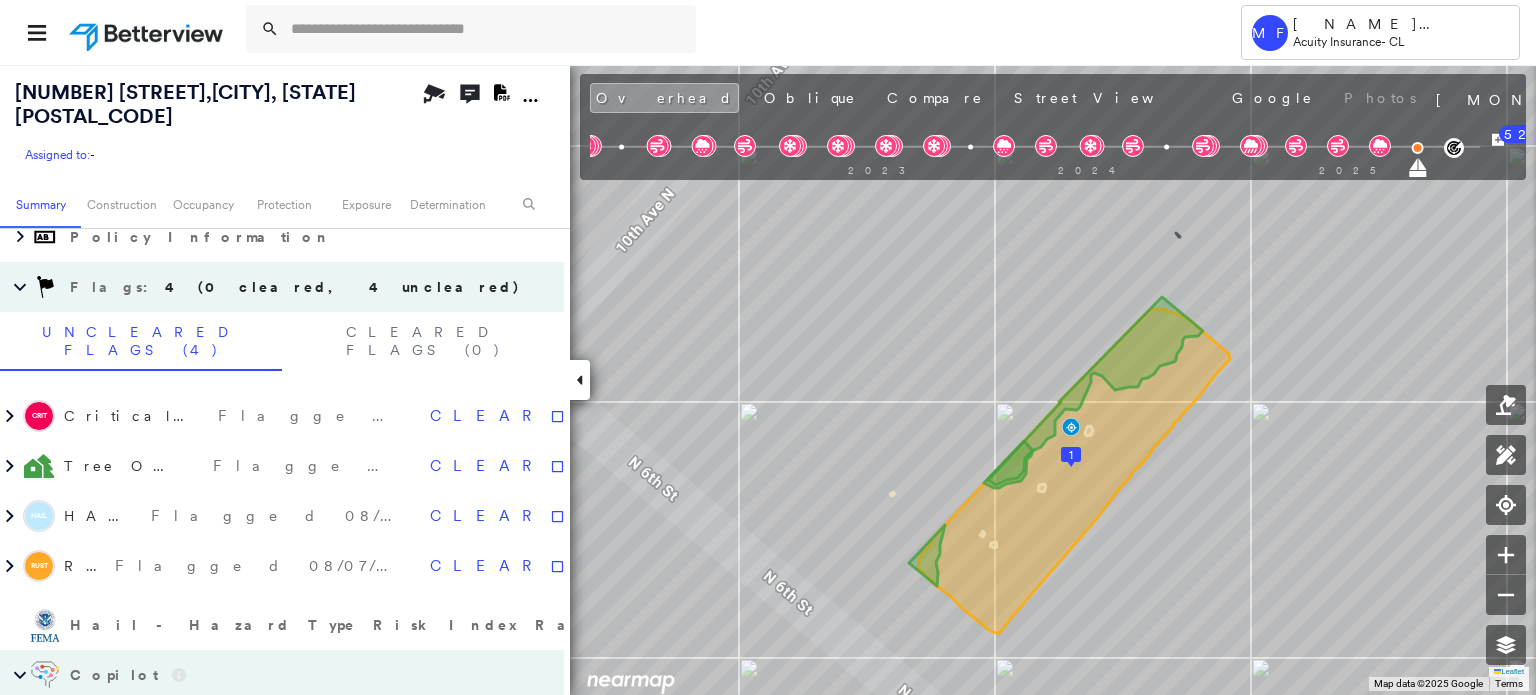 scroll, scrollTop: 594, scrollLeft: 0, axis: vertical 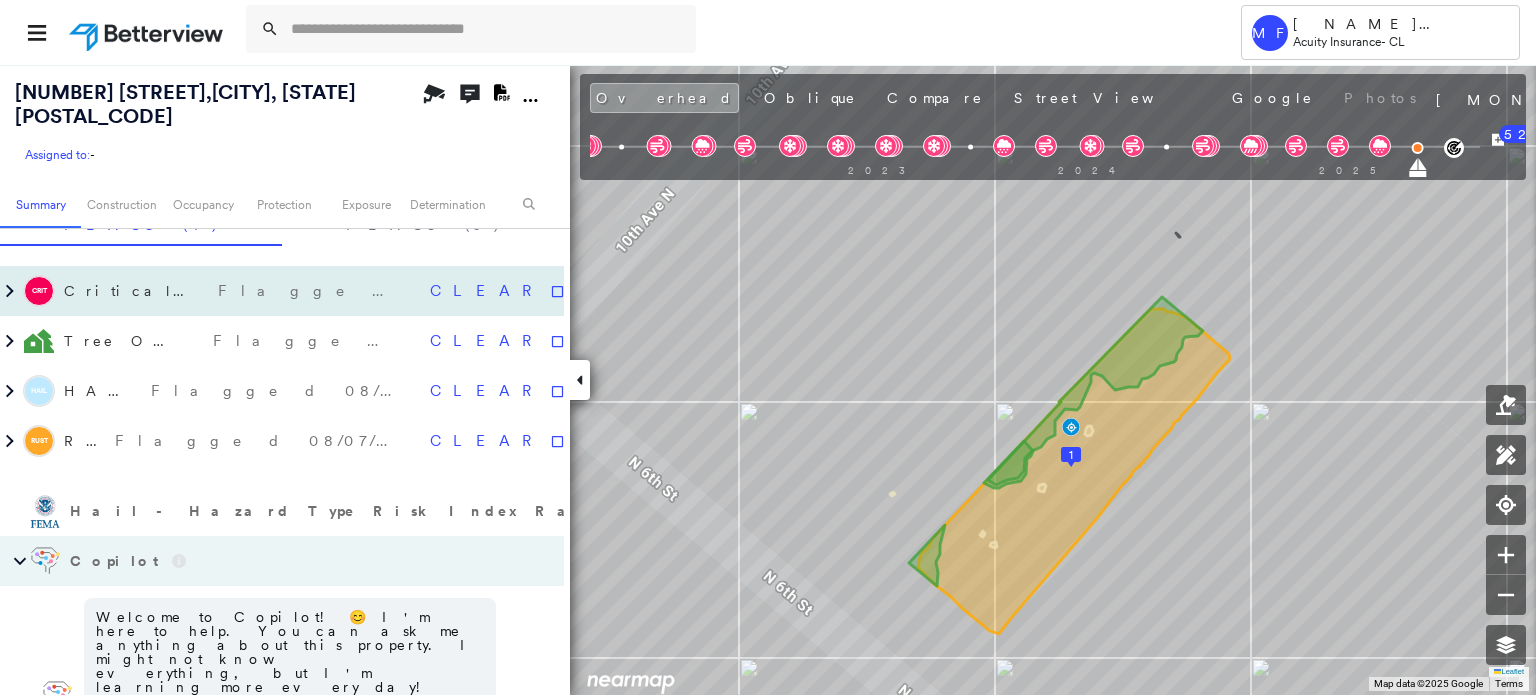 click on "CRIT Critical Priority Flagged [MONTH]/[DAY]/[YEAR]" at bounding box center [216, 291] 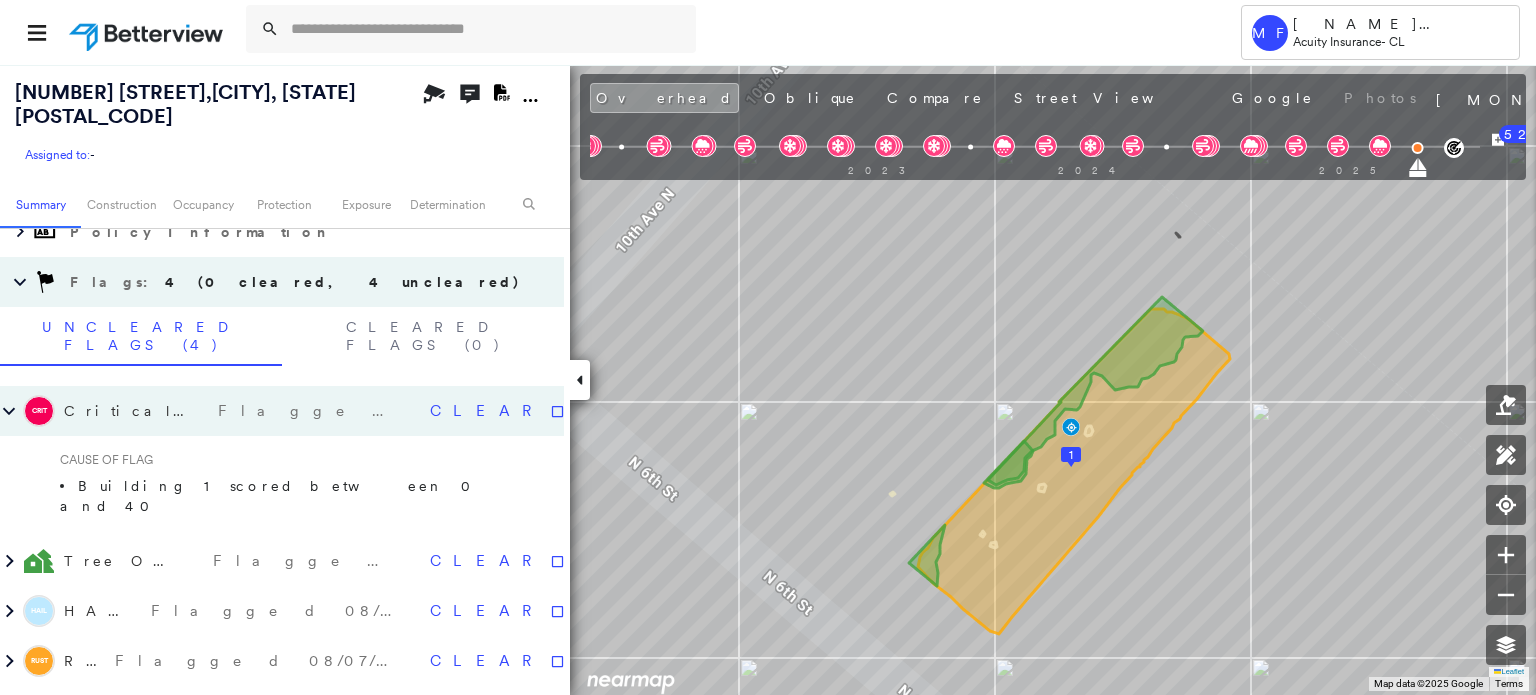 click on "Critical Priority Flagged [MONTH]/[DAY]/[YEAR]" at bounding box center (239, 411) 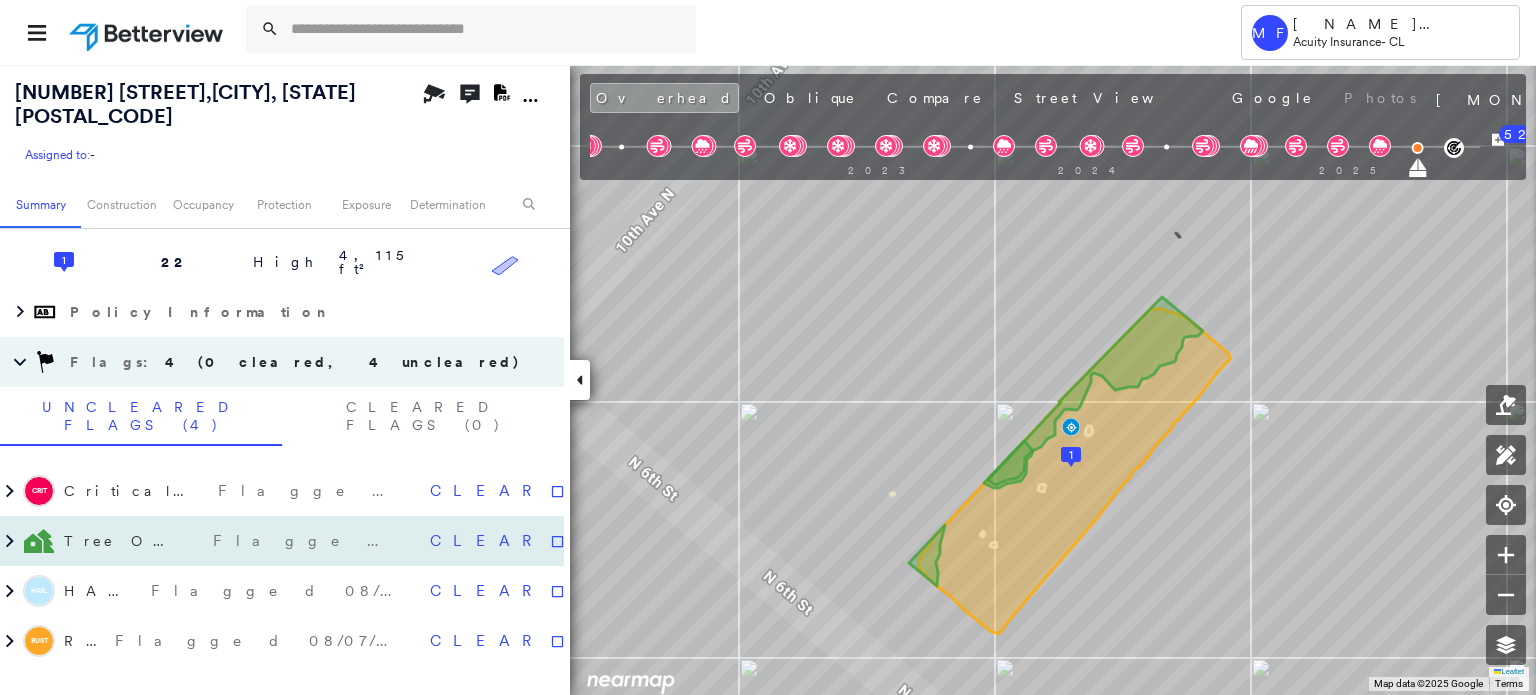 click on "Flagged 08/07/25" at bounding box center [313, 541] 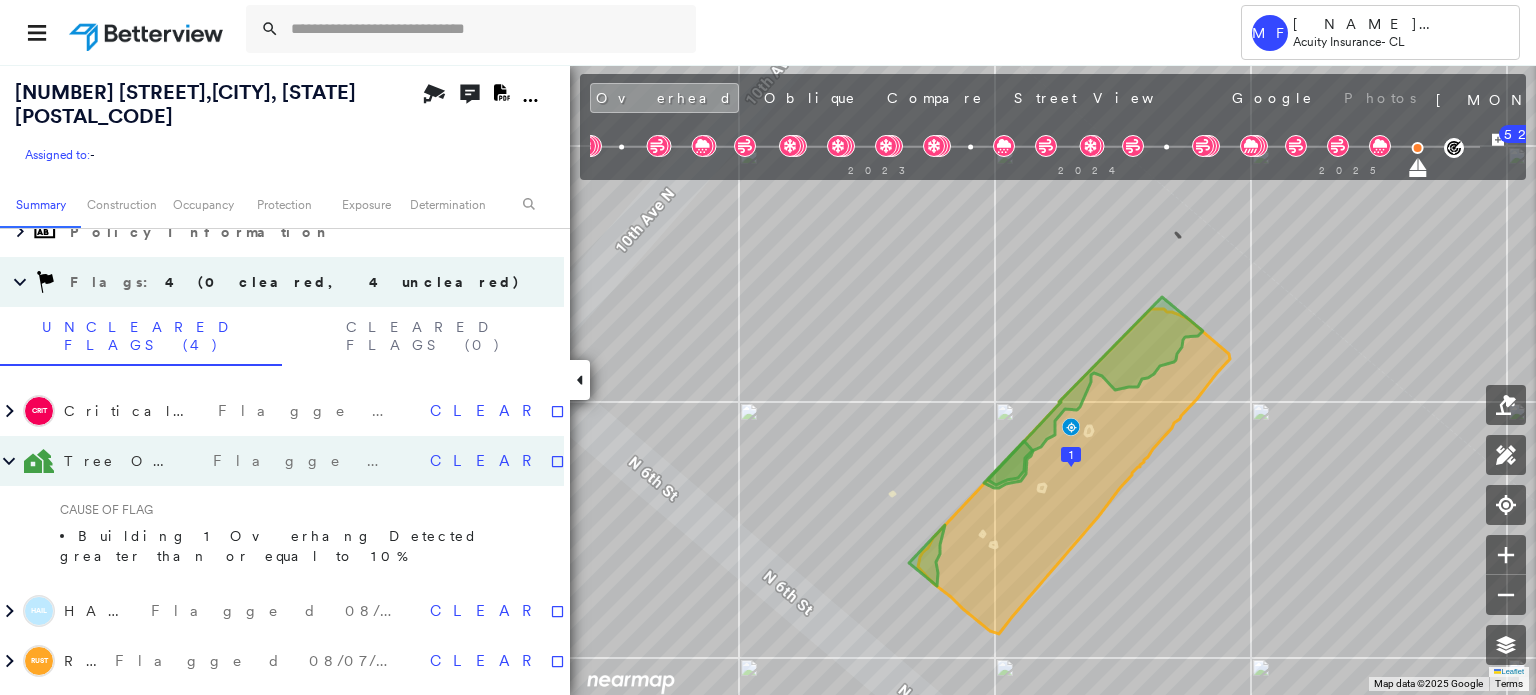 click on "Tree Overhang Flagged [MONTH]/[DAY]/[YEAR]" at bounding box center (216, 461) 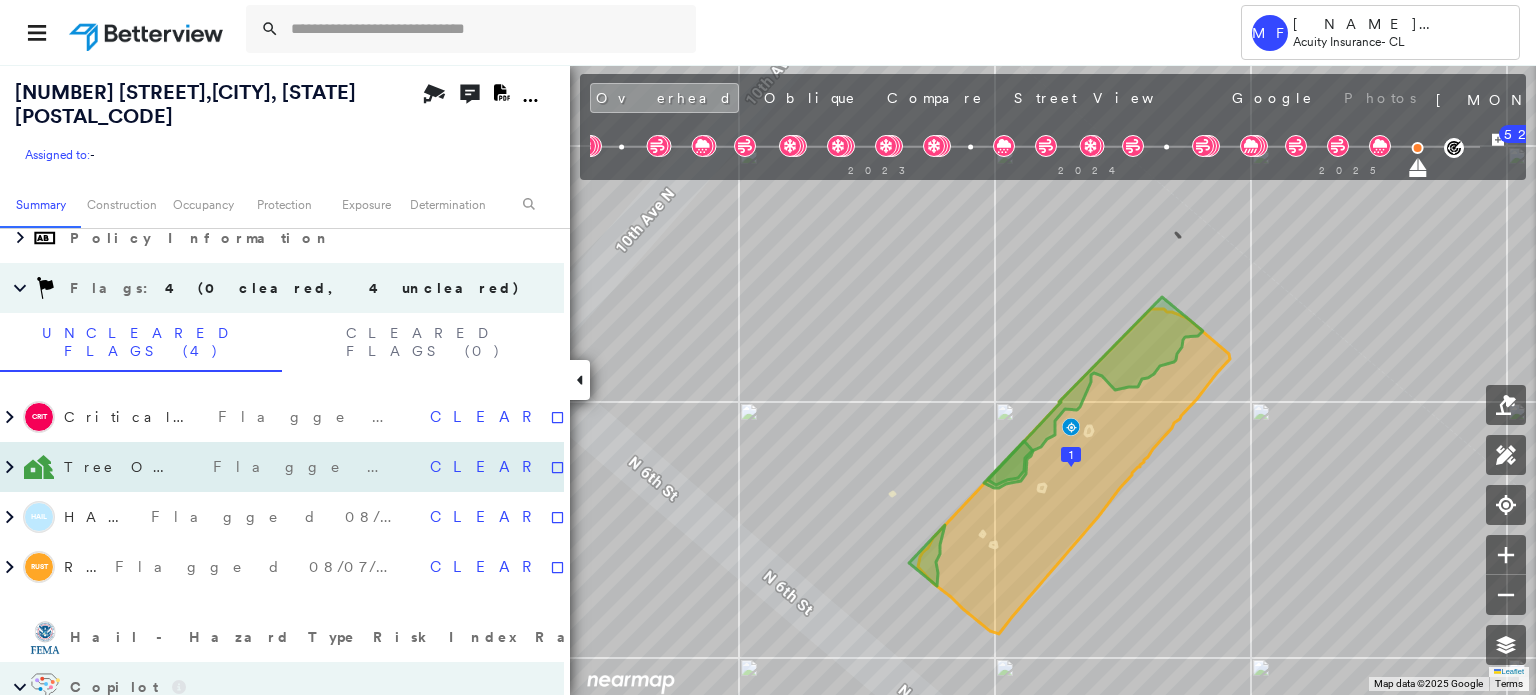 scroll, scrollTop: 494, scrollLeft: 0, axis: vertical 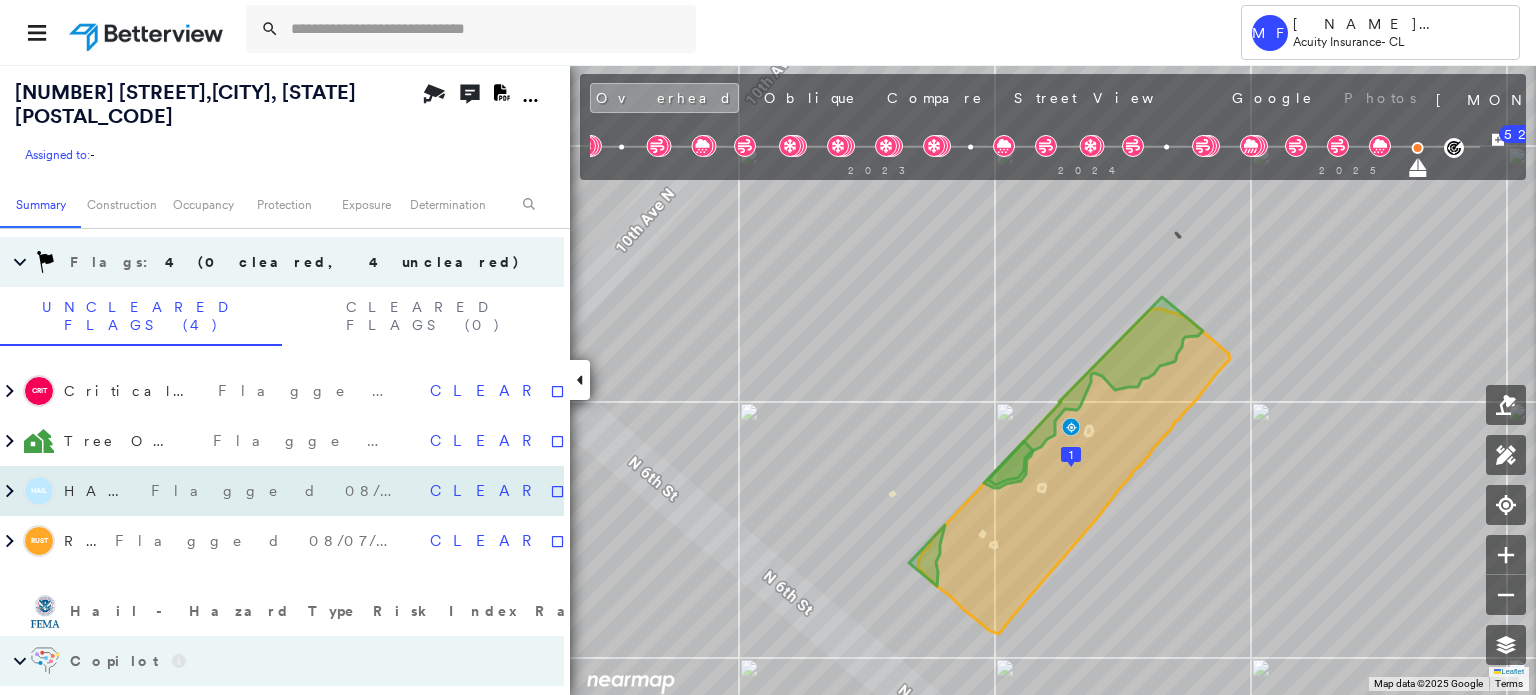 click on "Flagged 08/07/25" at bounding box center (282, 491) 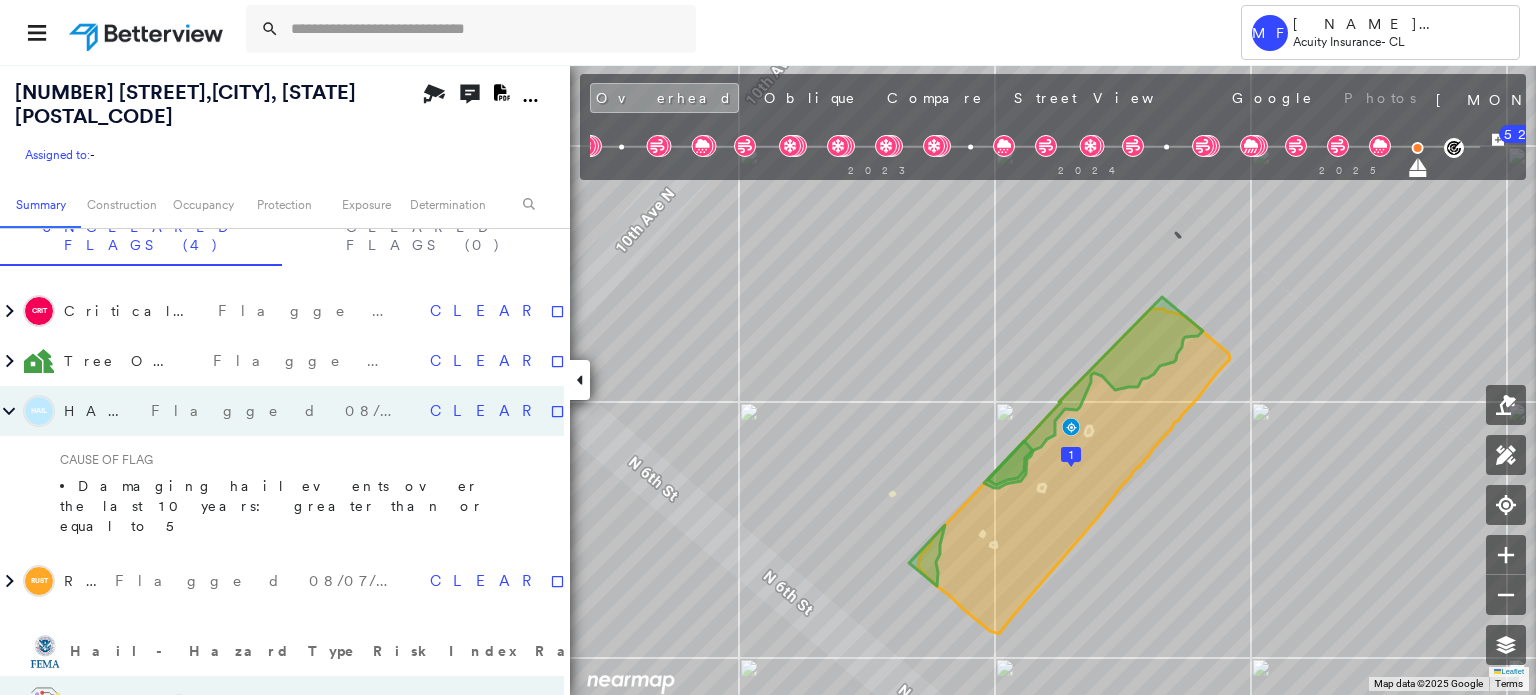 click on "Flagged 08/07/25" at bounding box center [282, 411] 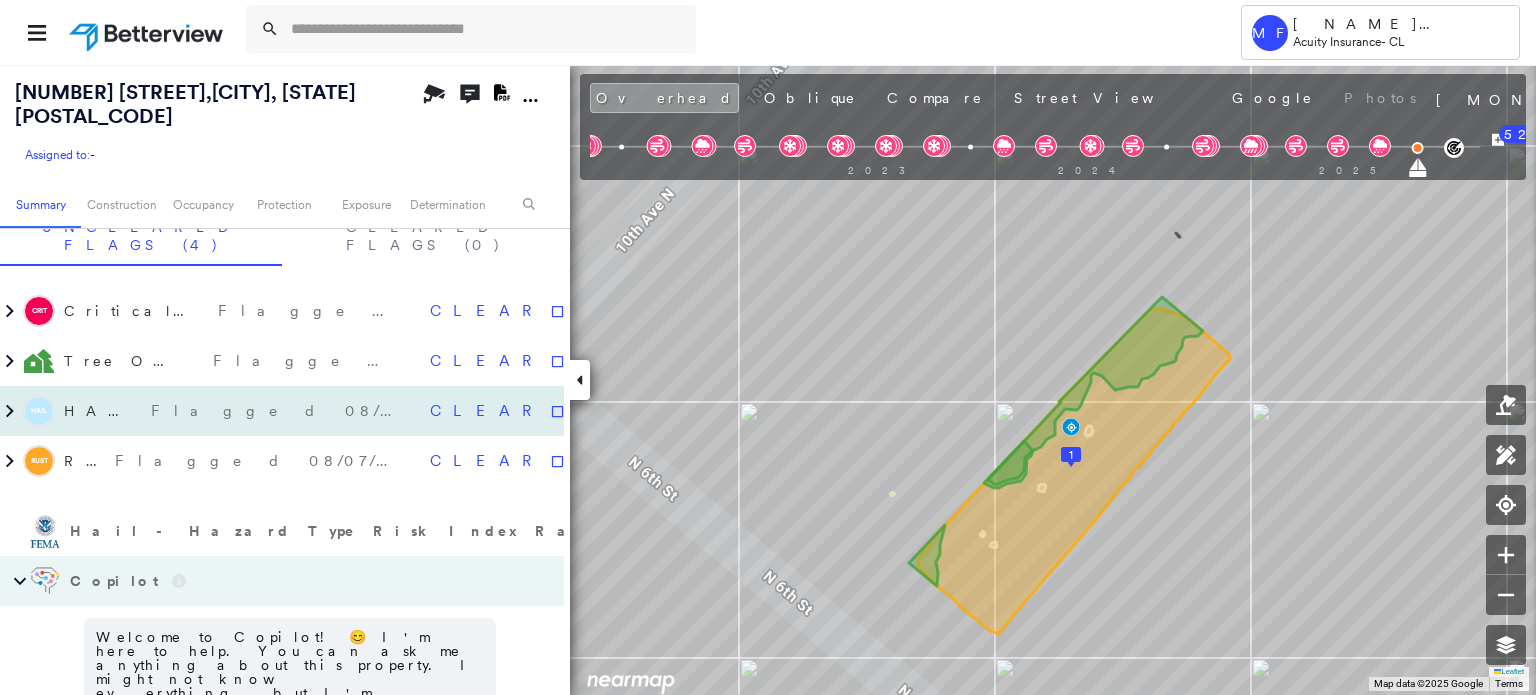scroll, scrollTop: 494, scrollLeft: 0, axis: vertical 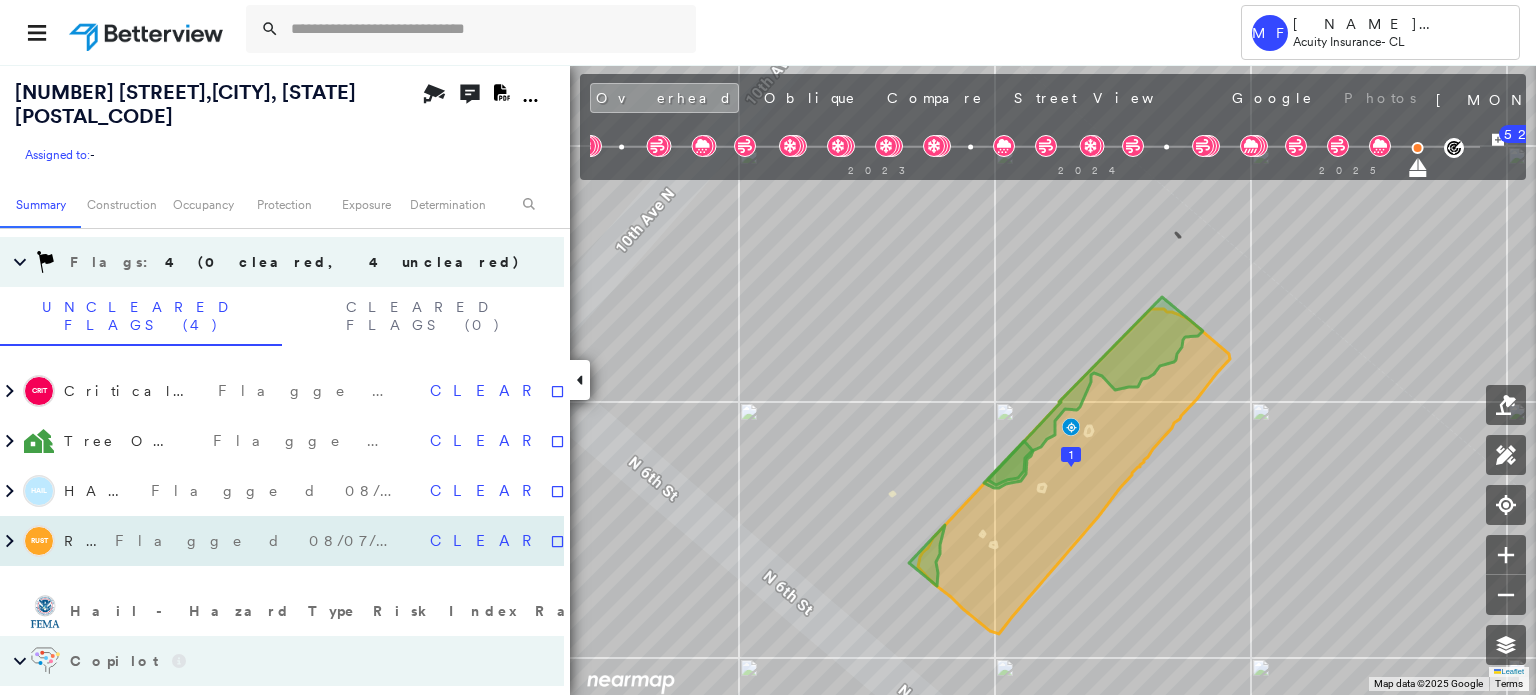 click on "Flagged 08/07/25" at bounding box center (264, 541) 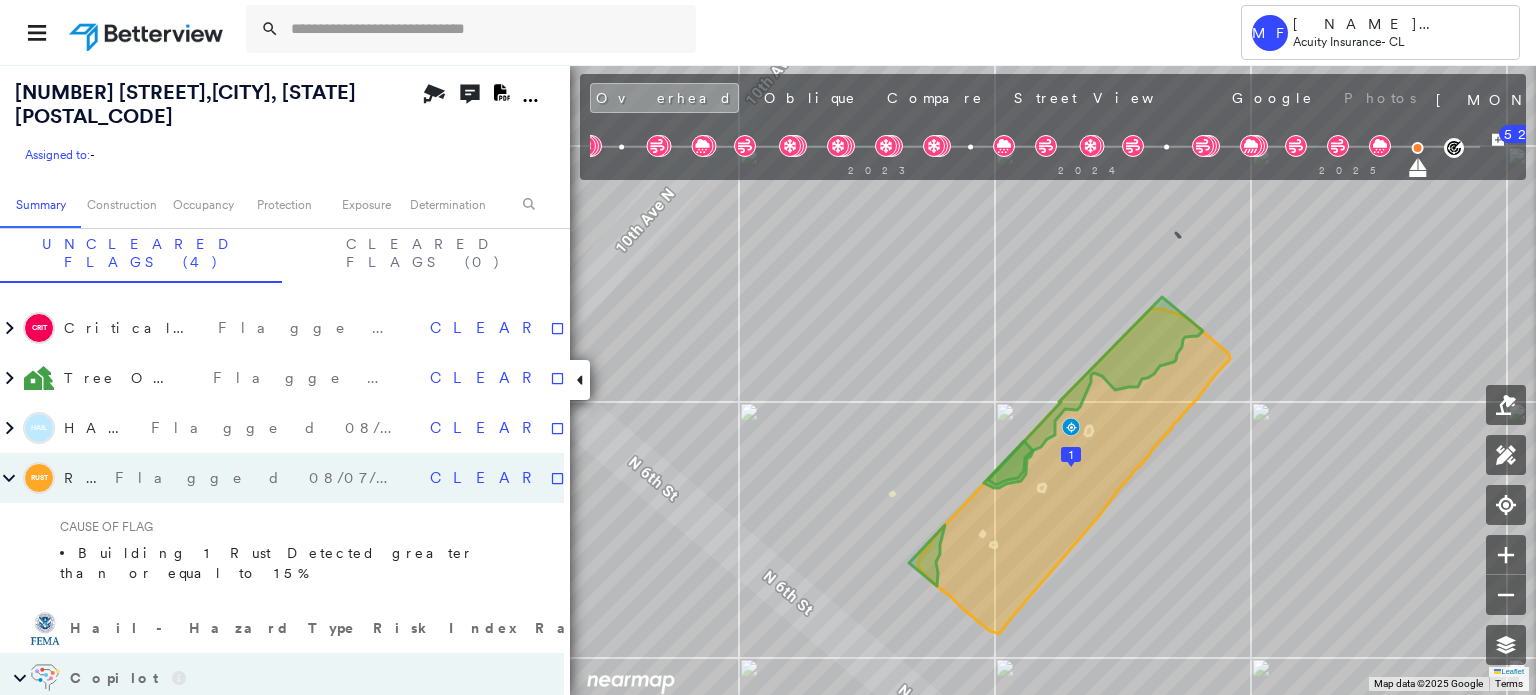 scroll, scrollTop: 574, scrollLeft: 0, axis: vertical 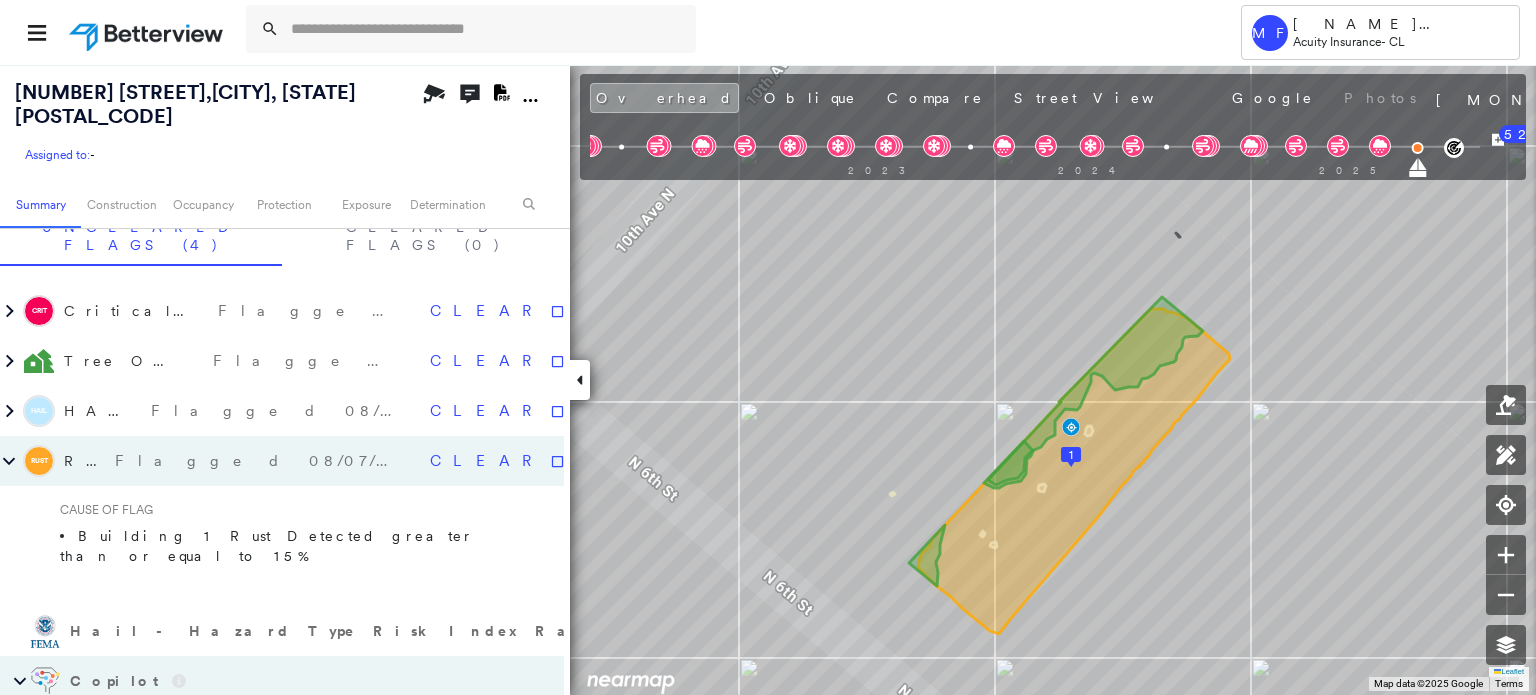 click on "Flagged 08/07/25" at bounding box center (264, 461) 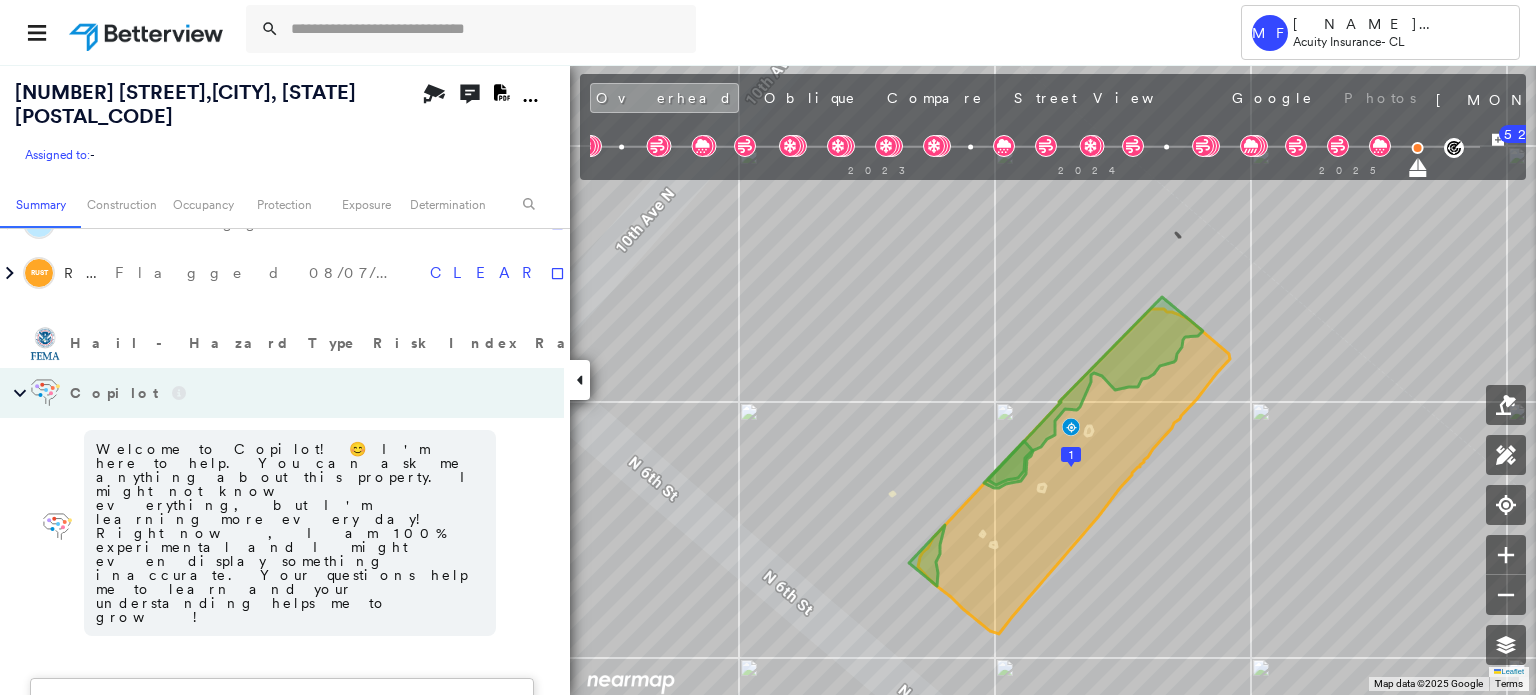 scroll, scrollTop: 794, scrollLeft: 0, axis: vertical 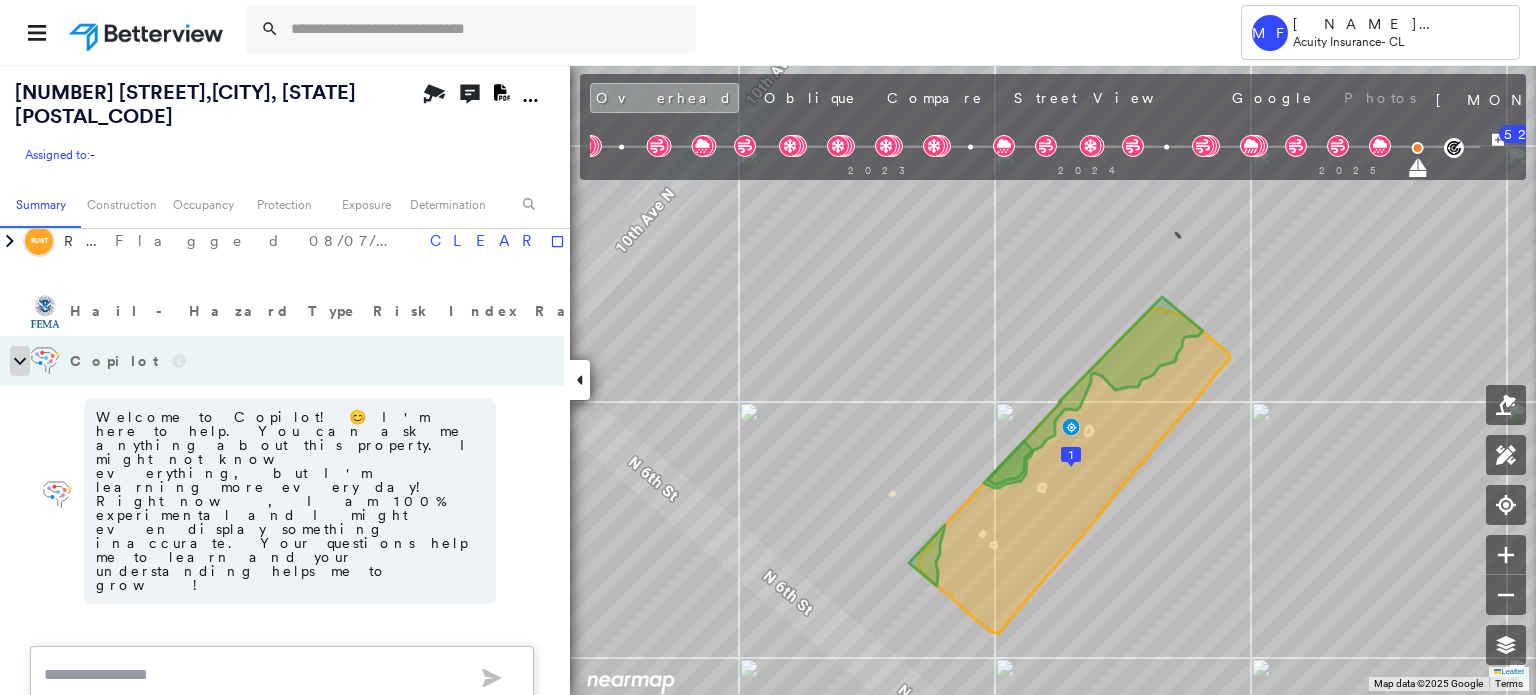 click 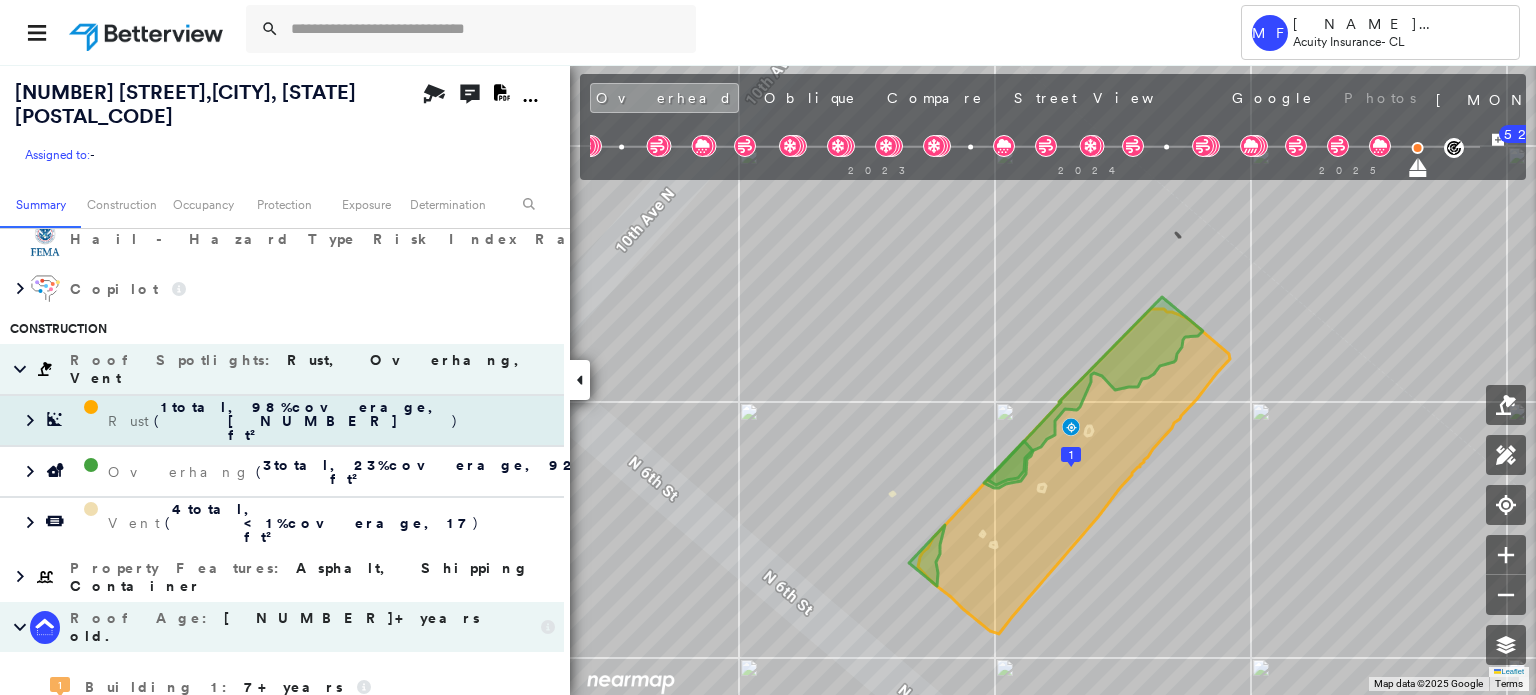 scroll, scrollTop: 894, scrollLeft: 0, axis: vertical 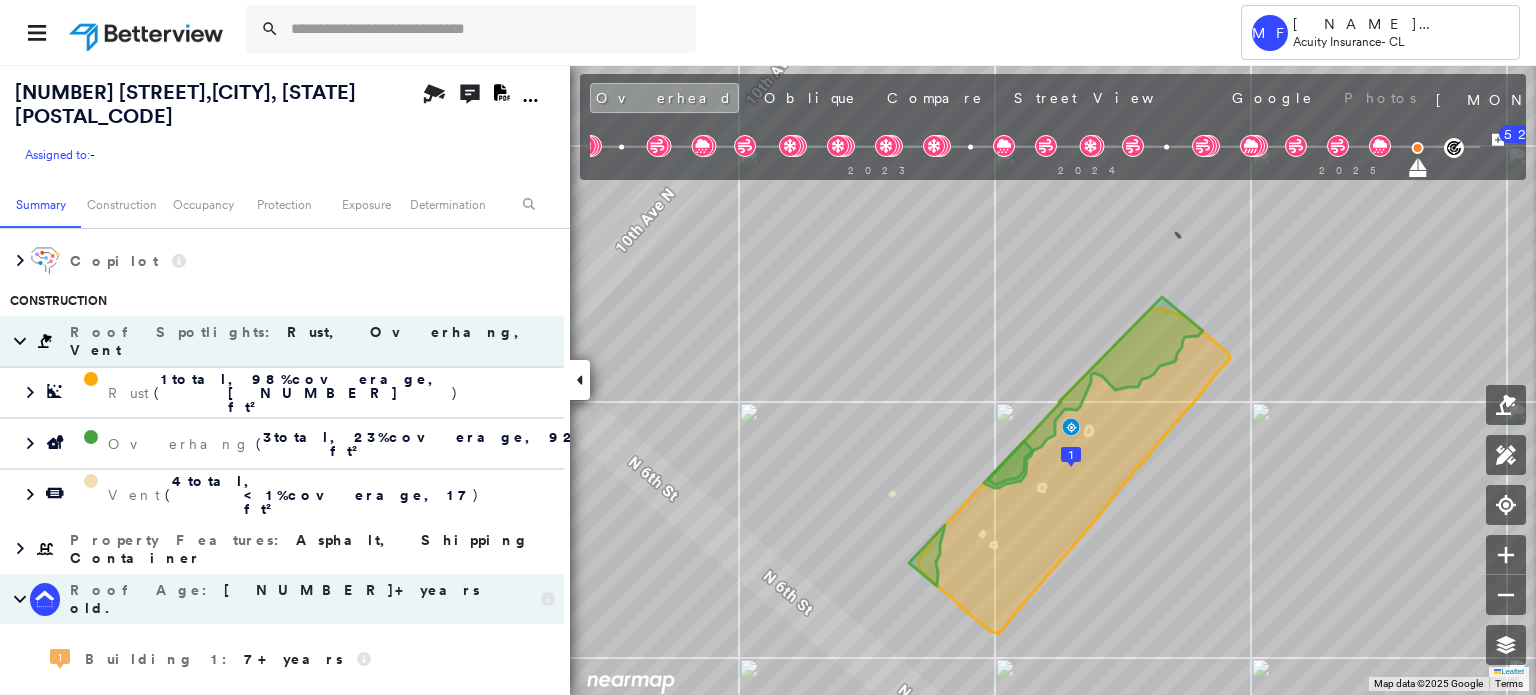 click at bounding box center [45, 341] 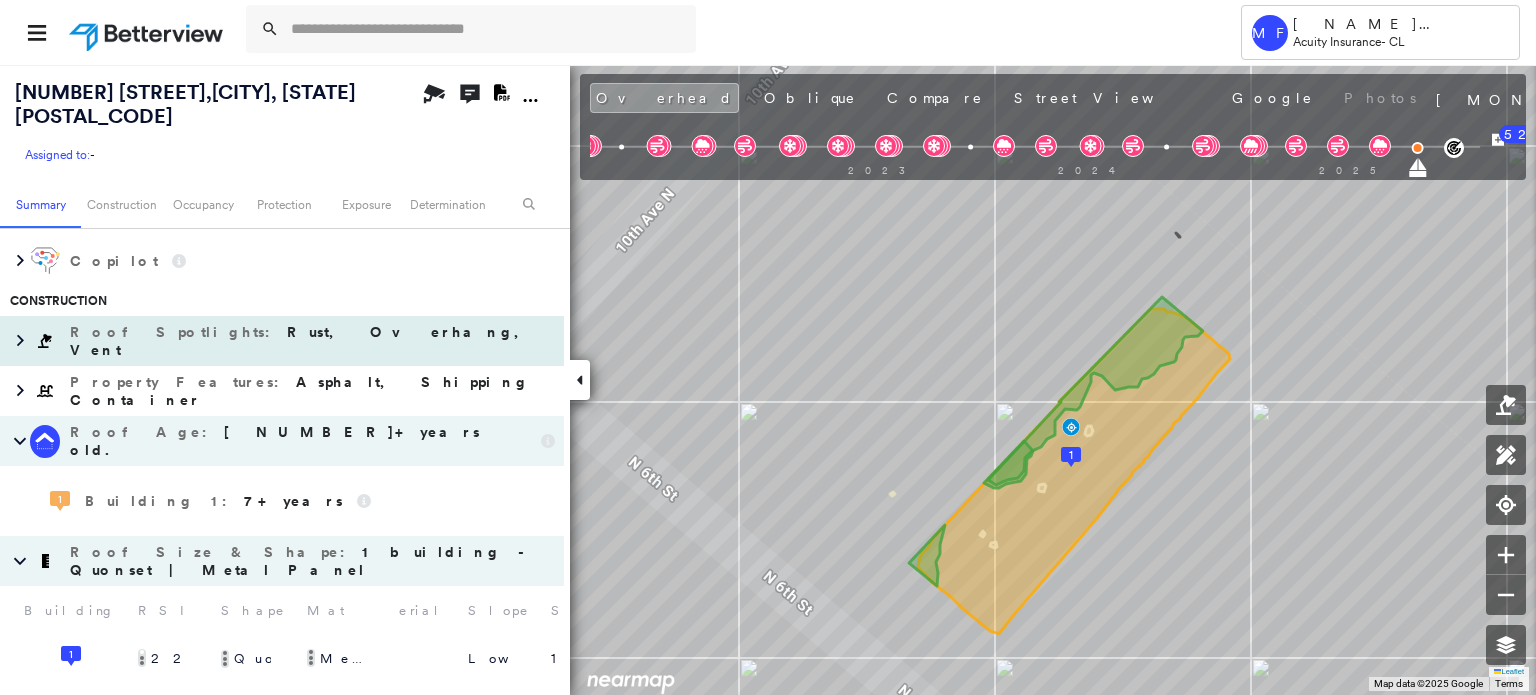 click at bounding box center (45, 341) 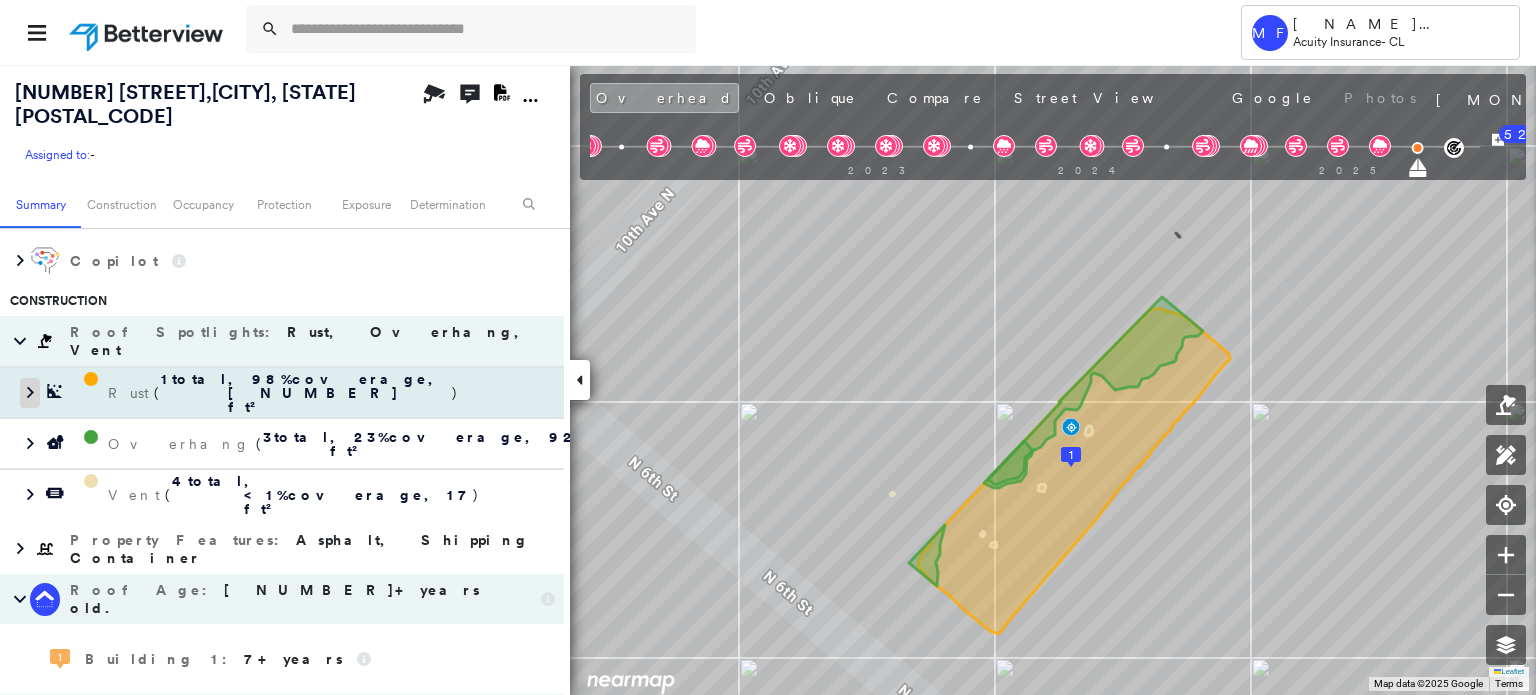 click 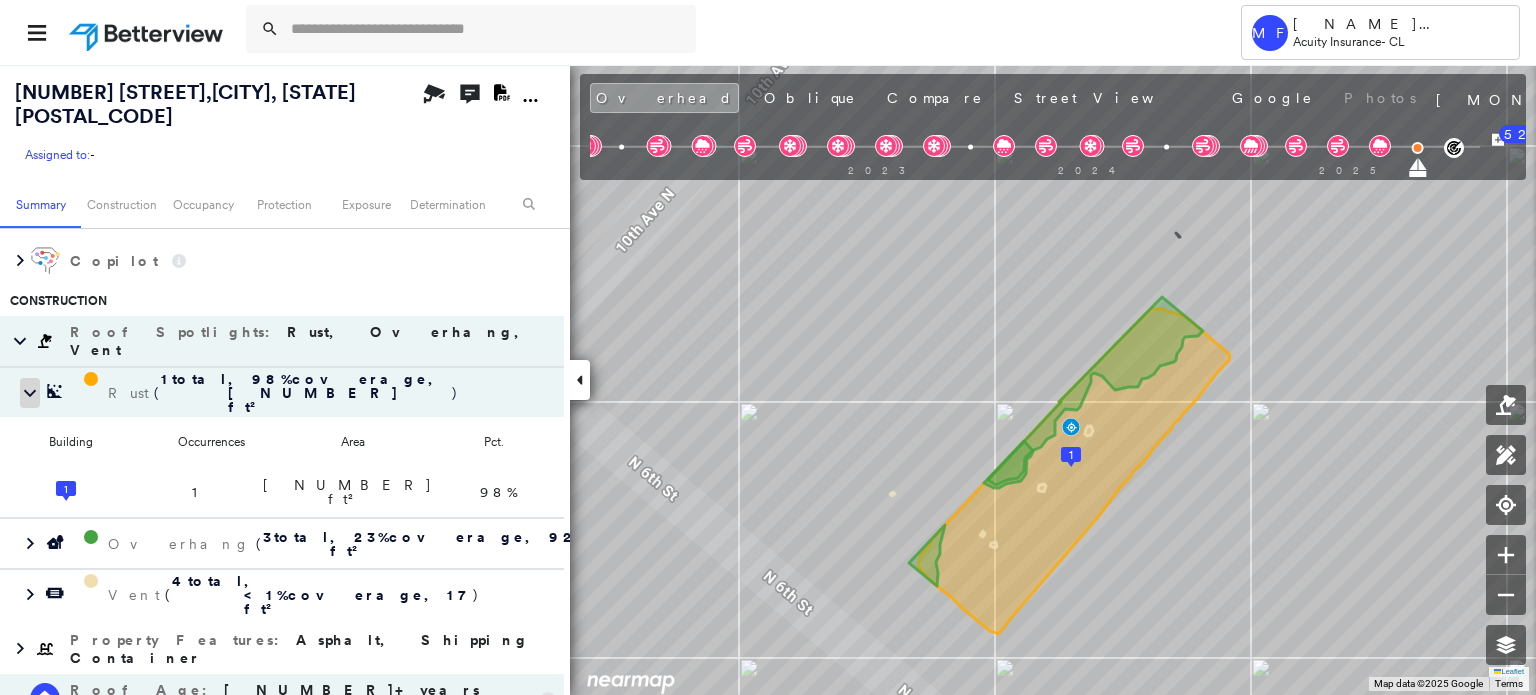 click 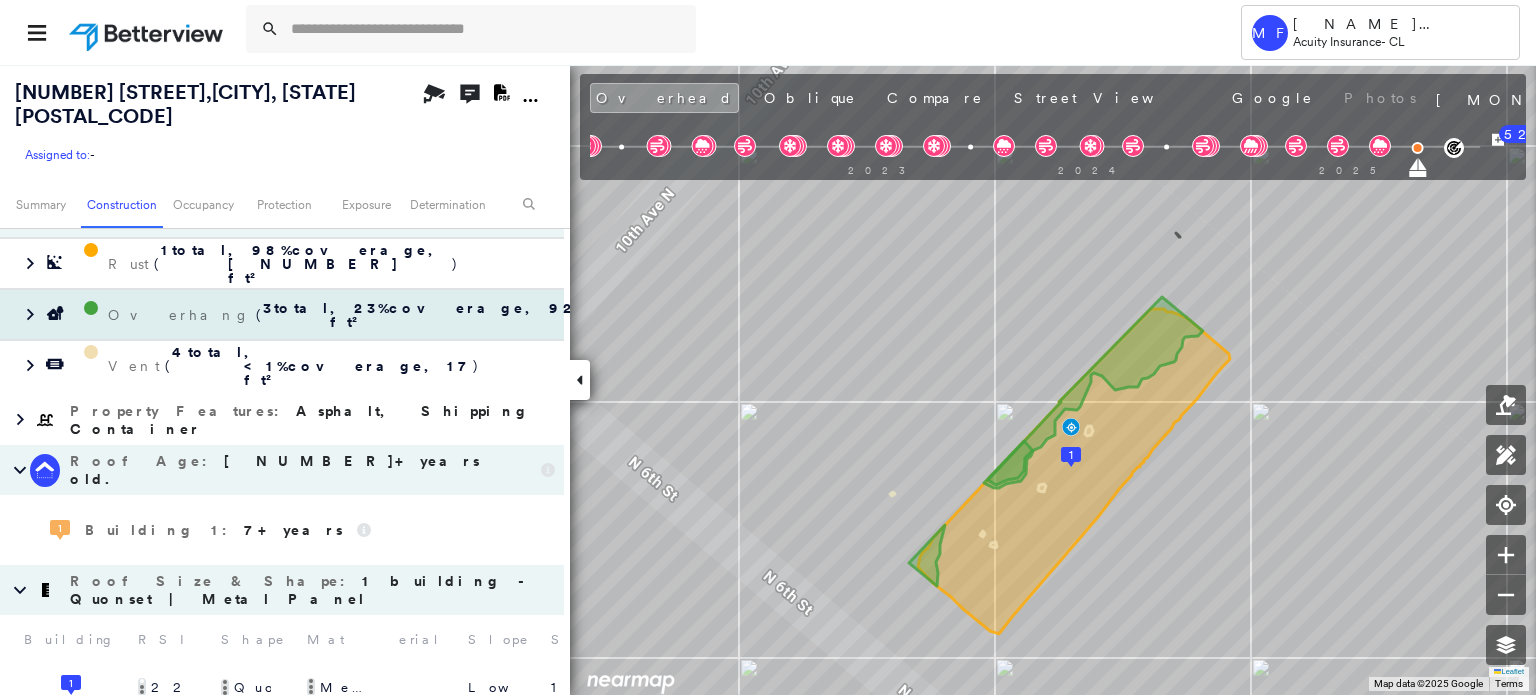scroll, scrollTop: 994, scrollLeft: 0, axis: vertical 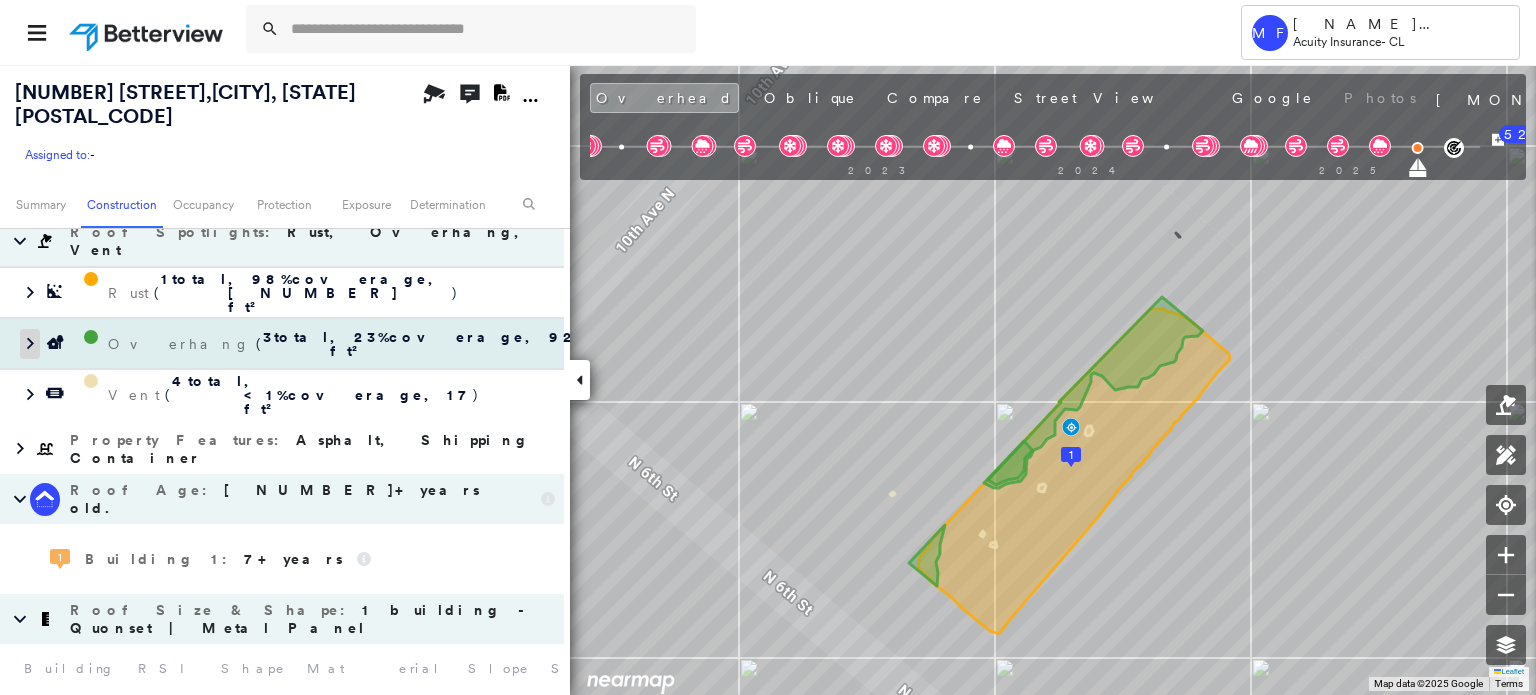 click 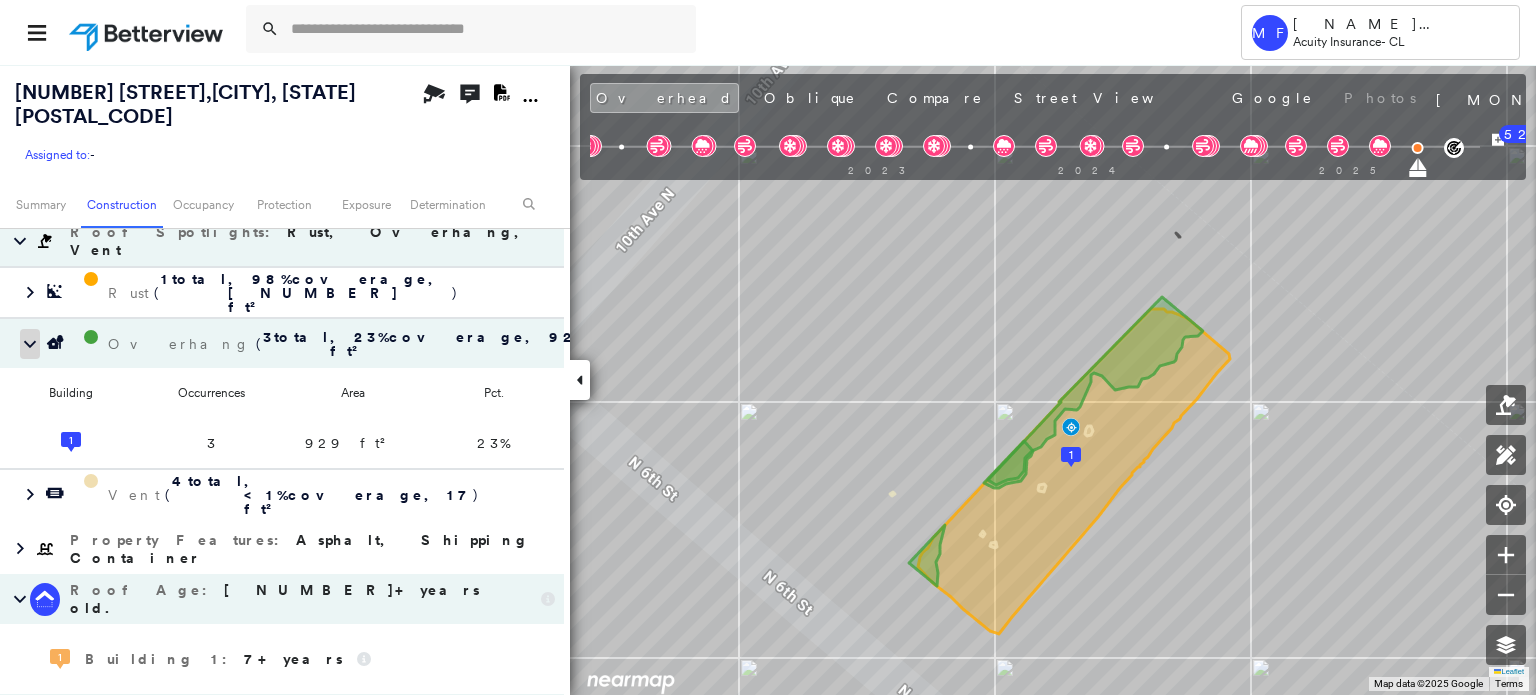 click 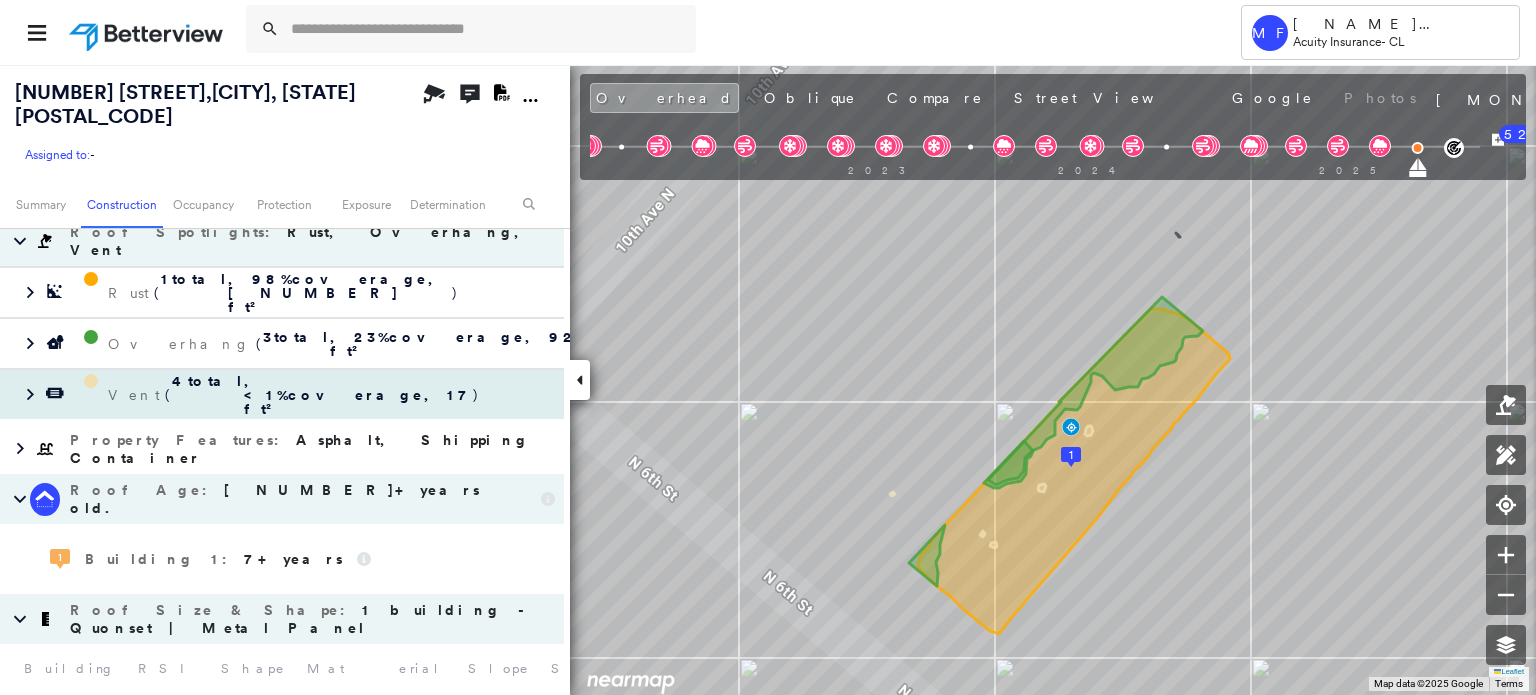 click at bounding box center [20, 395] 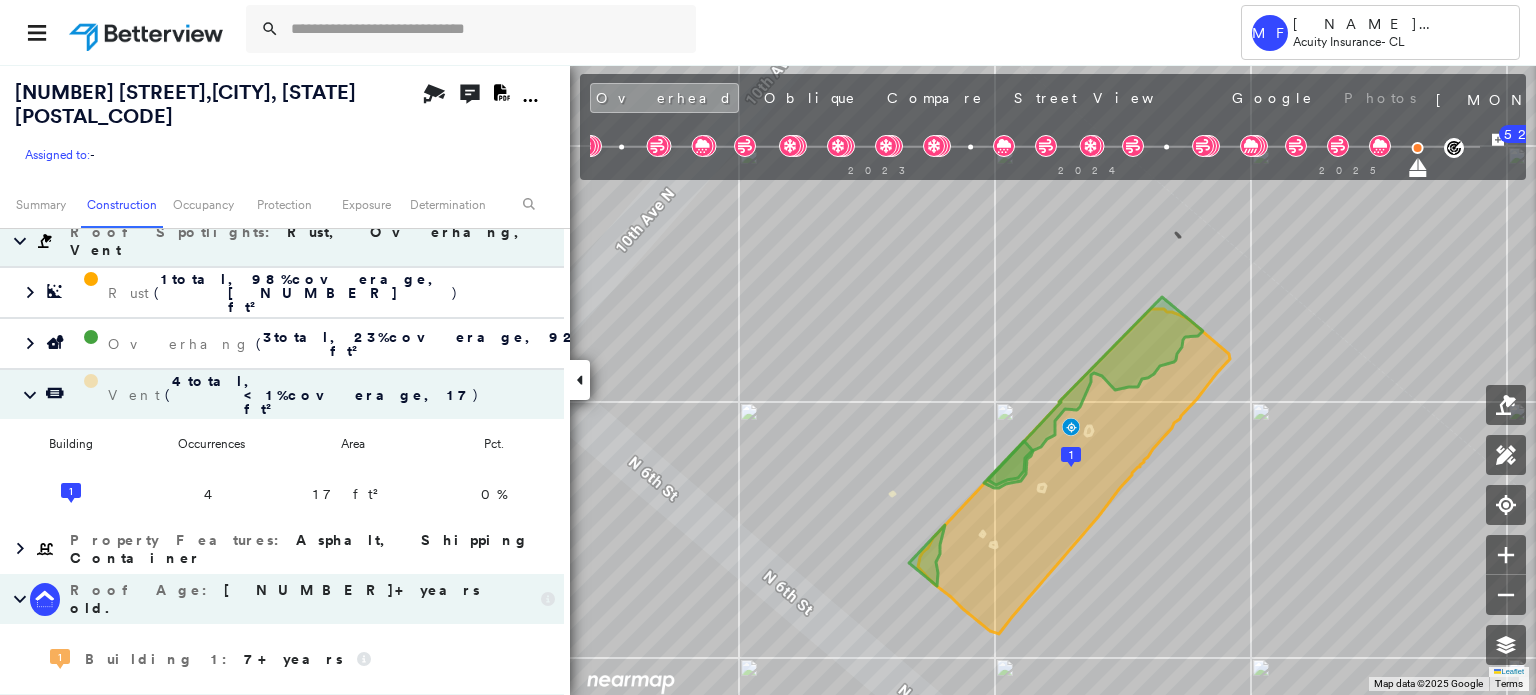 click at bounding box center (20, 395) 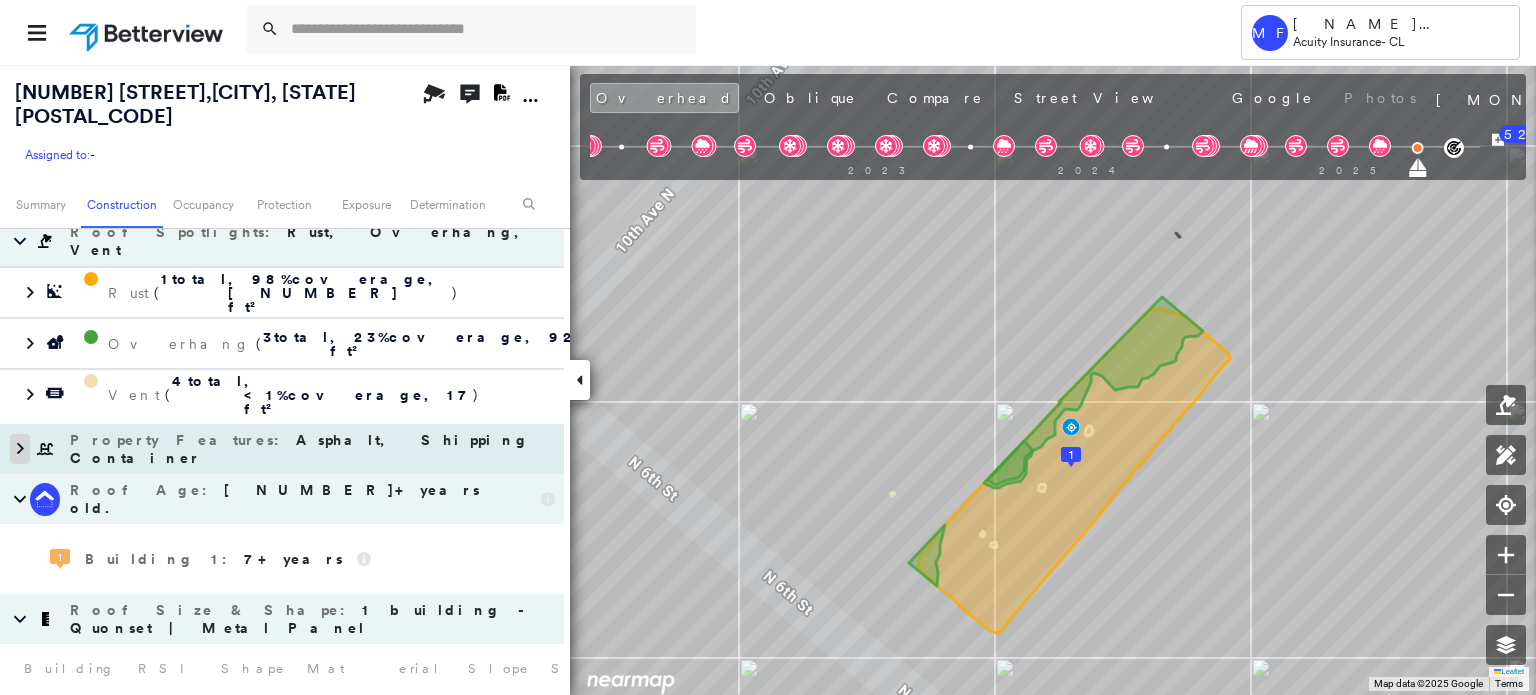 click at bounding box center [20, 449] 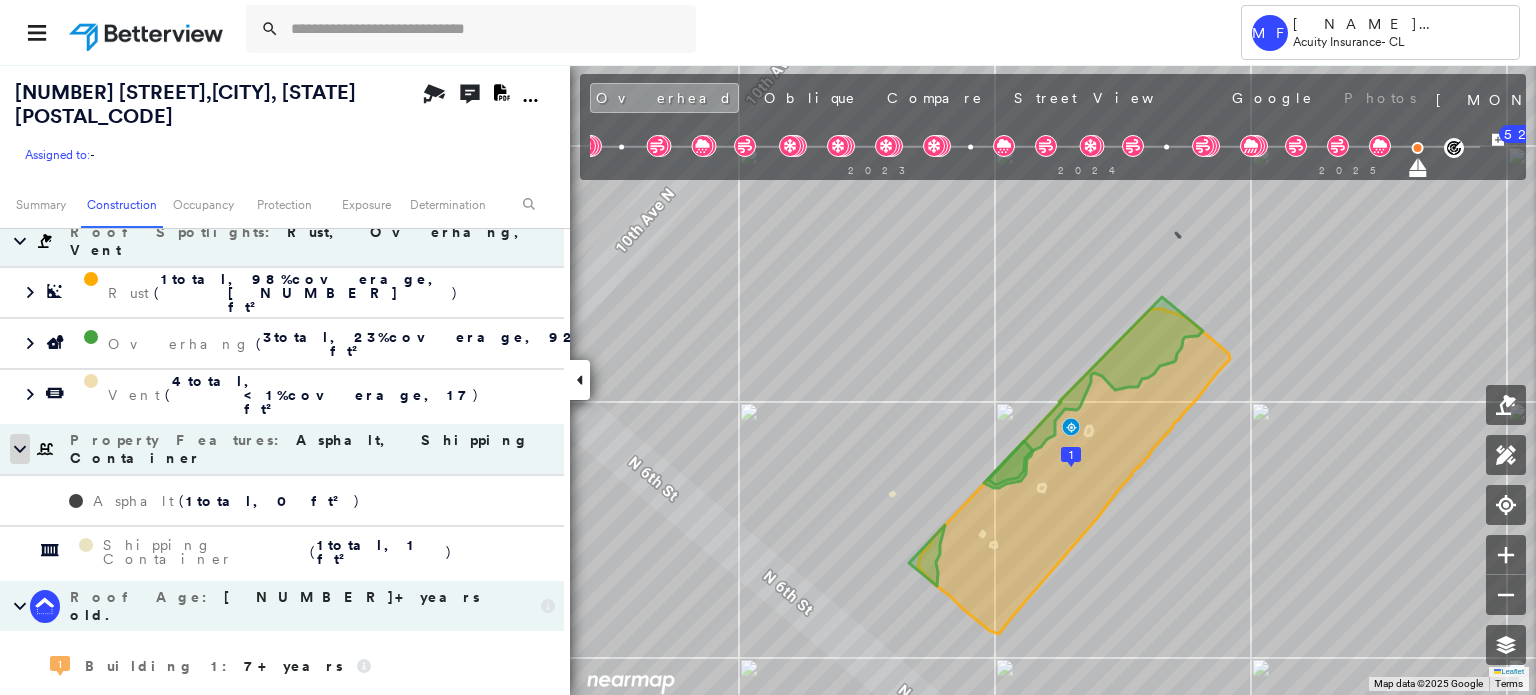 click at bounding box center (20, 449) 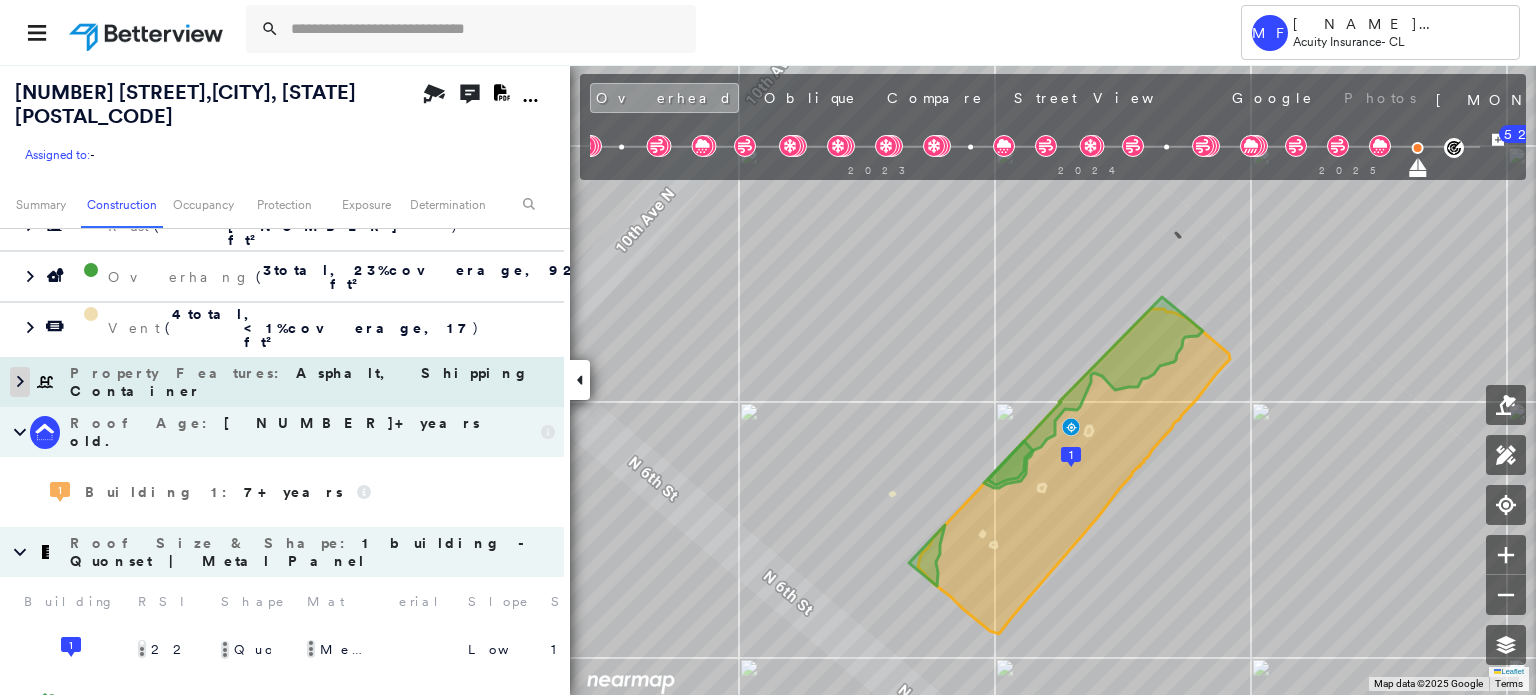 scroll, scrollTop: 1094, scrollLeft: 0, axis: vertical 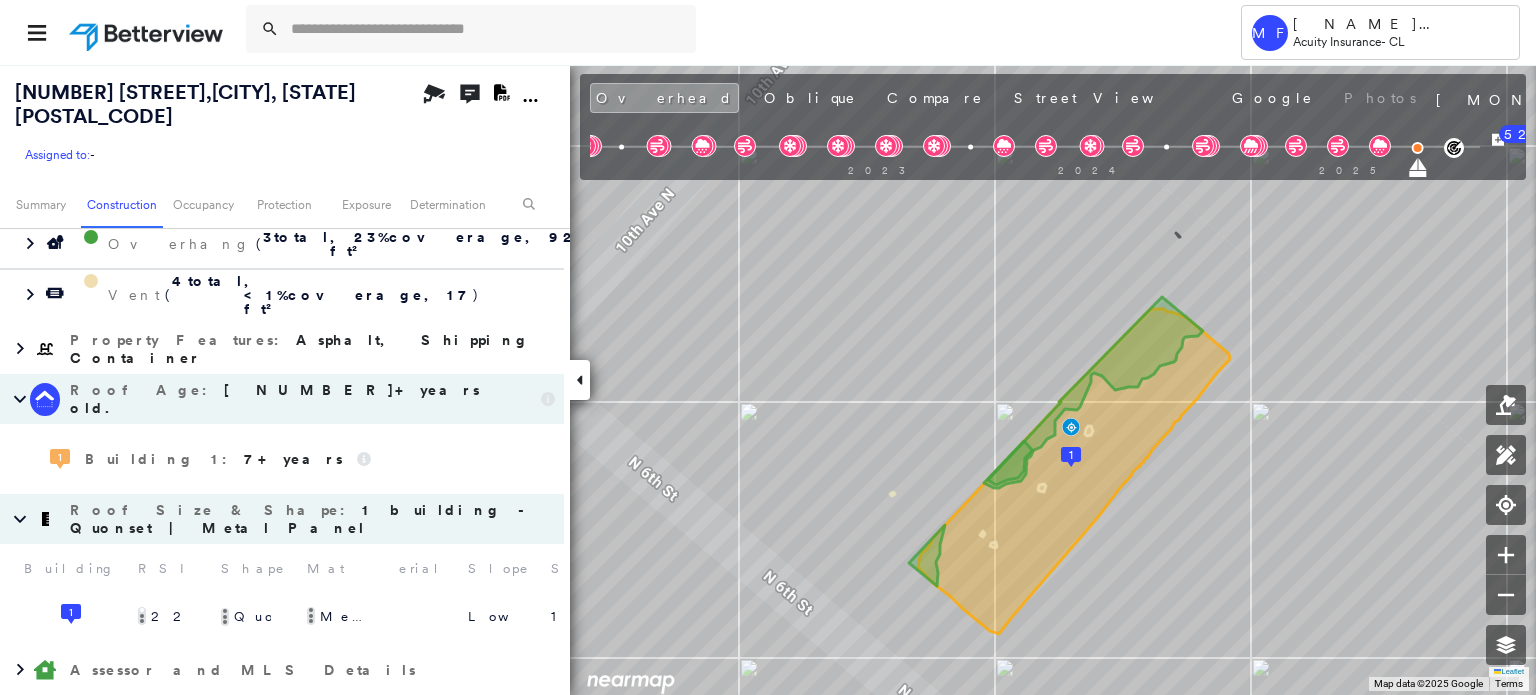 click on "Roof Age :  [NUMBER]+ years old." at bounding box center [282, 399] 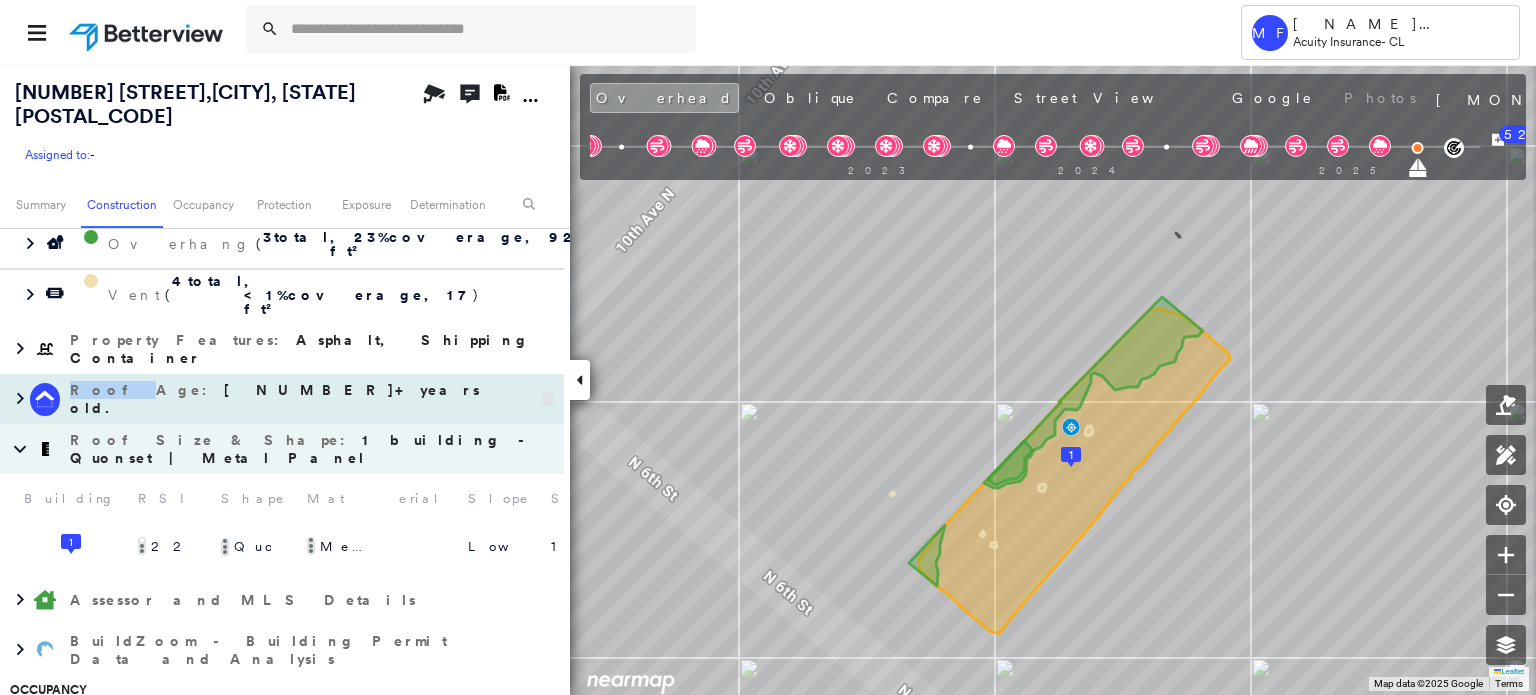 click on "Roof Age :  [NUMBER]+ years old." at bounding box center (282, 399) 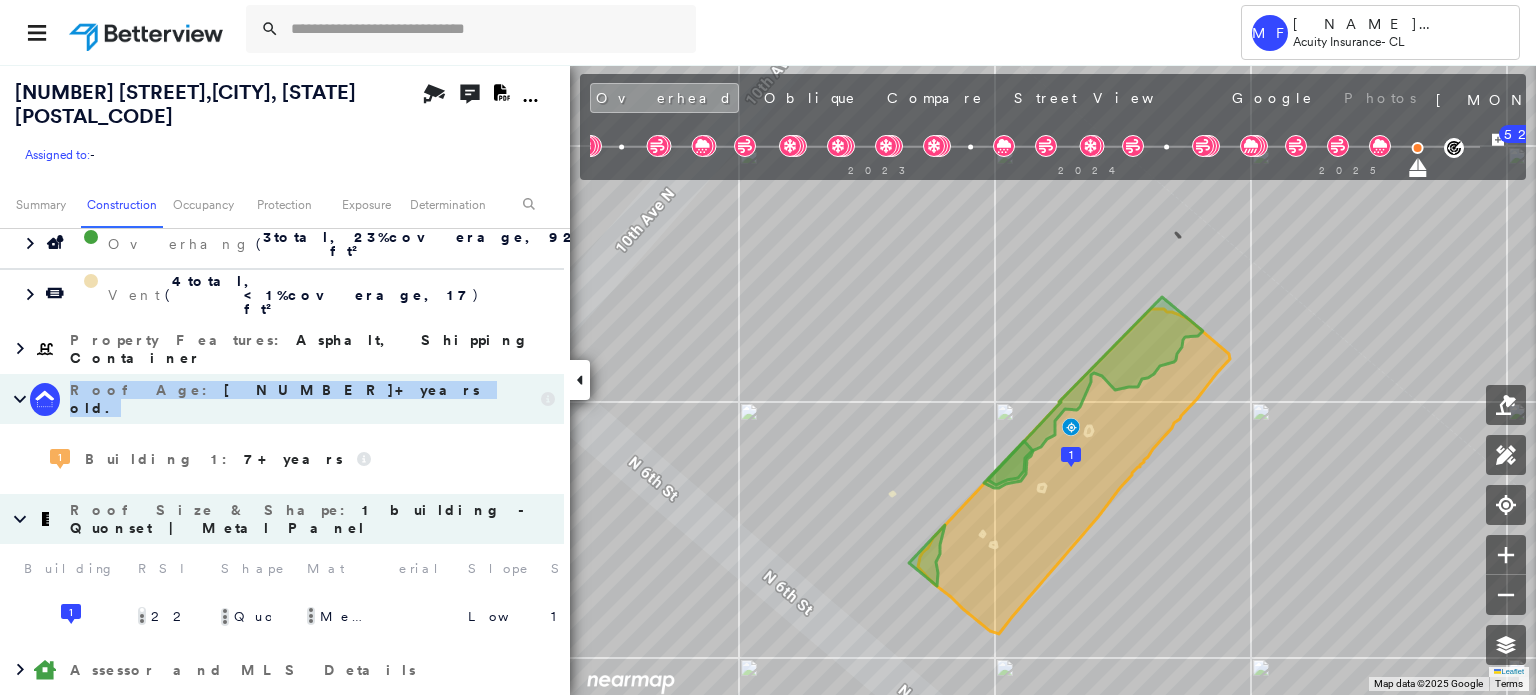 click on "Roof Age :  [NUMBER]+ years old." at bounding box center [282, 399] 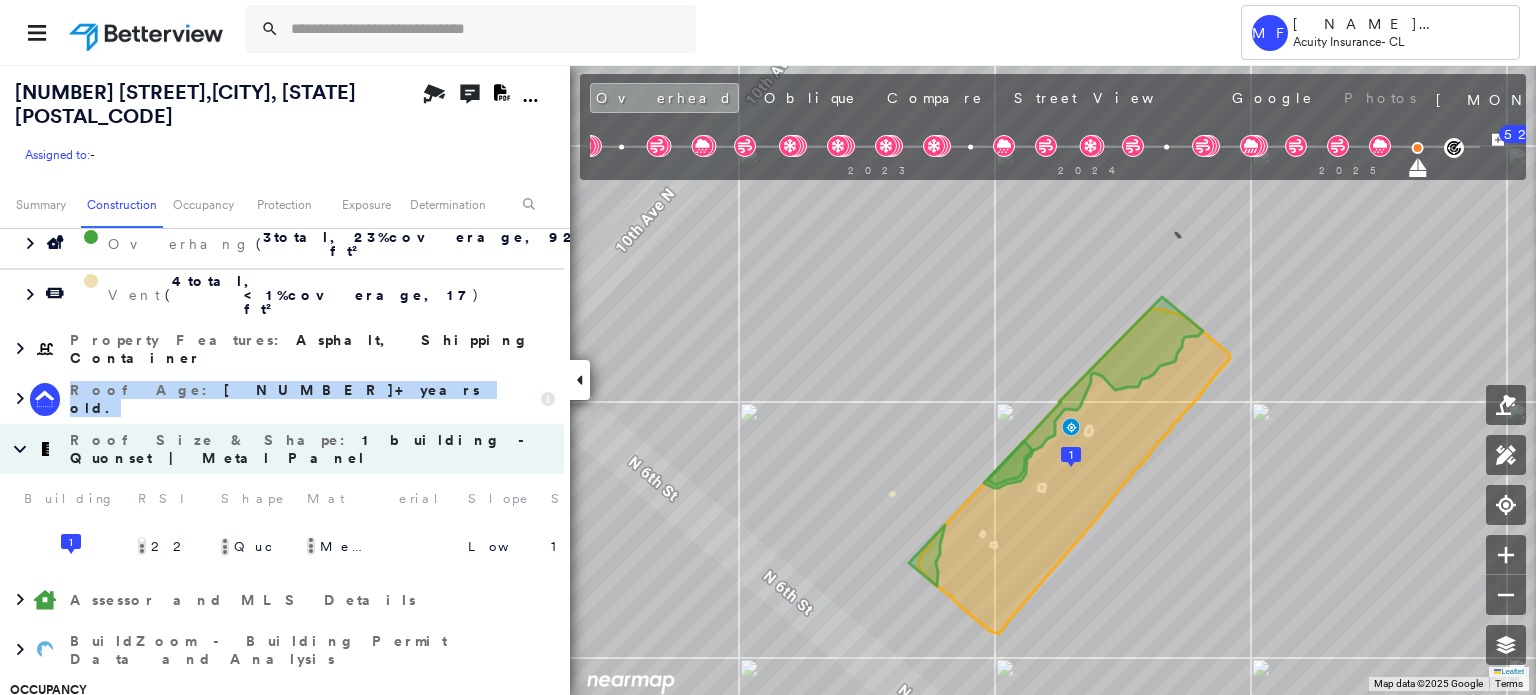 scroll, scrollTop: 1194, scrollLeft: 0, axis: vertical 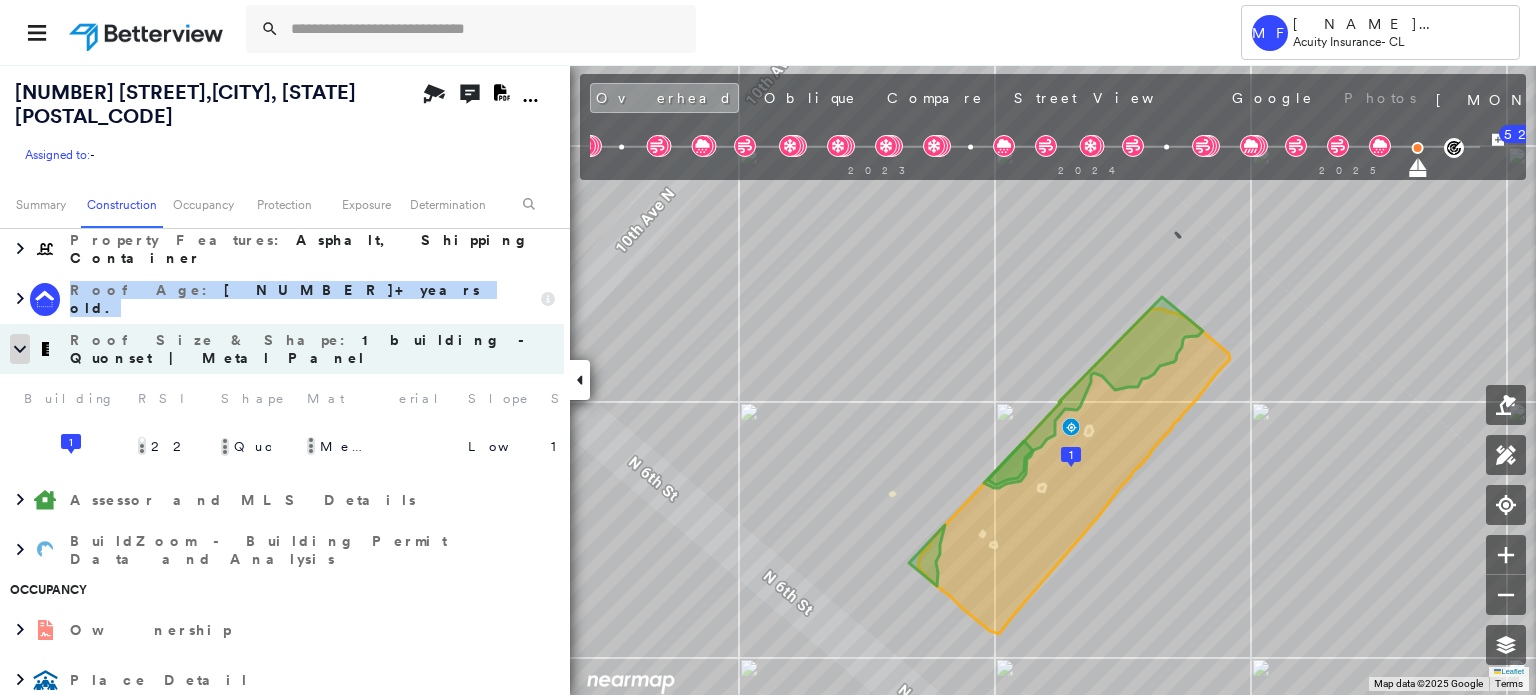 click at bounding box center (20, 349) 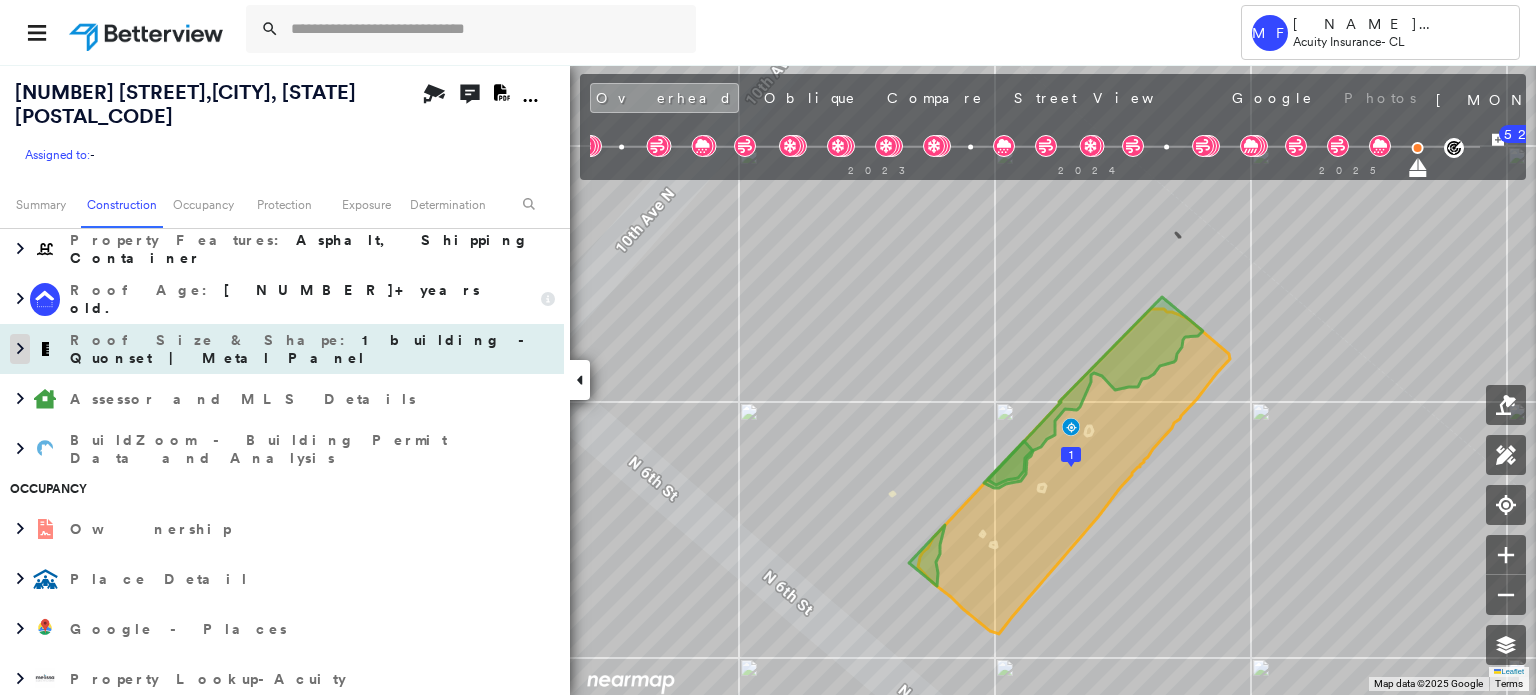 click at bounding box center (20, 349) 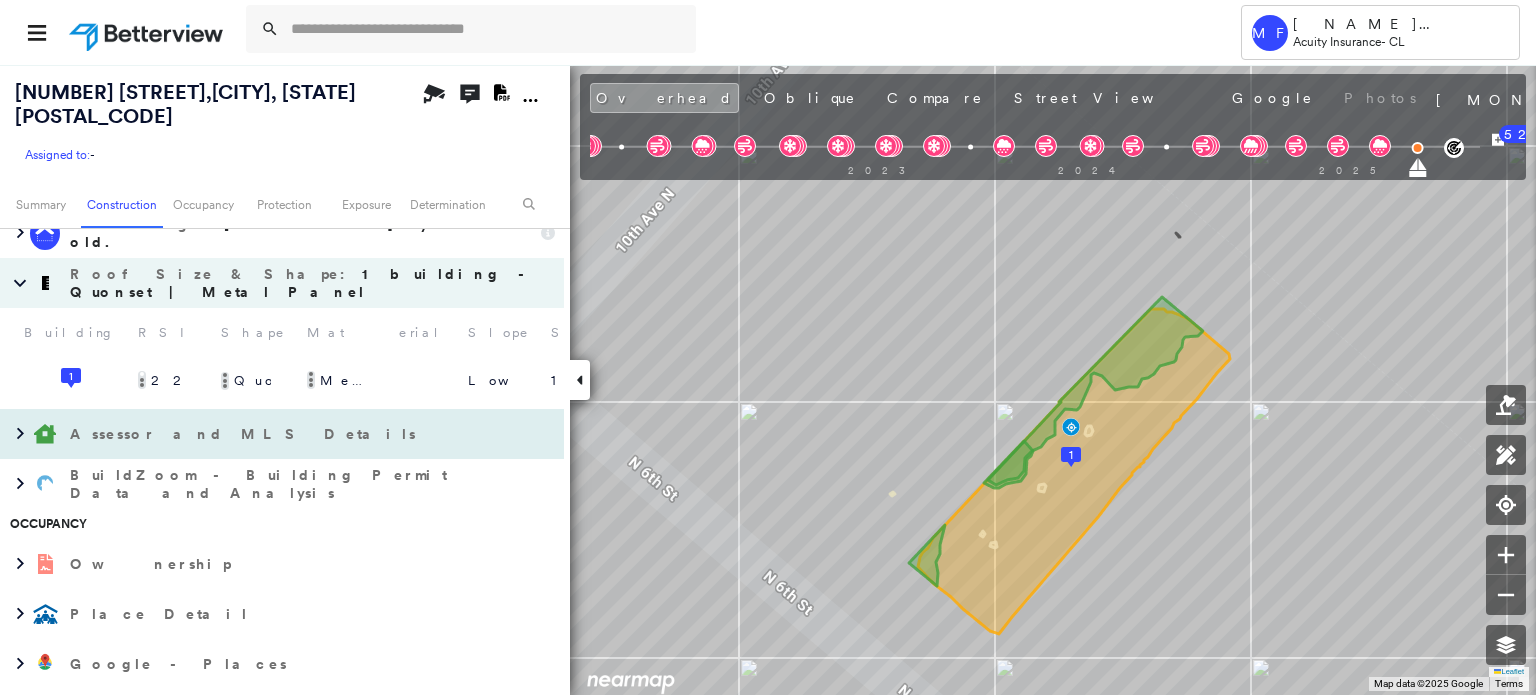 scroll, scrollTop: 1294, scrollLeft: 0, axis: vertical 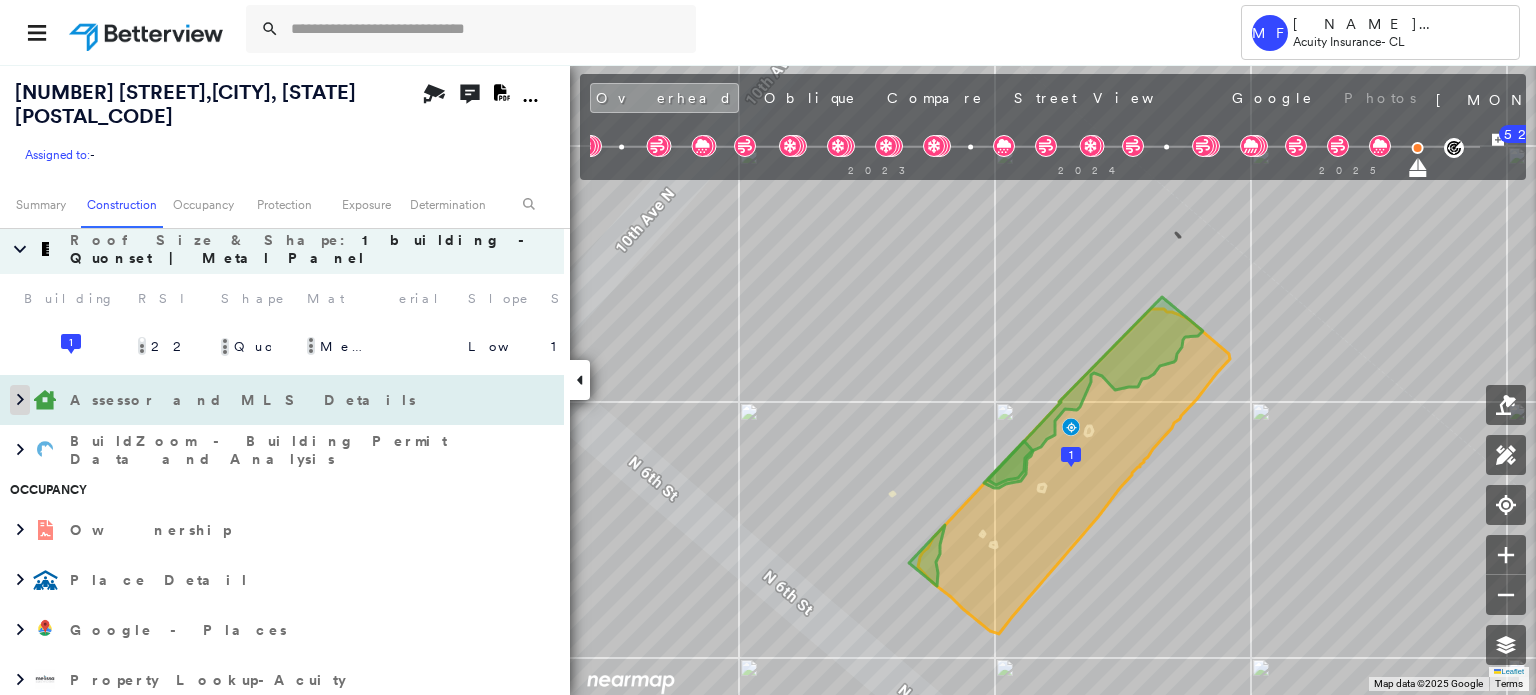 click 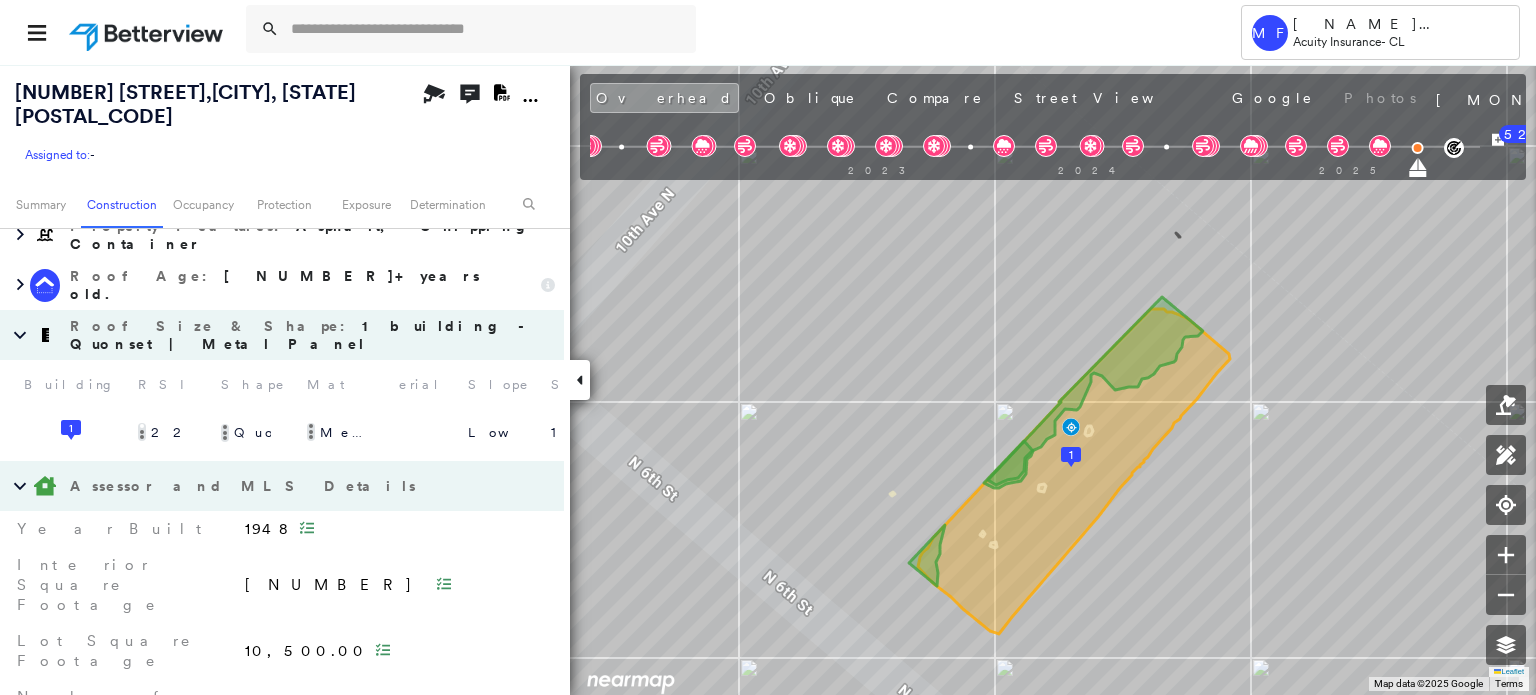 scroll, scrollTop: 1194, scrollLeft: 0, axis: vertical 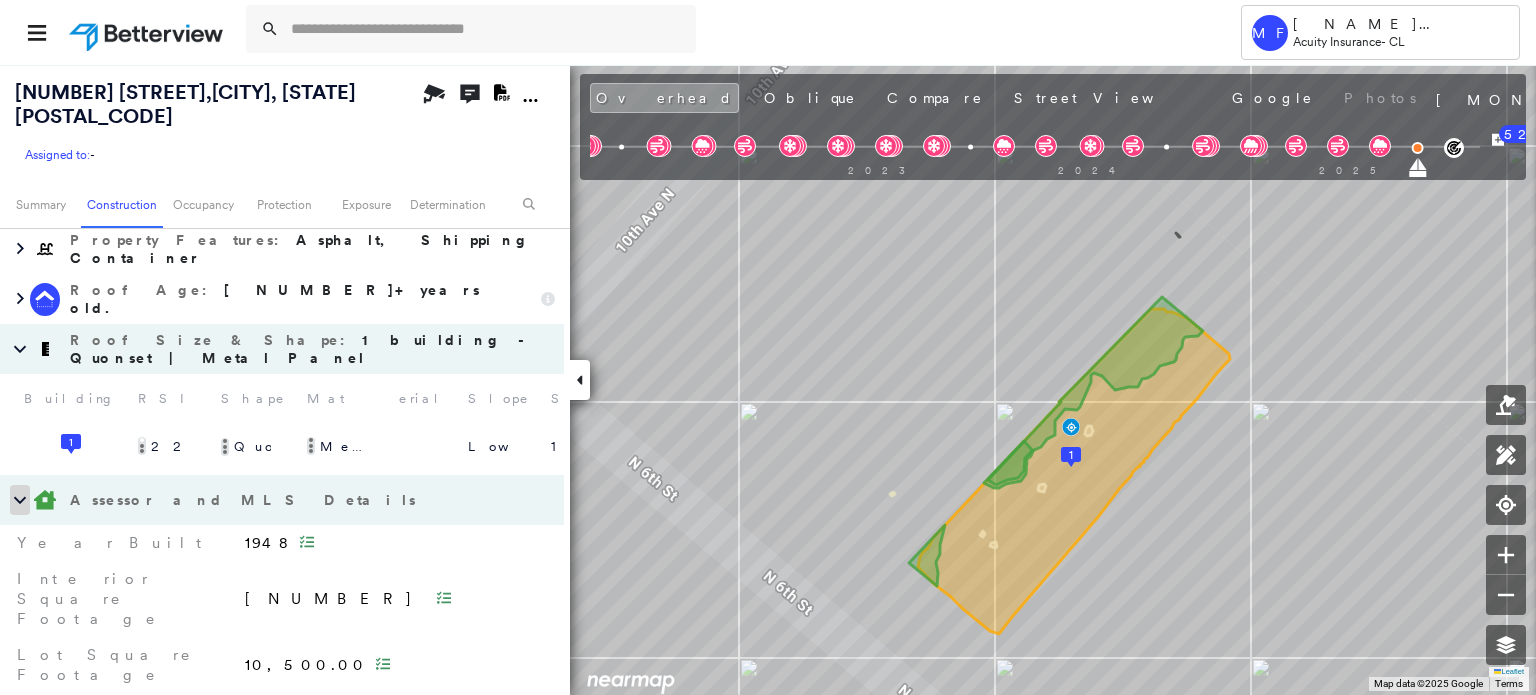 click at bounding box center (20, 500) 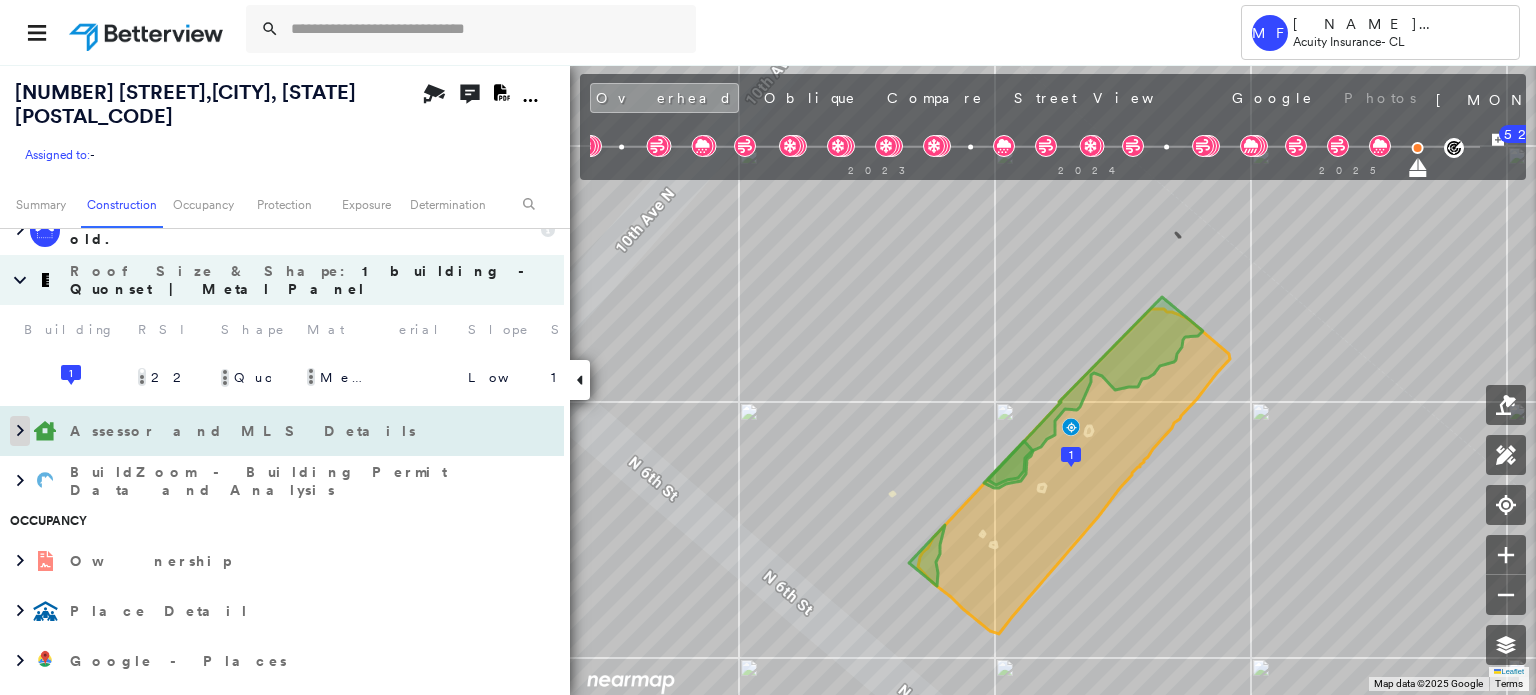 scroll, scrollTop: 1294, scrollLeft: 0, axis: vertical 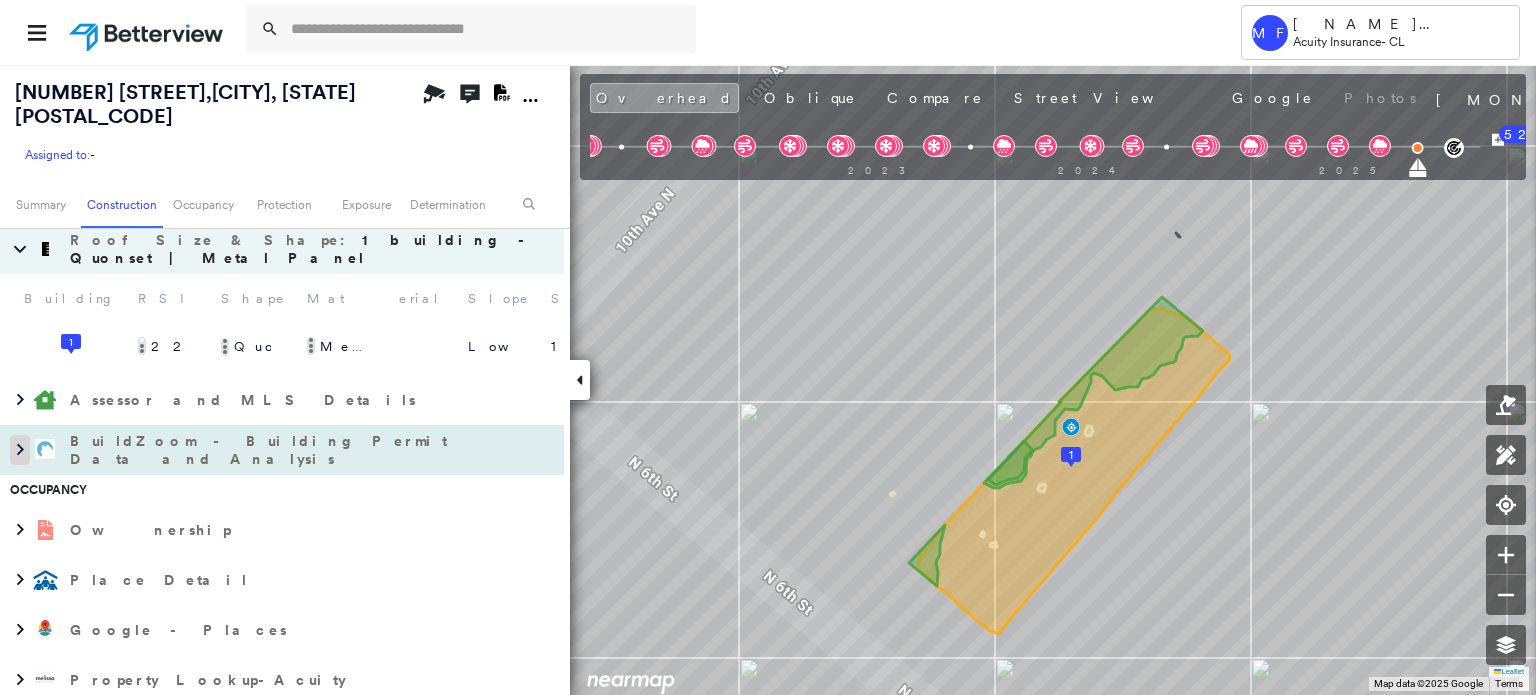 click 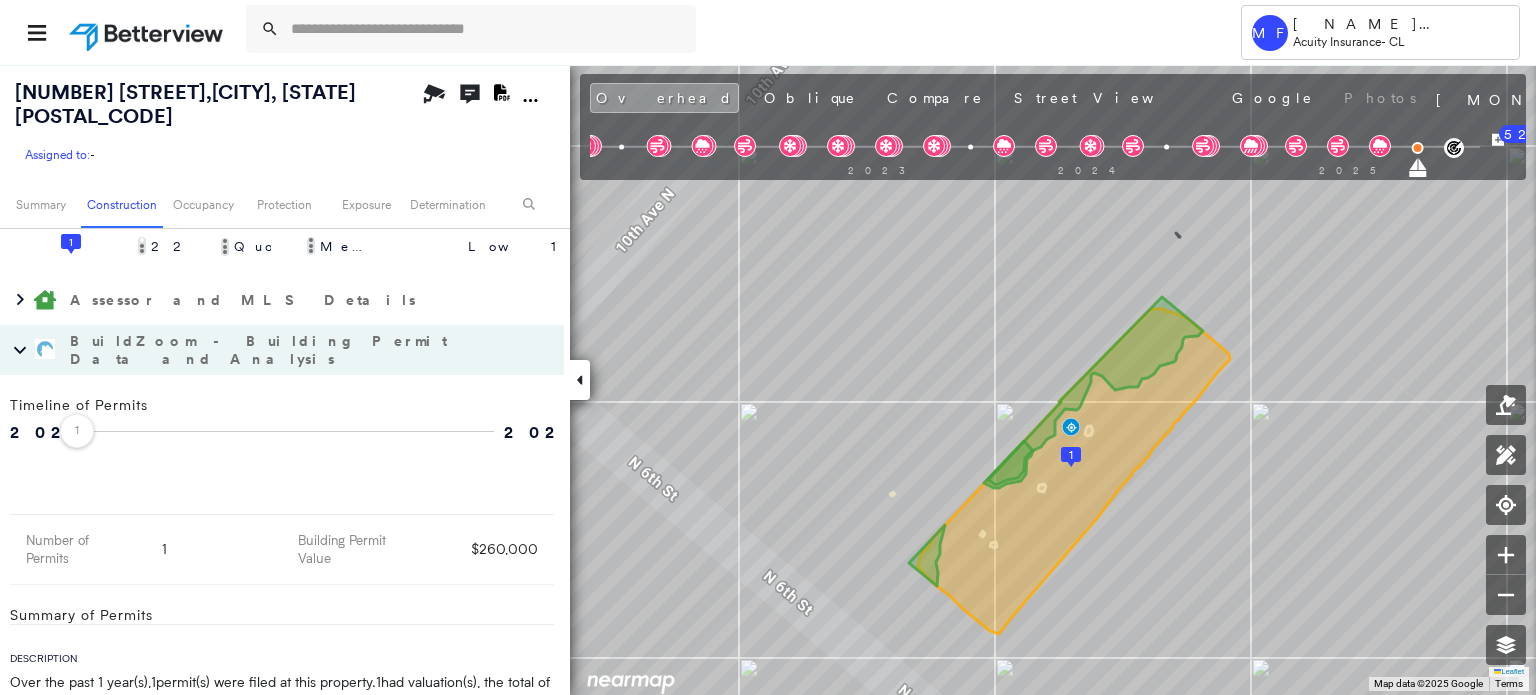scroll, scrollTop: 1494, scrollLeft: 0, axis: vertical 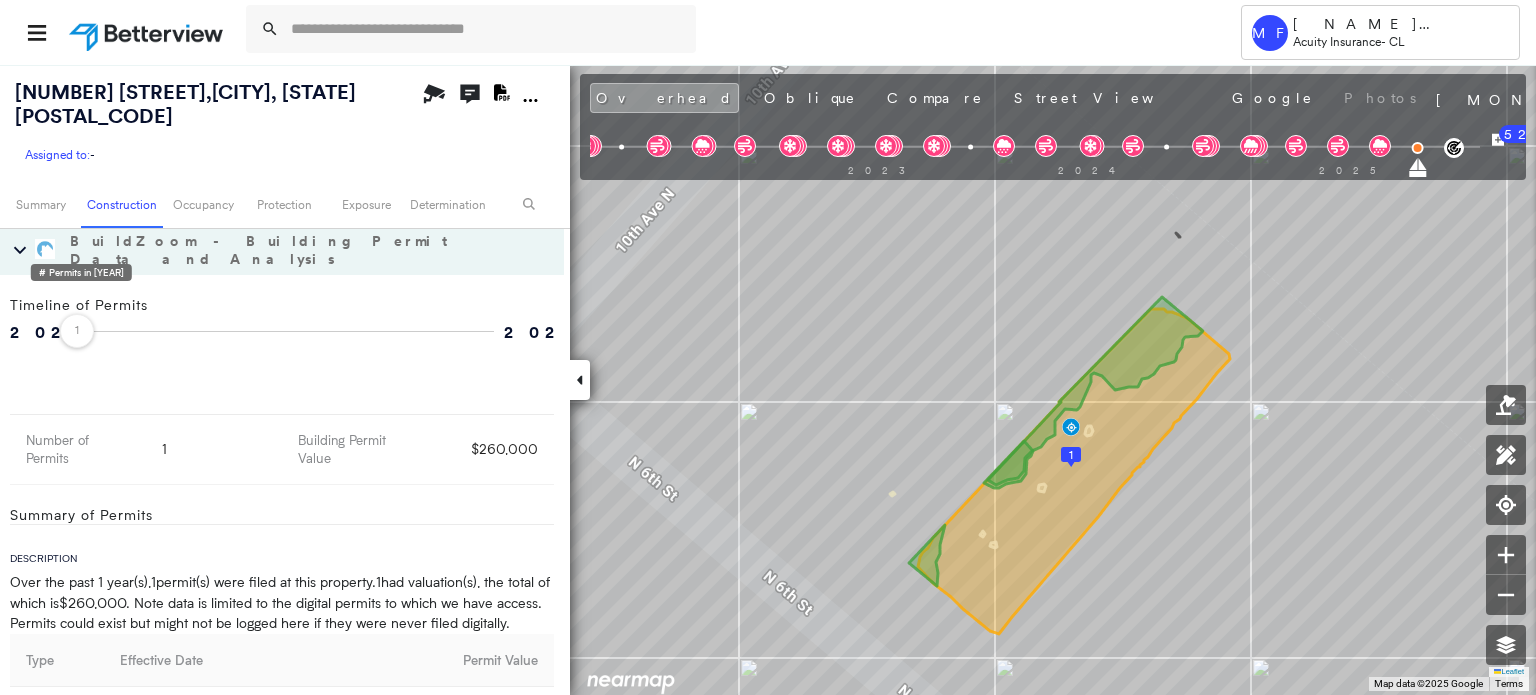 click on "1" at bounding box center (77, 325) 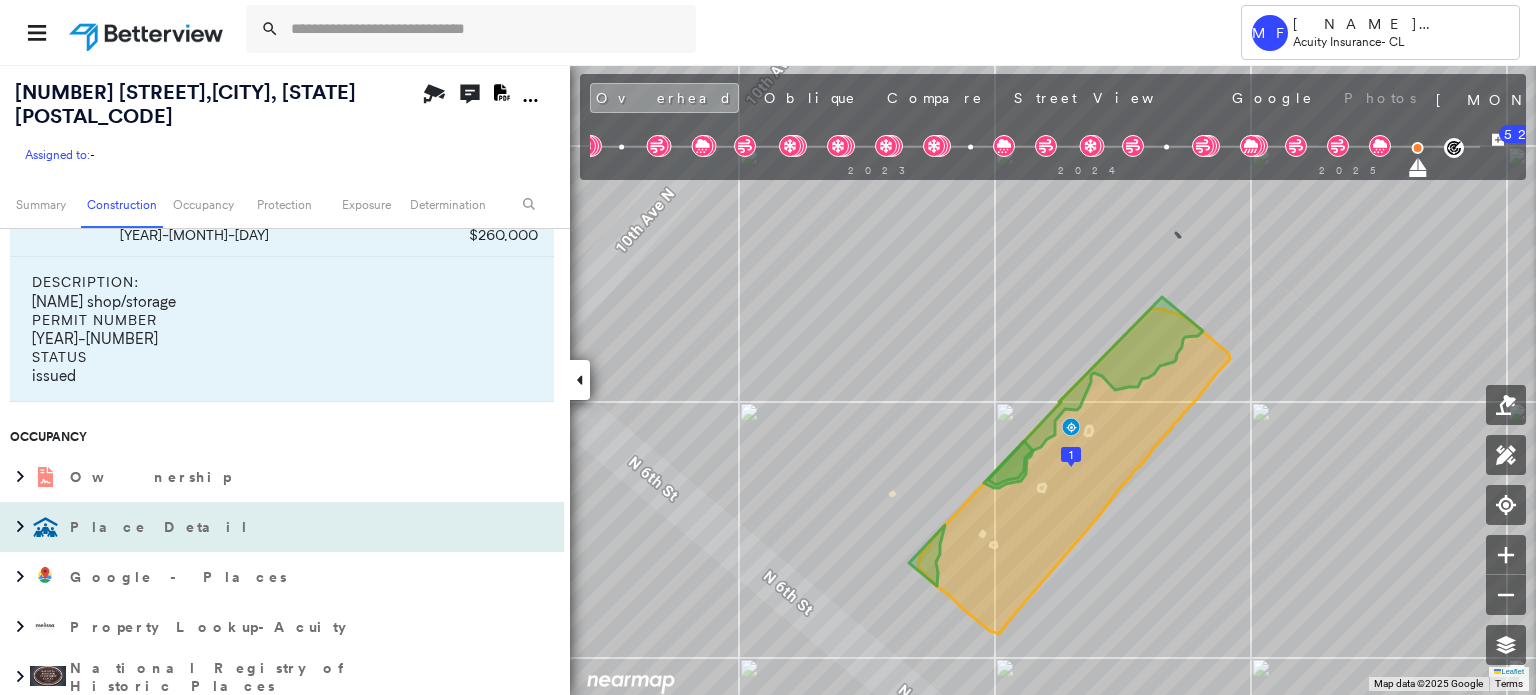 scroll, scrollTop: 1994, scrollLeft: 0, axis: vertical 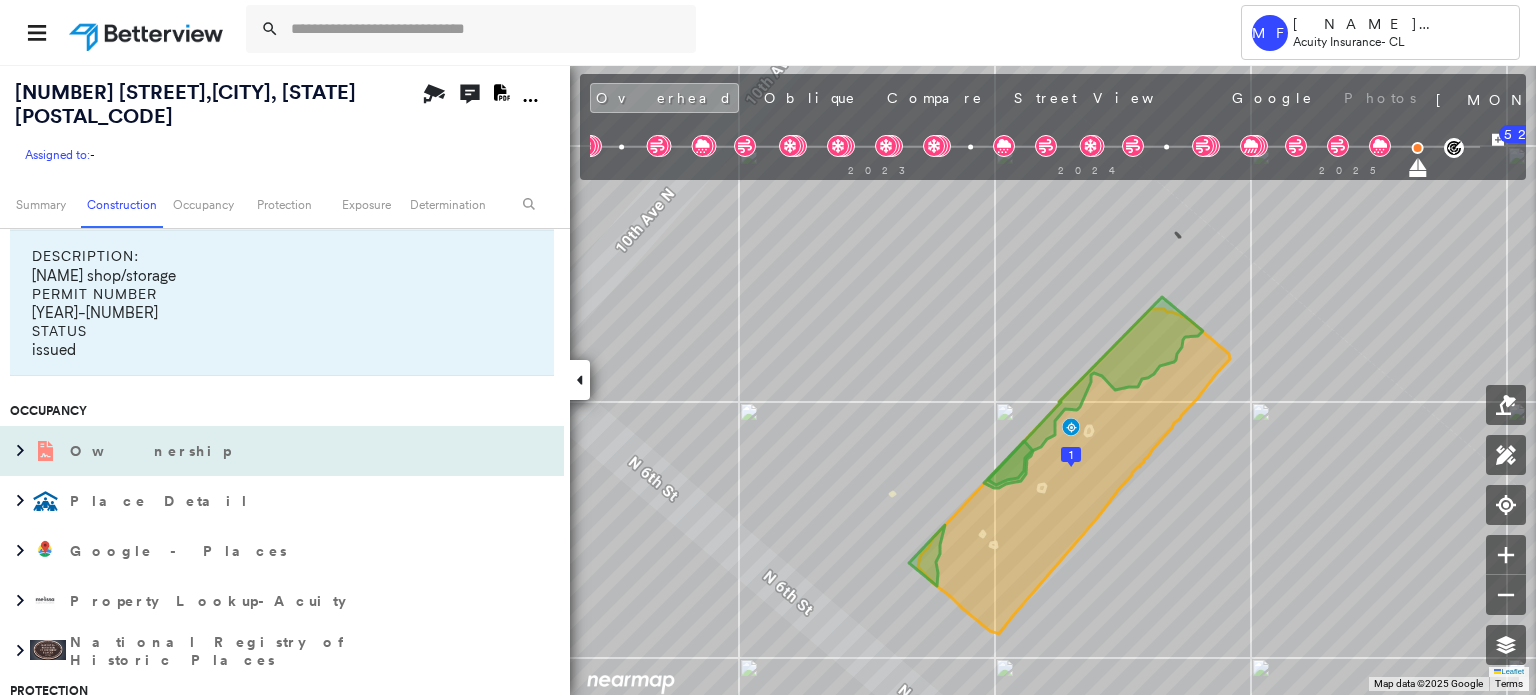 click on "Ownership" at bounding box center [152, 451] 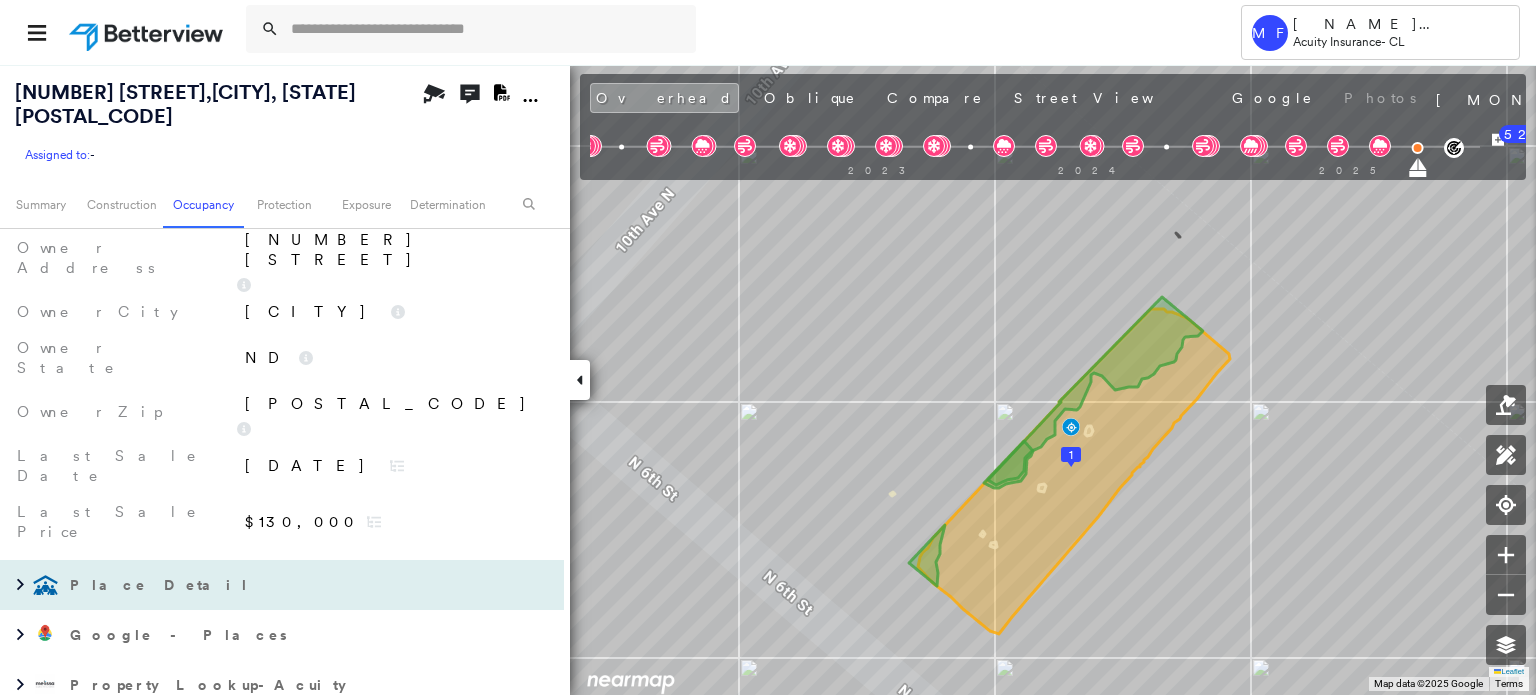 scroll, scrollTop: 2394, scrollLeft: 0, axis: vertical 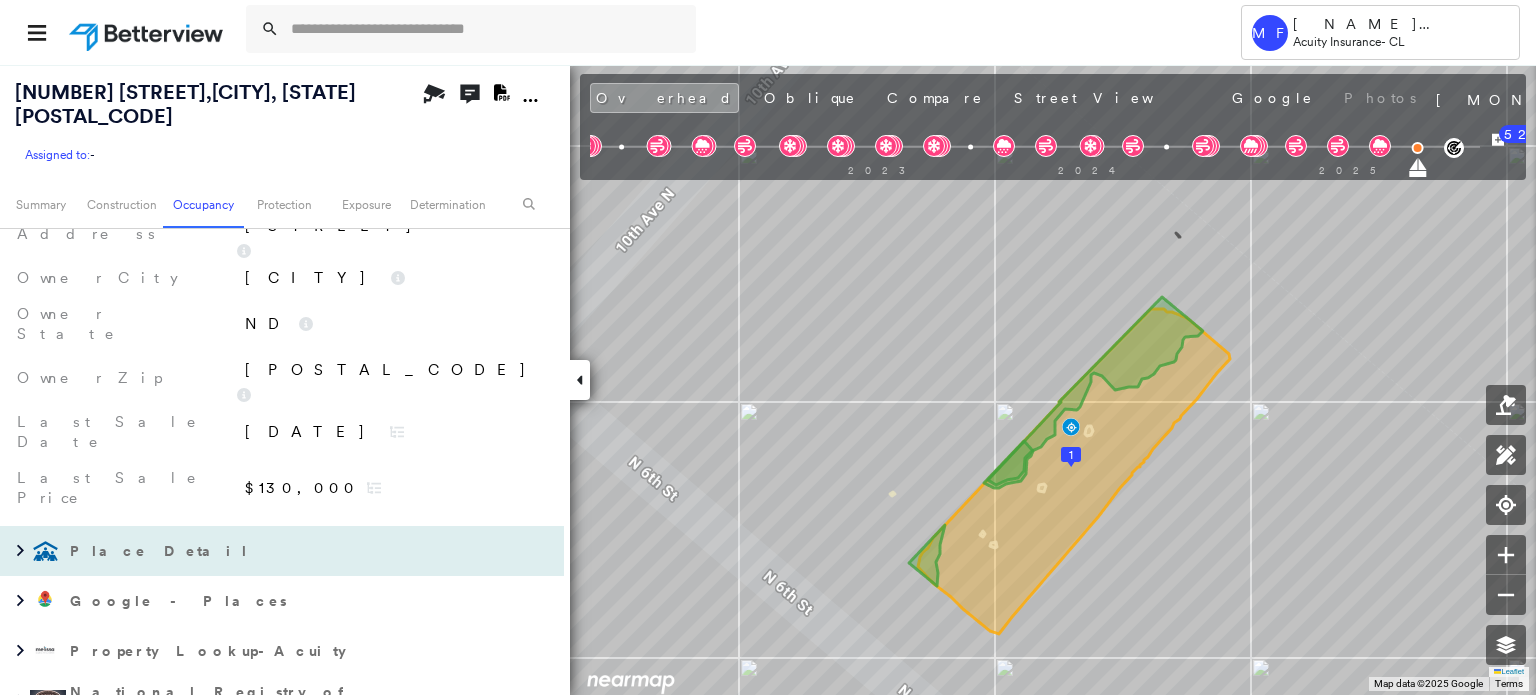 click on "Place Detail" at bounding box center (161, 551) 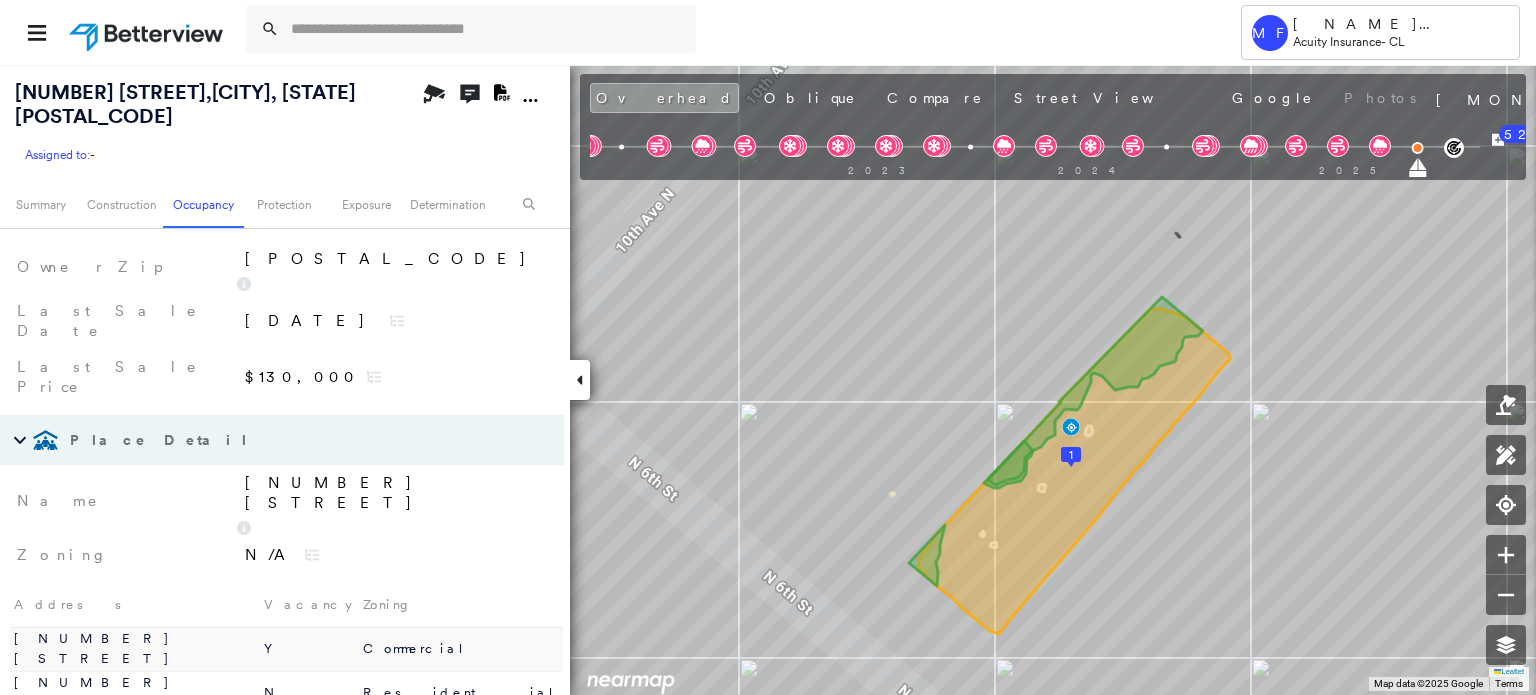 scroll, scrollTop: 2494, scrollLeft: 0, axis: vertical 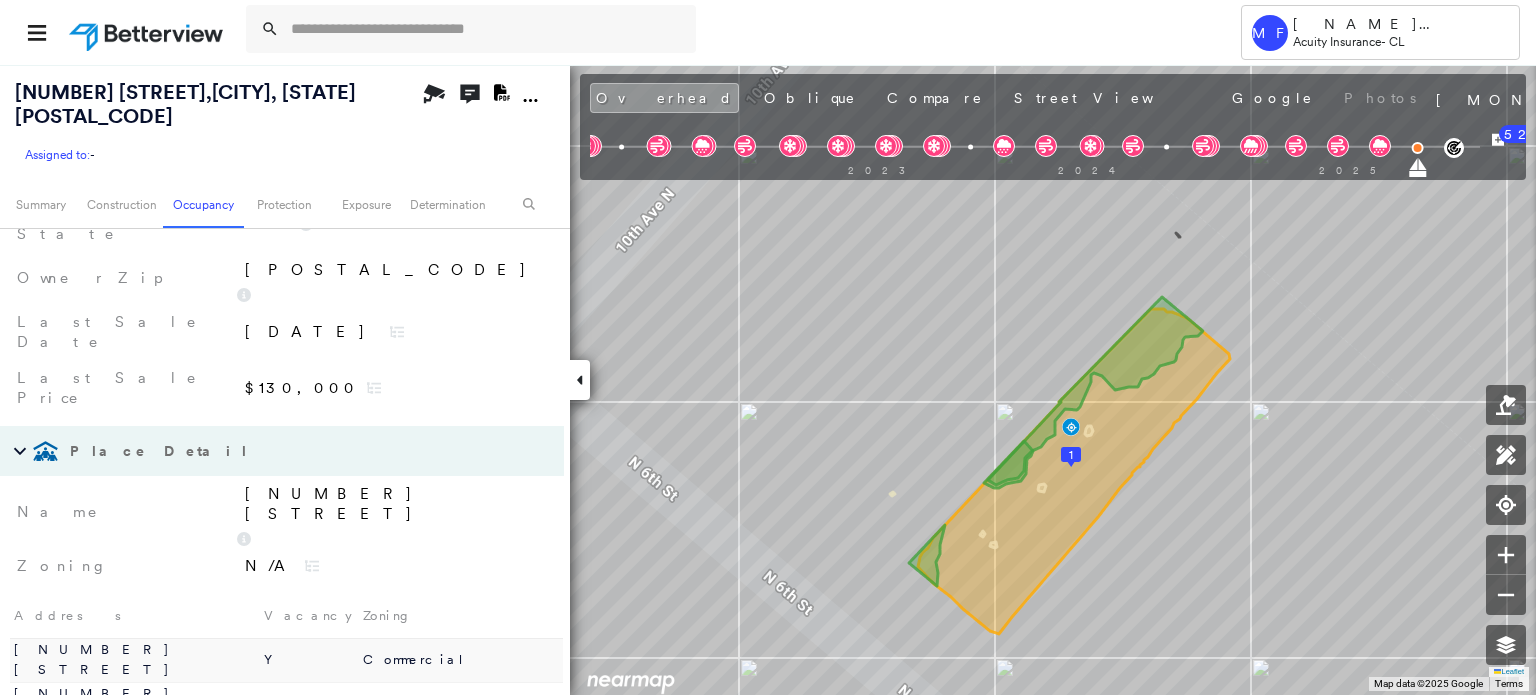click on "Place Detail" at bounding box center (161, 451) 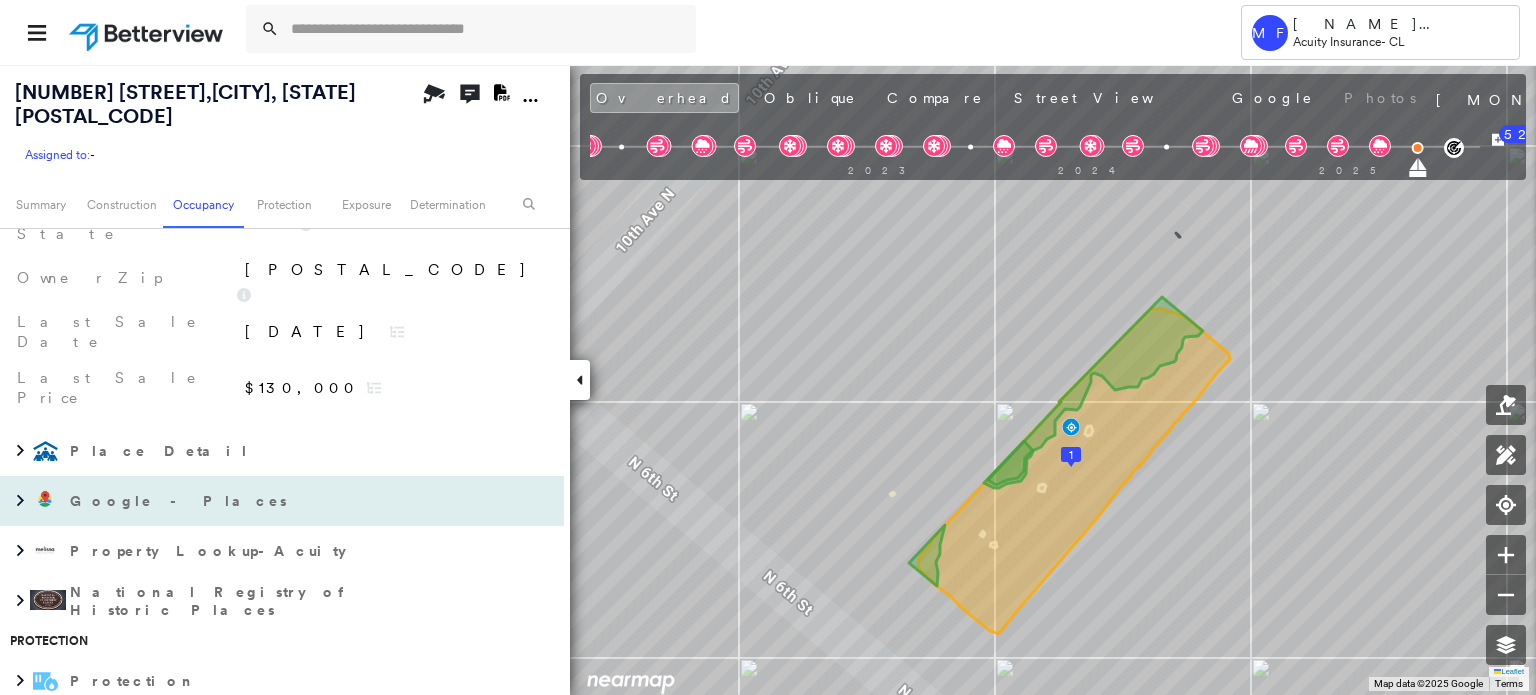 click on "Google - Places" at bounding box center (180, 501) 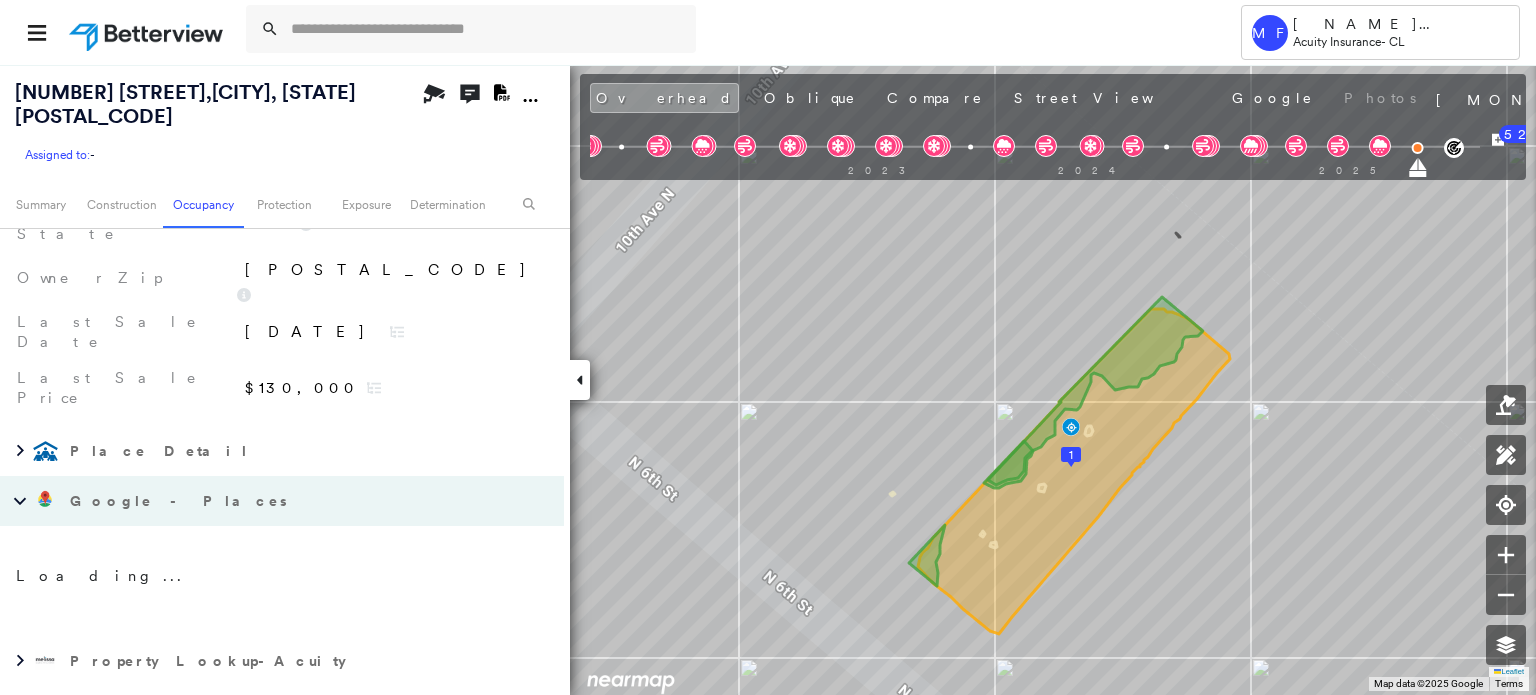 click on "Google - Places" at bounding box center [180, 501] 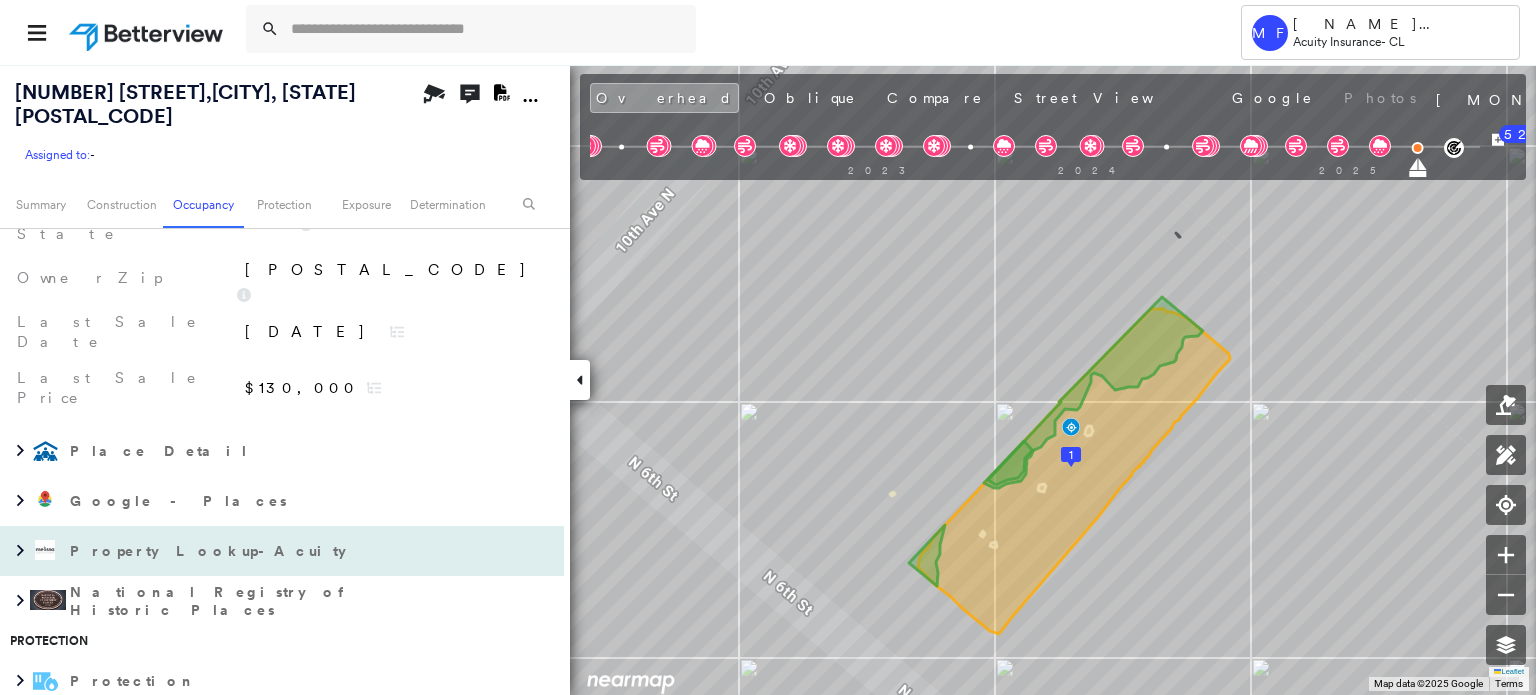 click on "Property Lookup-Acuity" at bounding box center [210, 551] 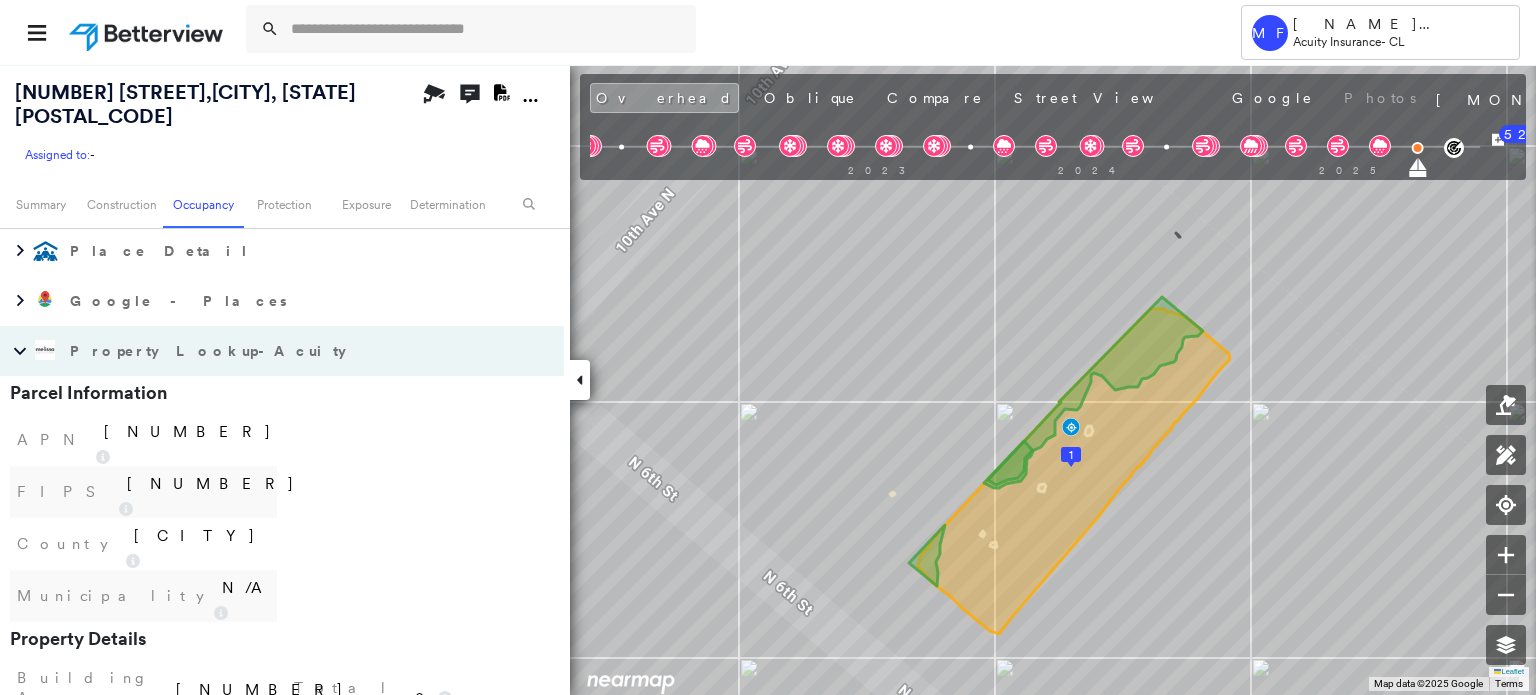 scroll, scrollTop: 2594, scrollLeft: 0, axis: vertical 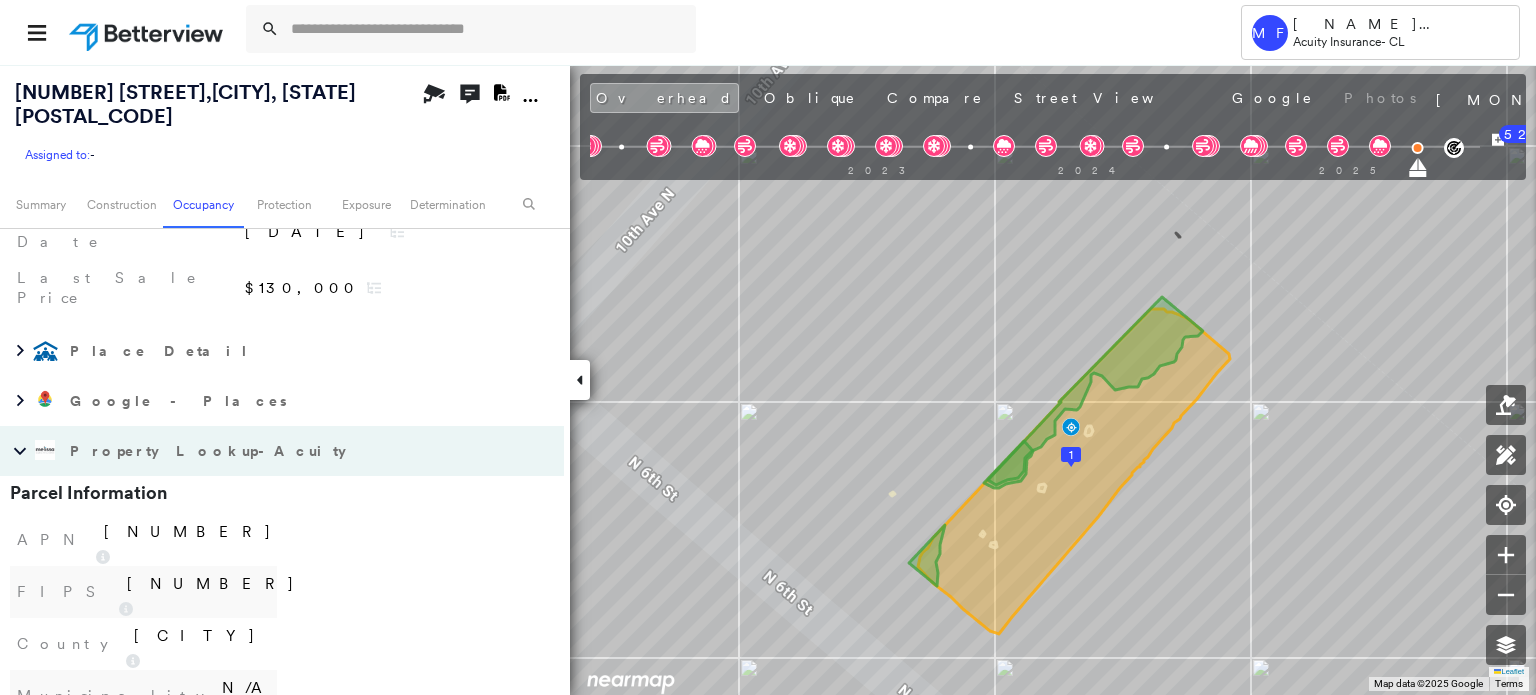 click on "Property Lookup-Acuity" at bounding box center [210, 451] 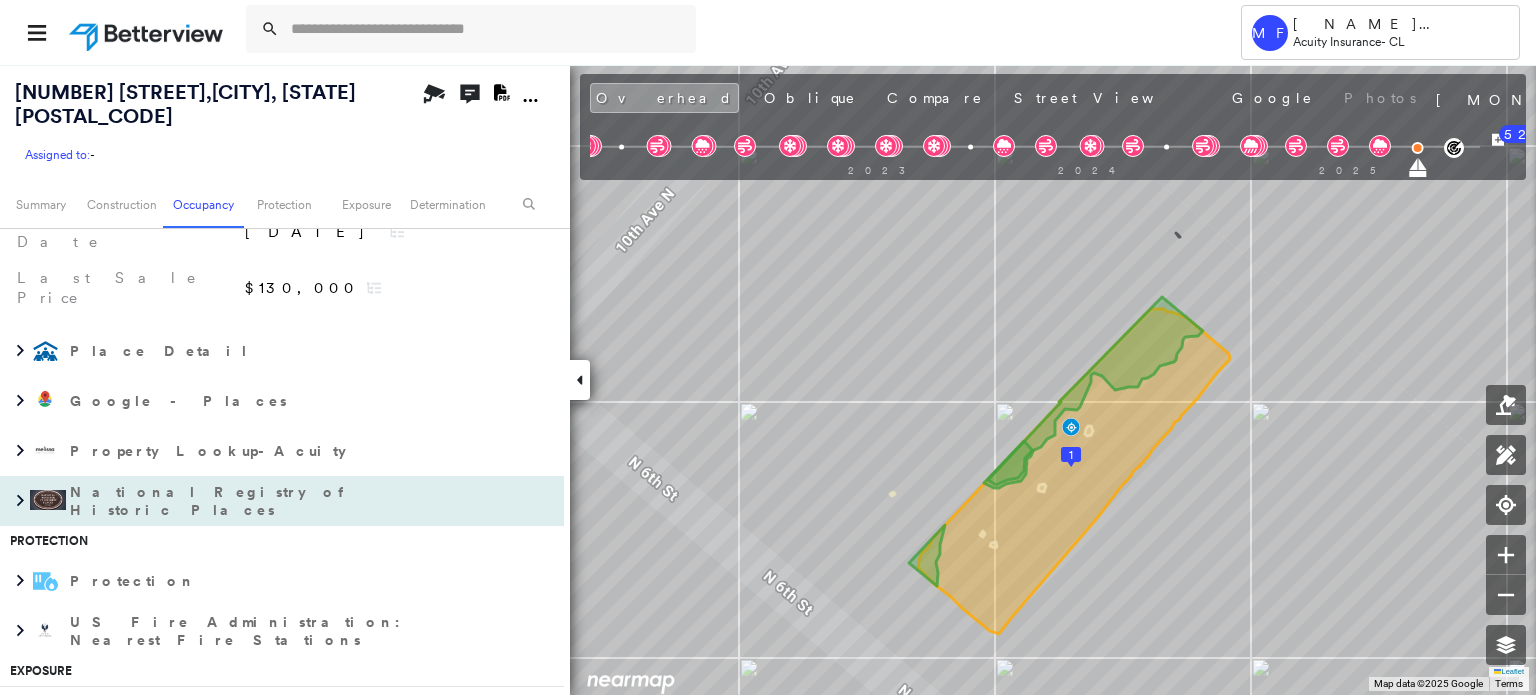 click on "National Registry of Historic Places" at bounding box center (262, 501) 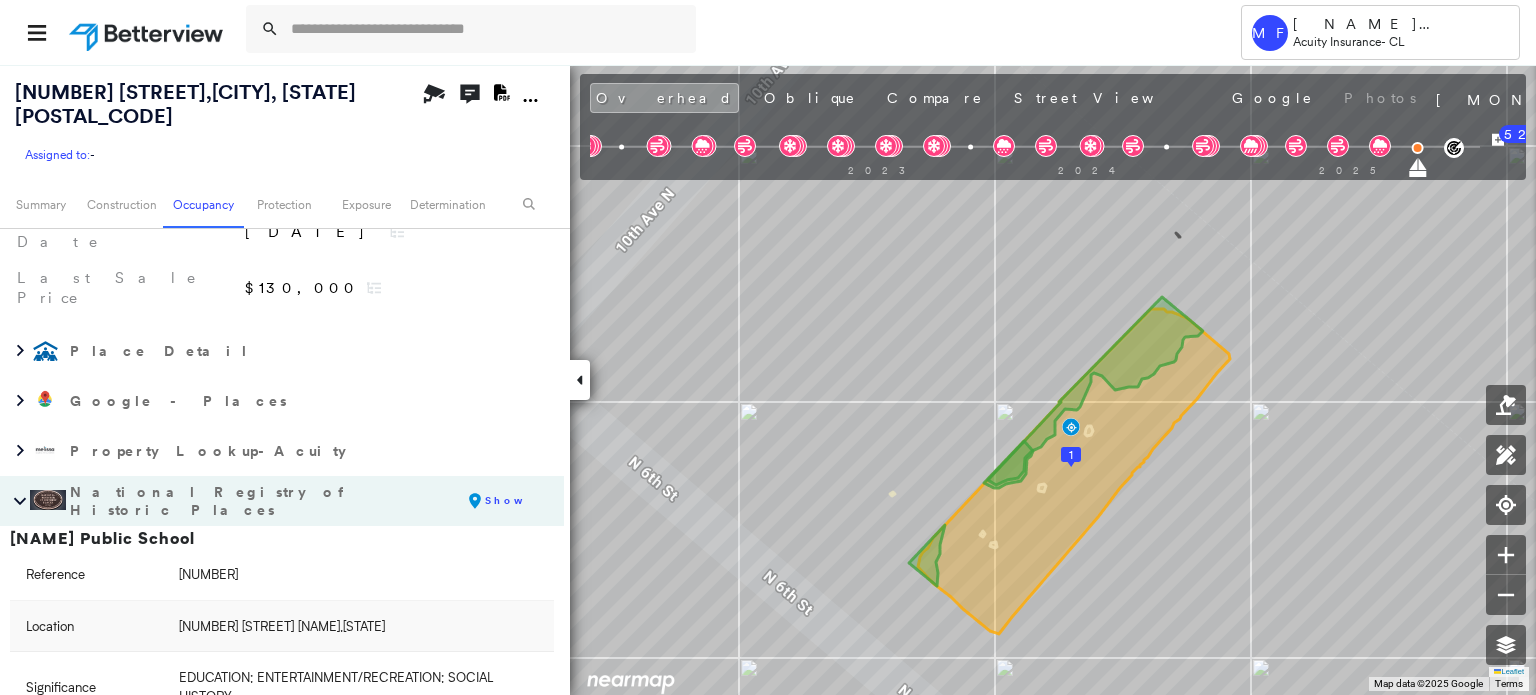 click on "National Registry of Historic Places" at bounding box center [262, 501] 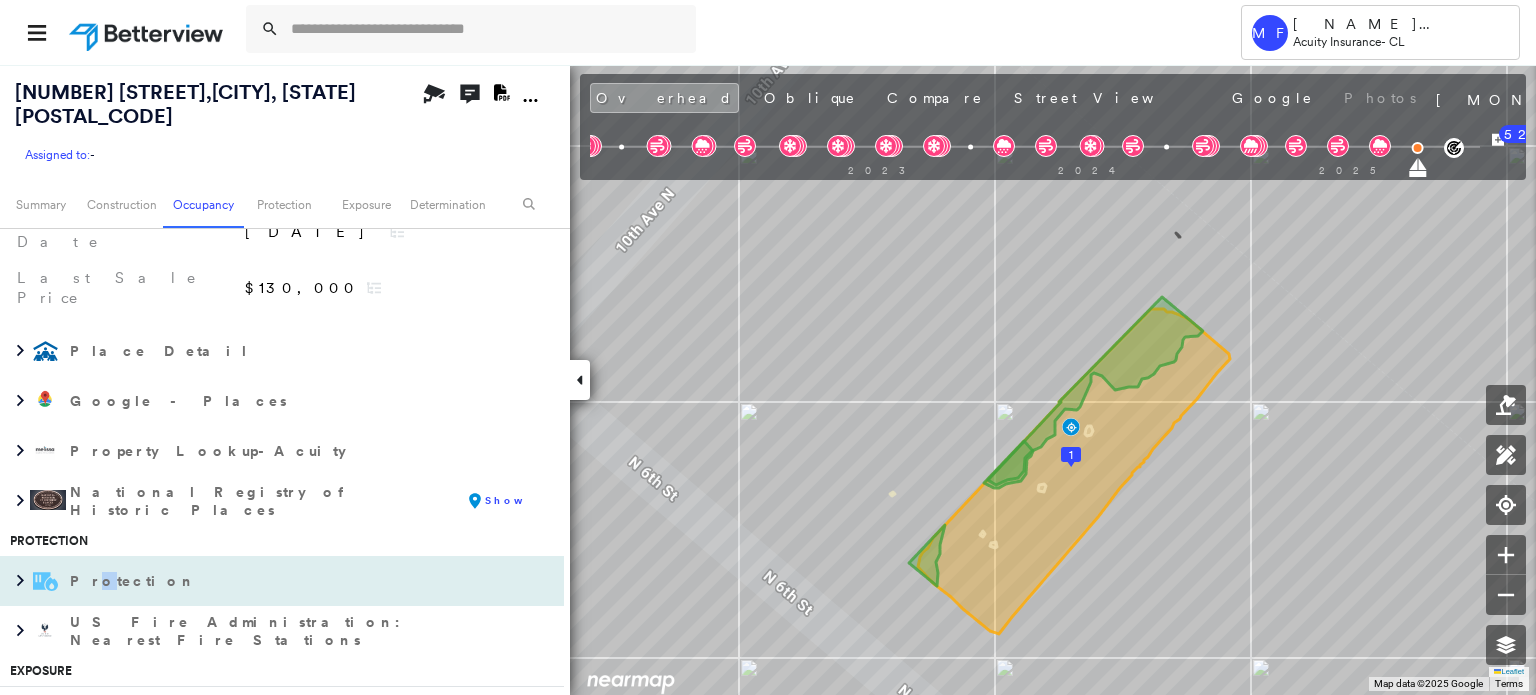 click on "Protection" at bounding box center [135, 581] 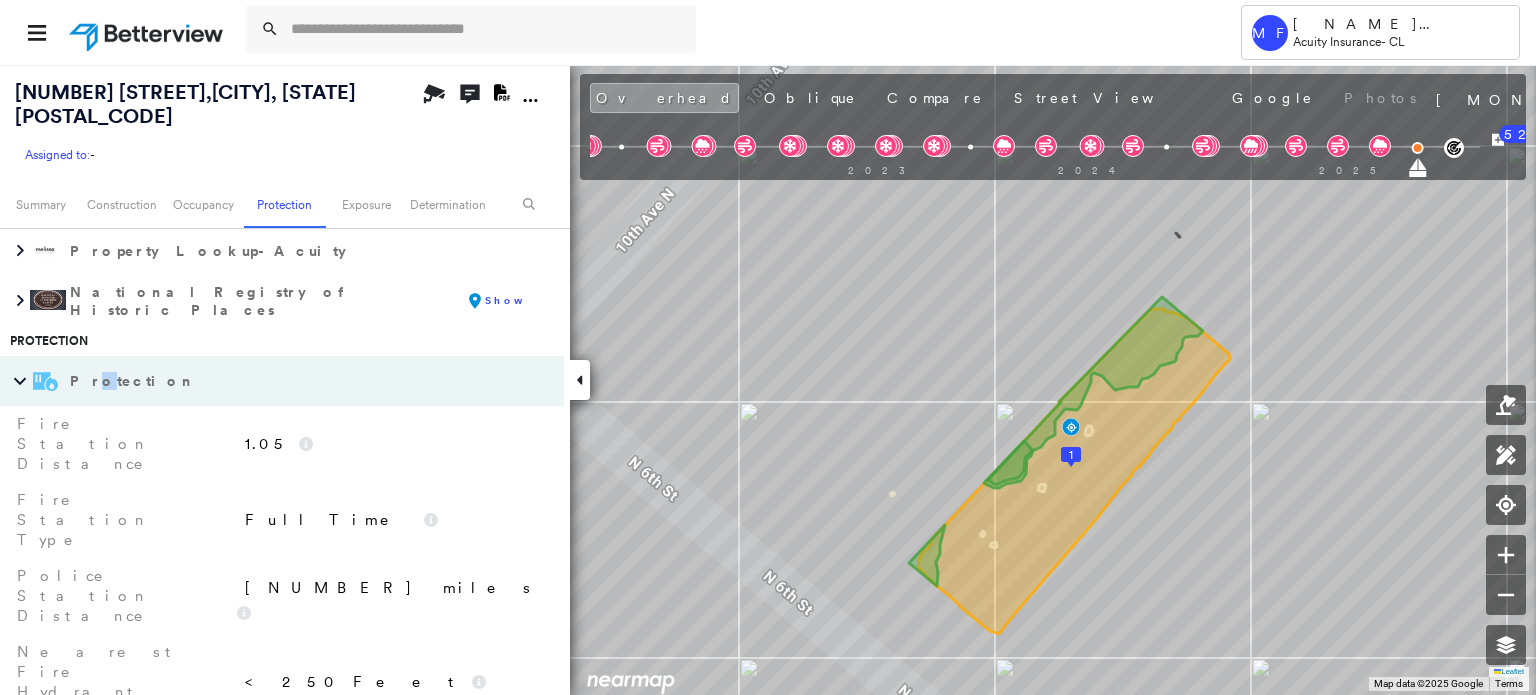 scroll, scrollTop: 2894, scrollLeft: 0, axis: vertical 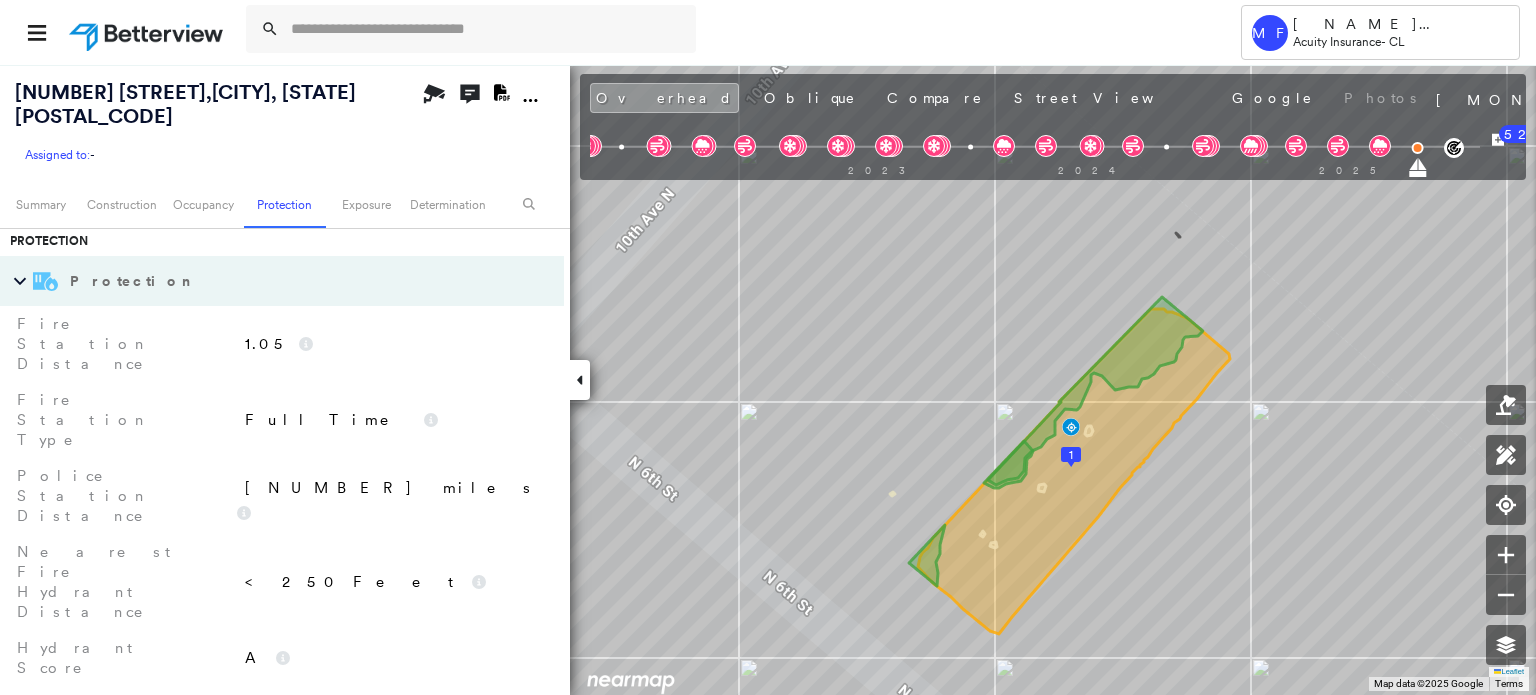 click on "US Fire Administration: Nearest Fire Stations" at bounding box center (262, 837) 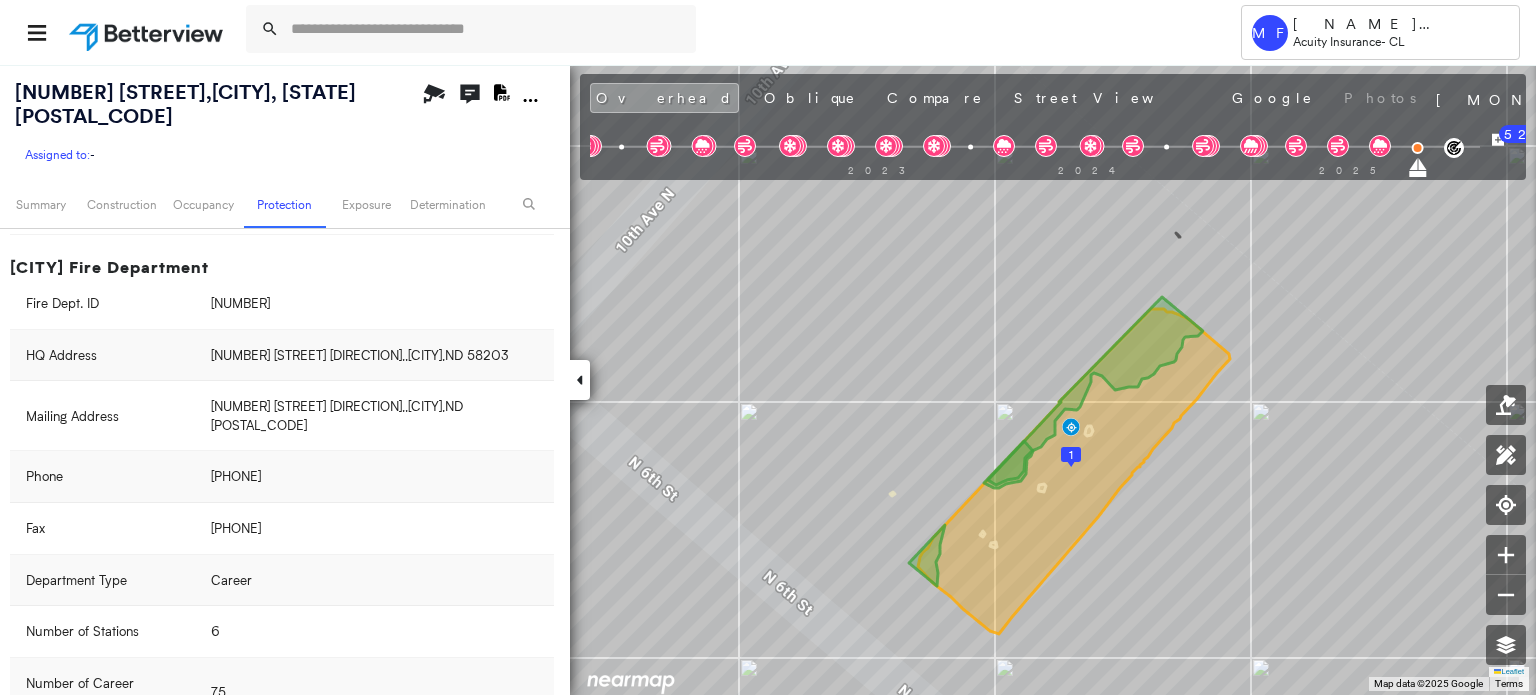 scroll, scrollTop: 4094, scrollLeft: 0, axis: vertical 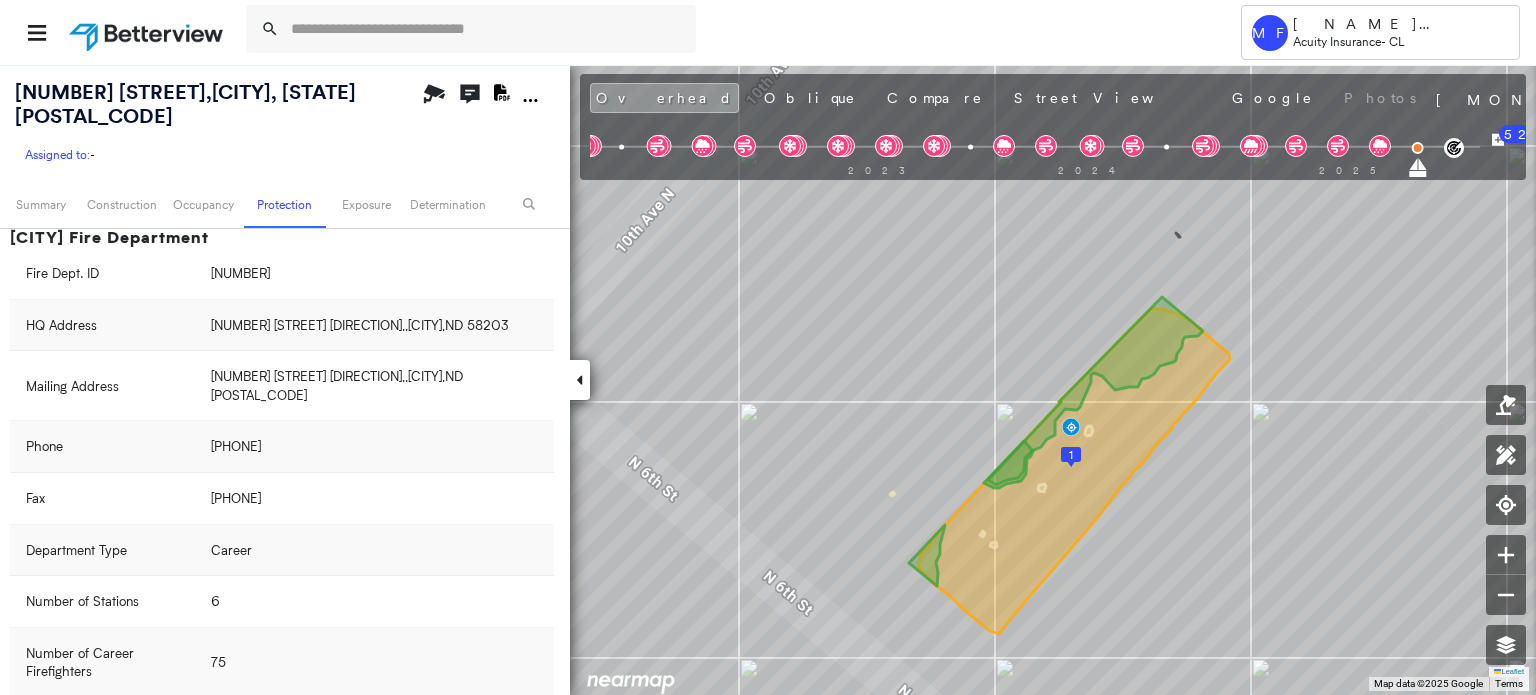 click on "Regional Hazard: 3   out of  5" at bounding box center [351, 935] 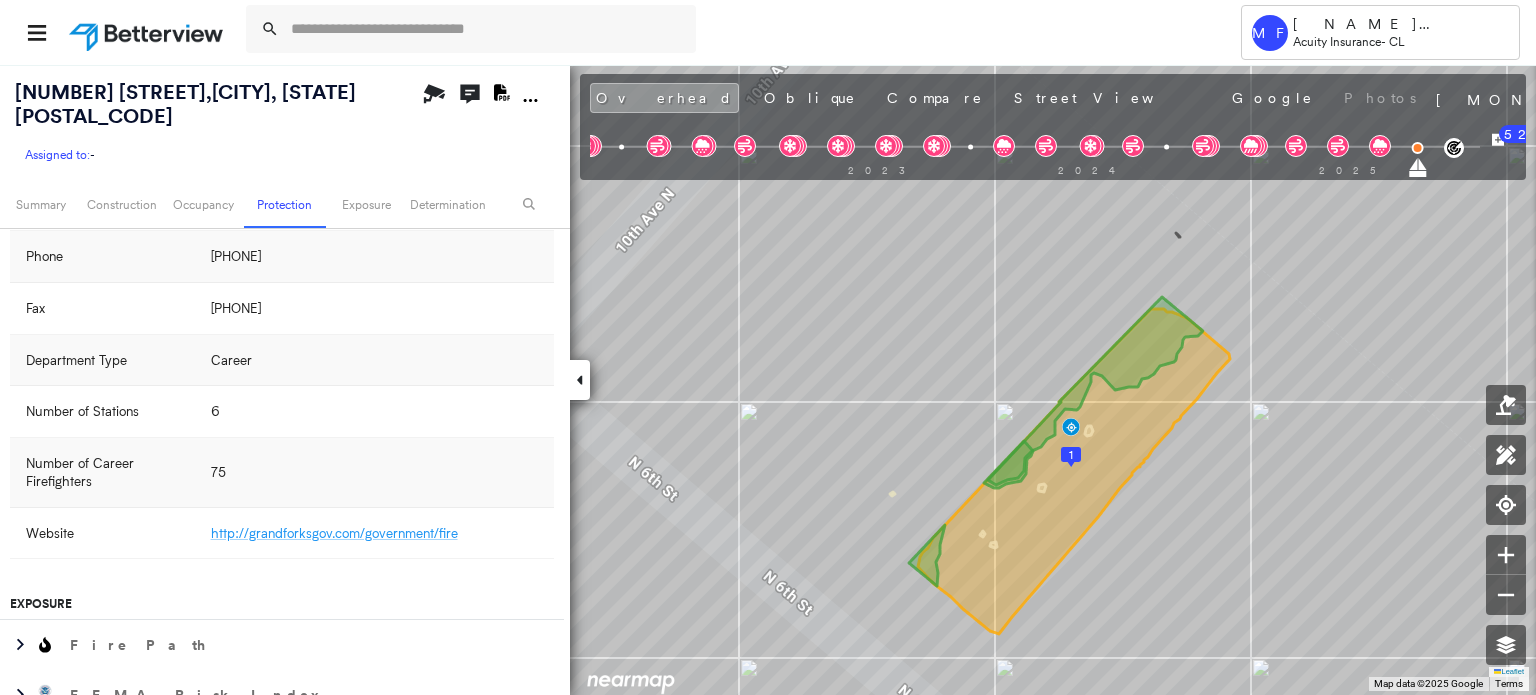 scroll, scrollTop: 4294, scrollLeft: 0, axis: vertical 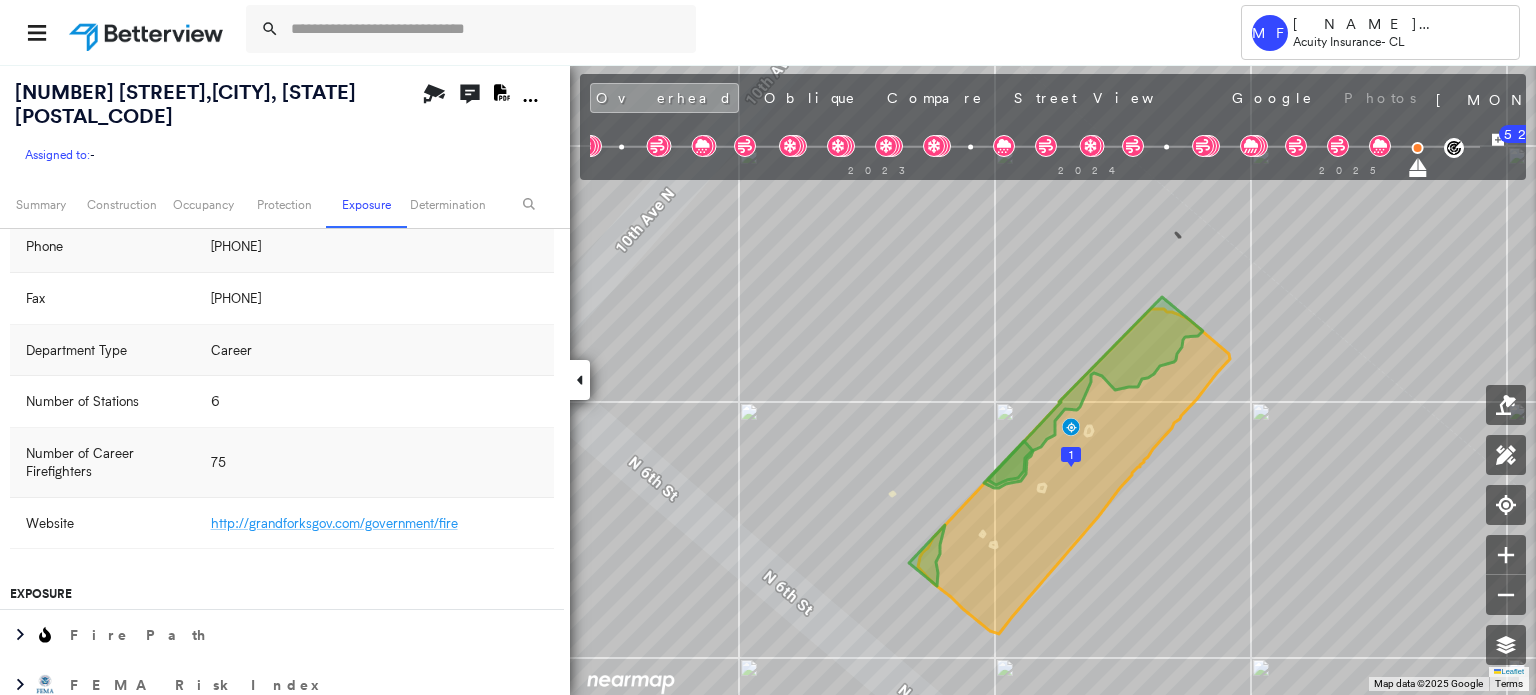 click on "Additional Perils" at bounding box center (282, 935) 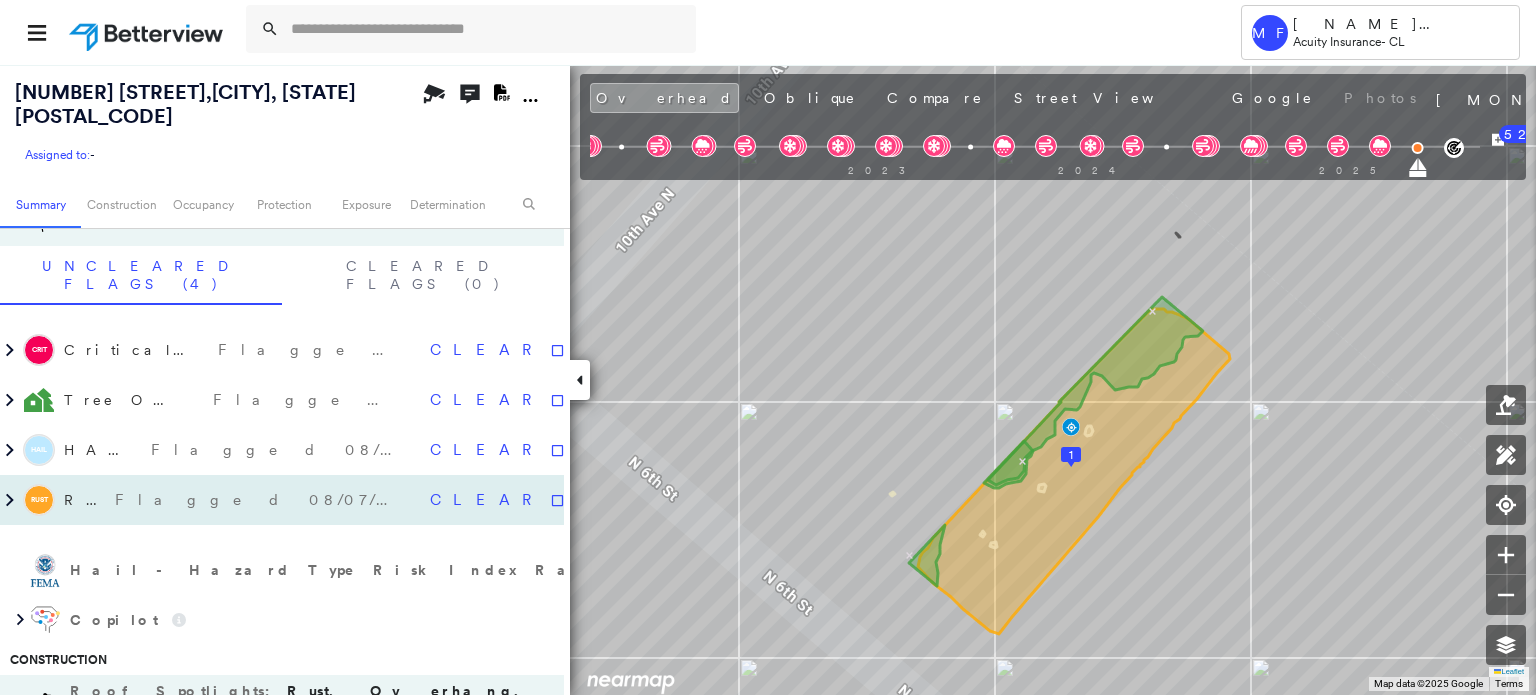 scroll, scrollTop: 501, scrollLeft: 0, axis: vertical 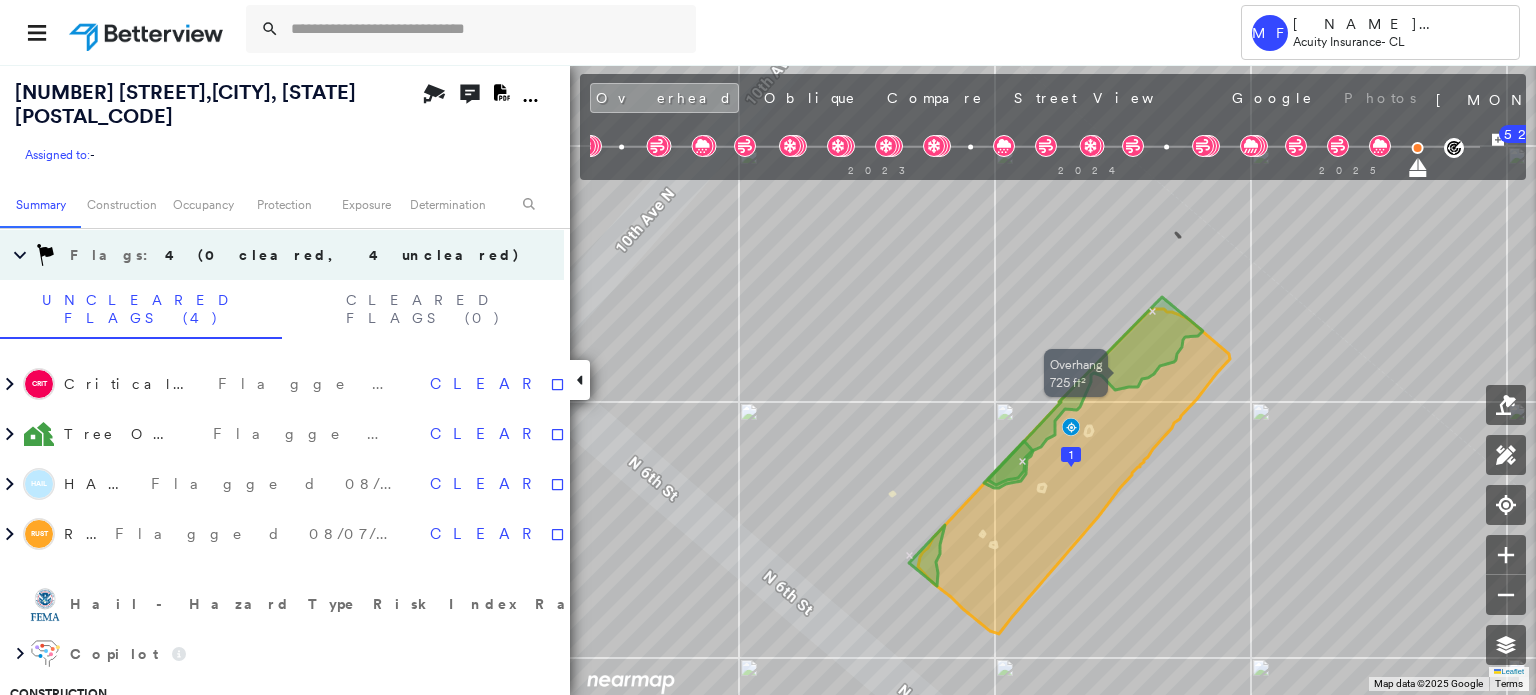 click 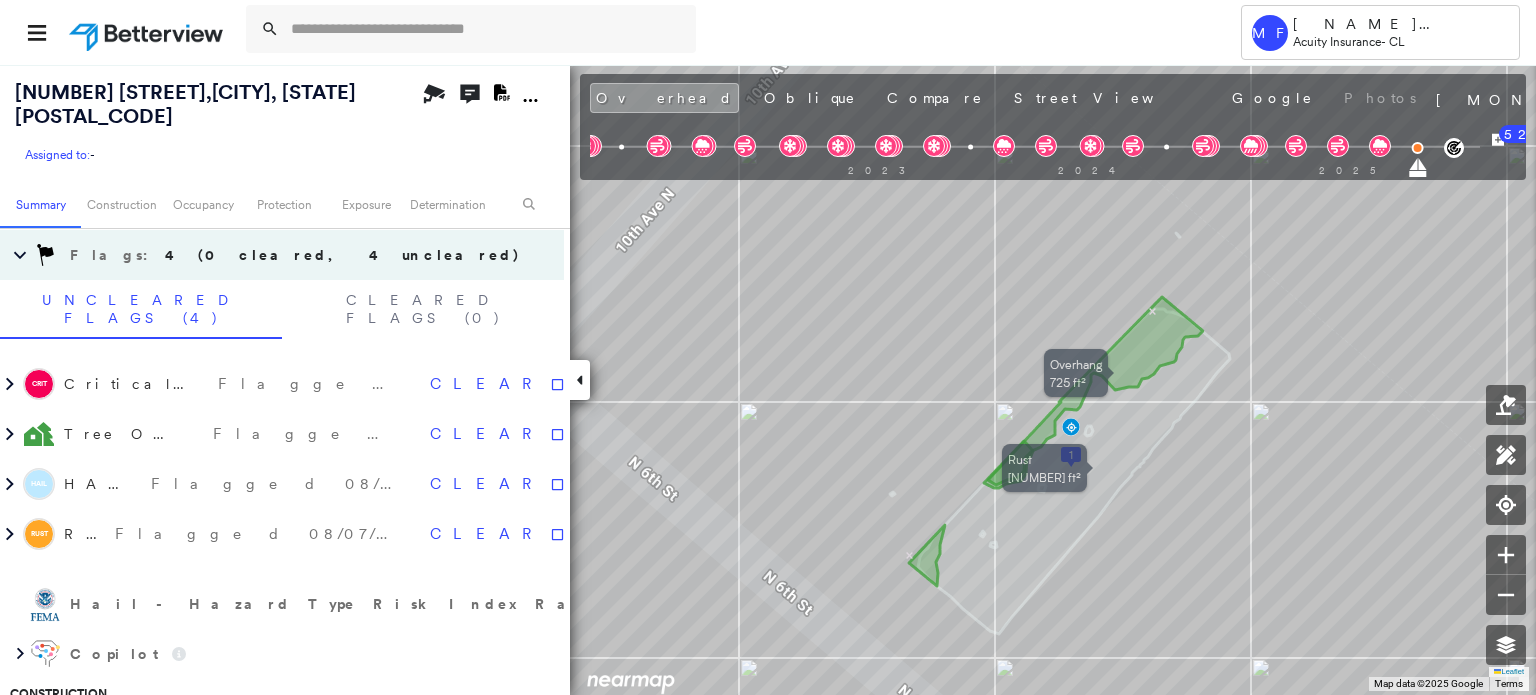 click 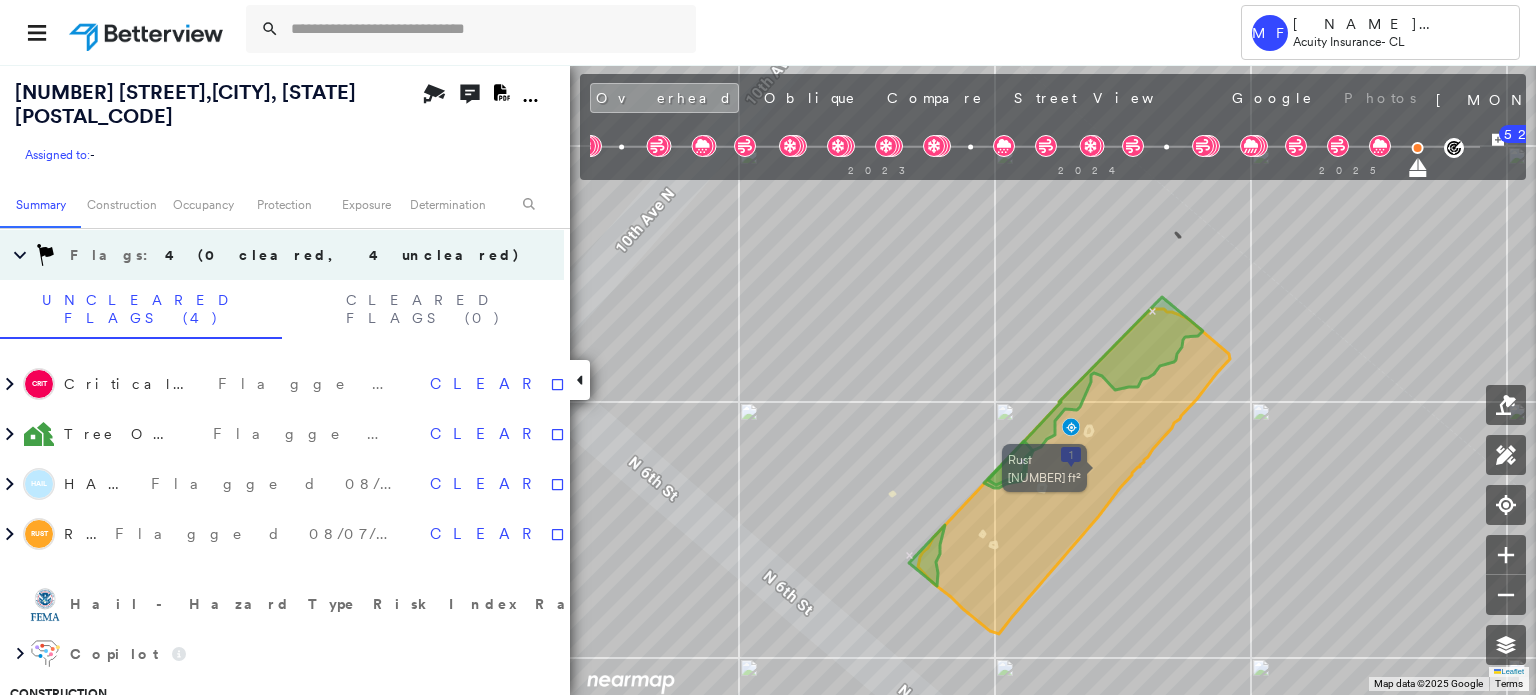 click 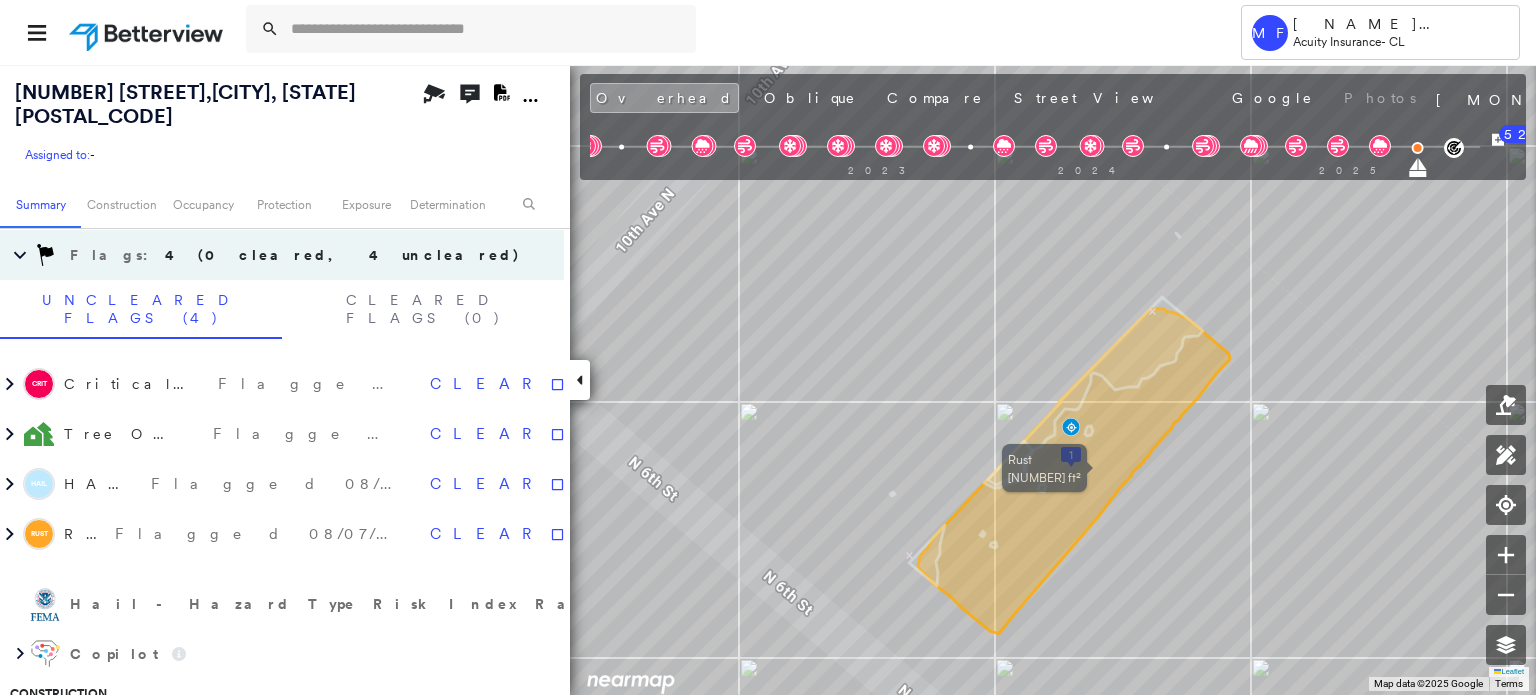 click 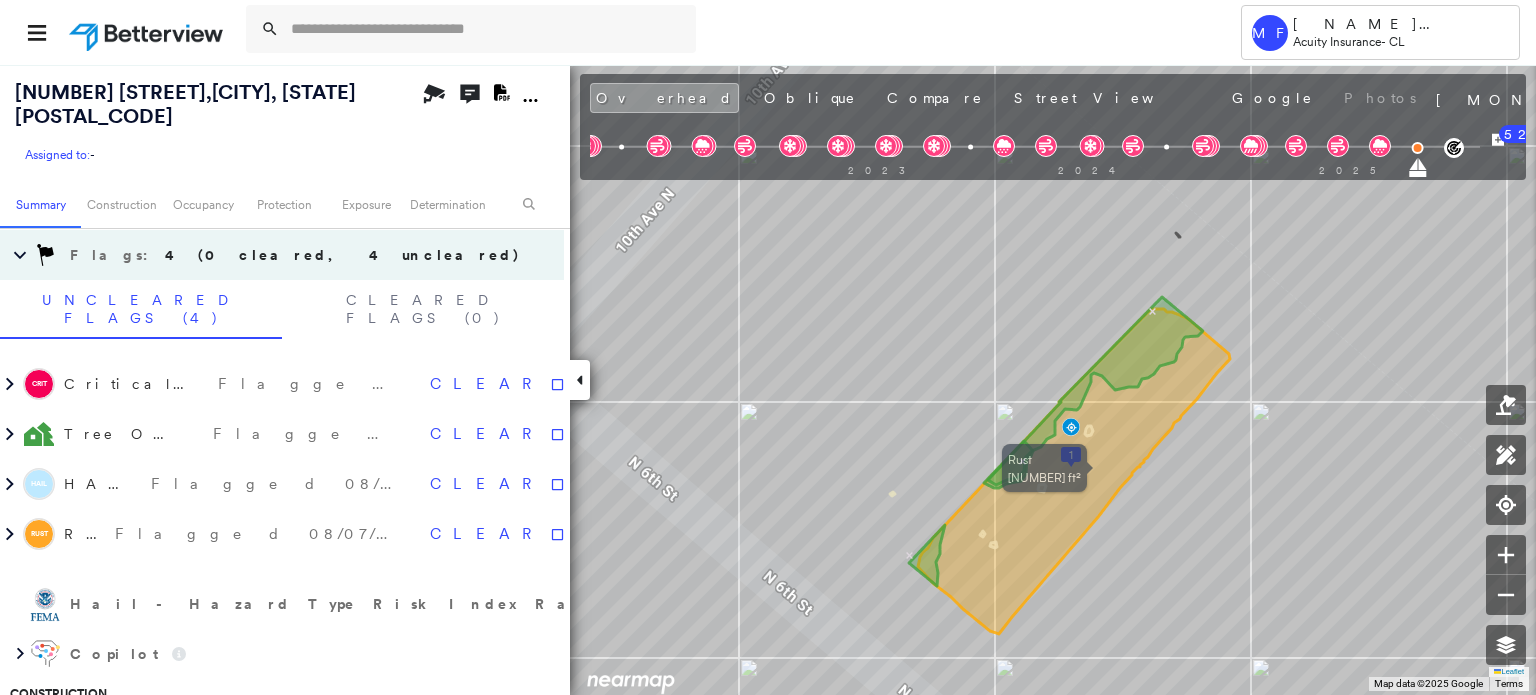 click 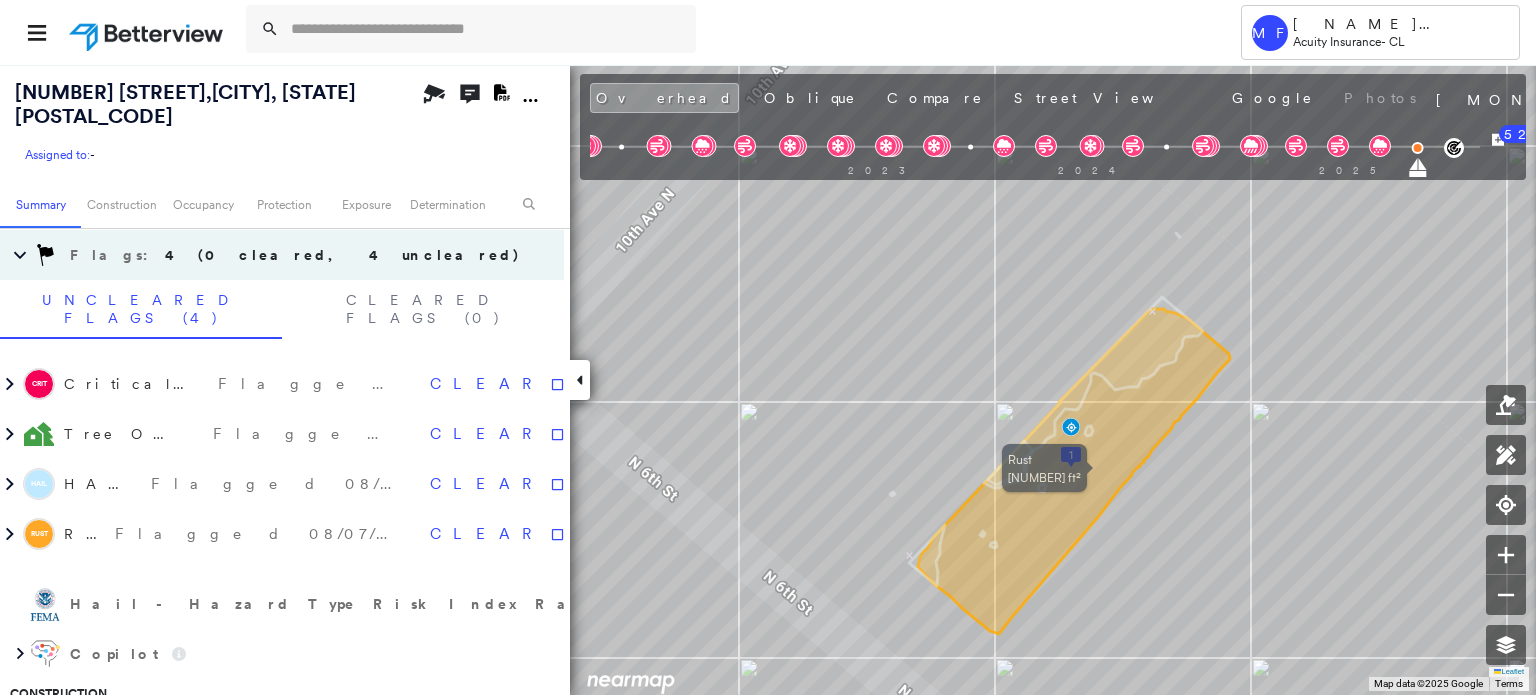 click 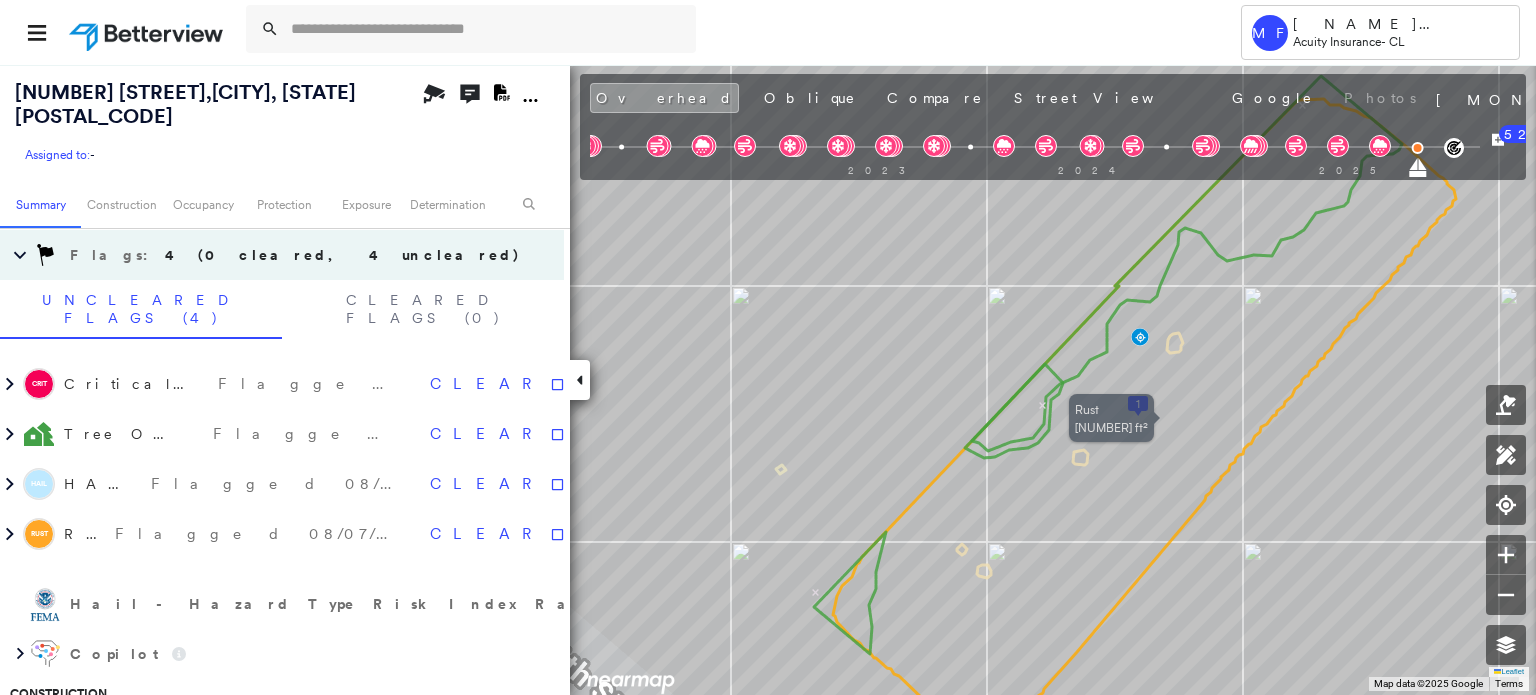 click 